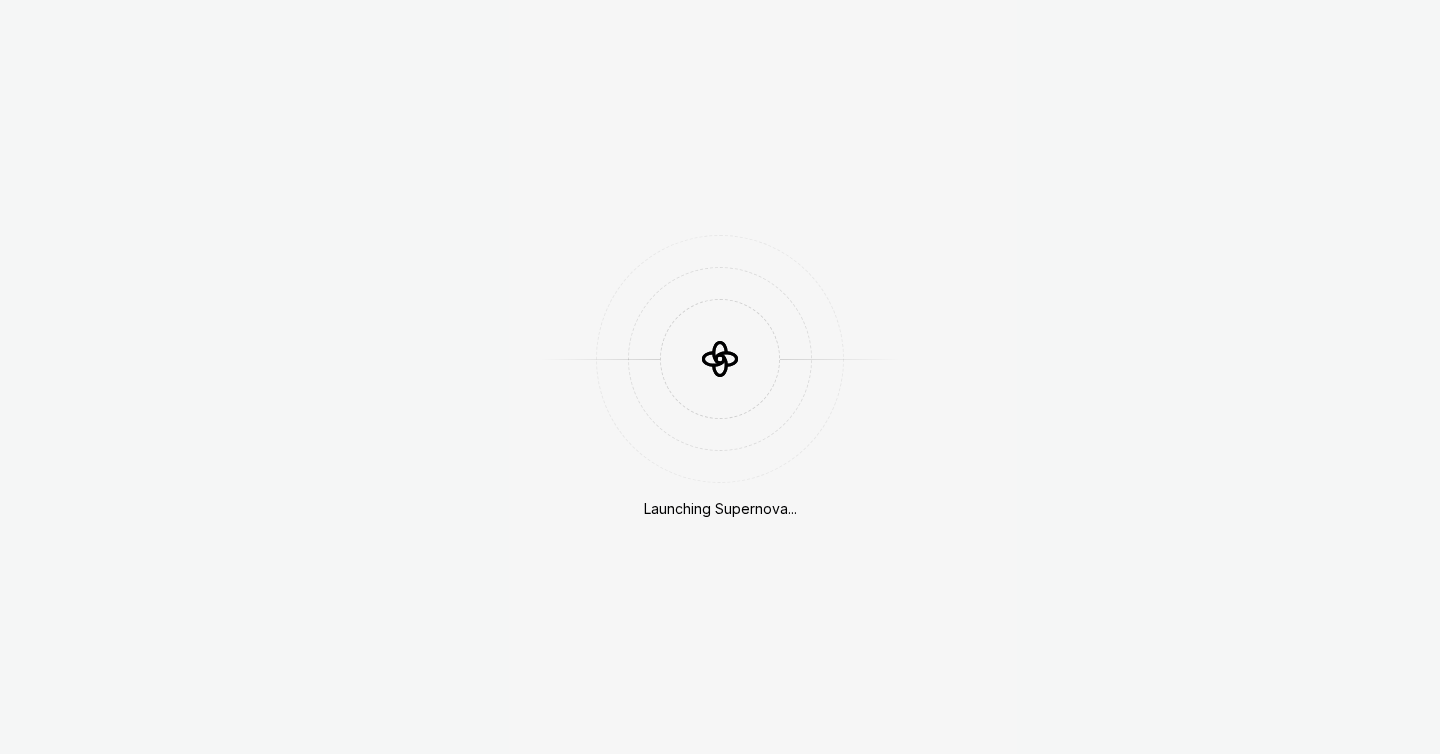 scroll, scrollTop: 0, scrollLeft: 0, axis: both 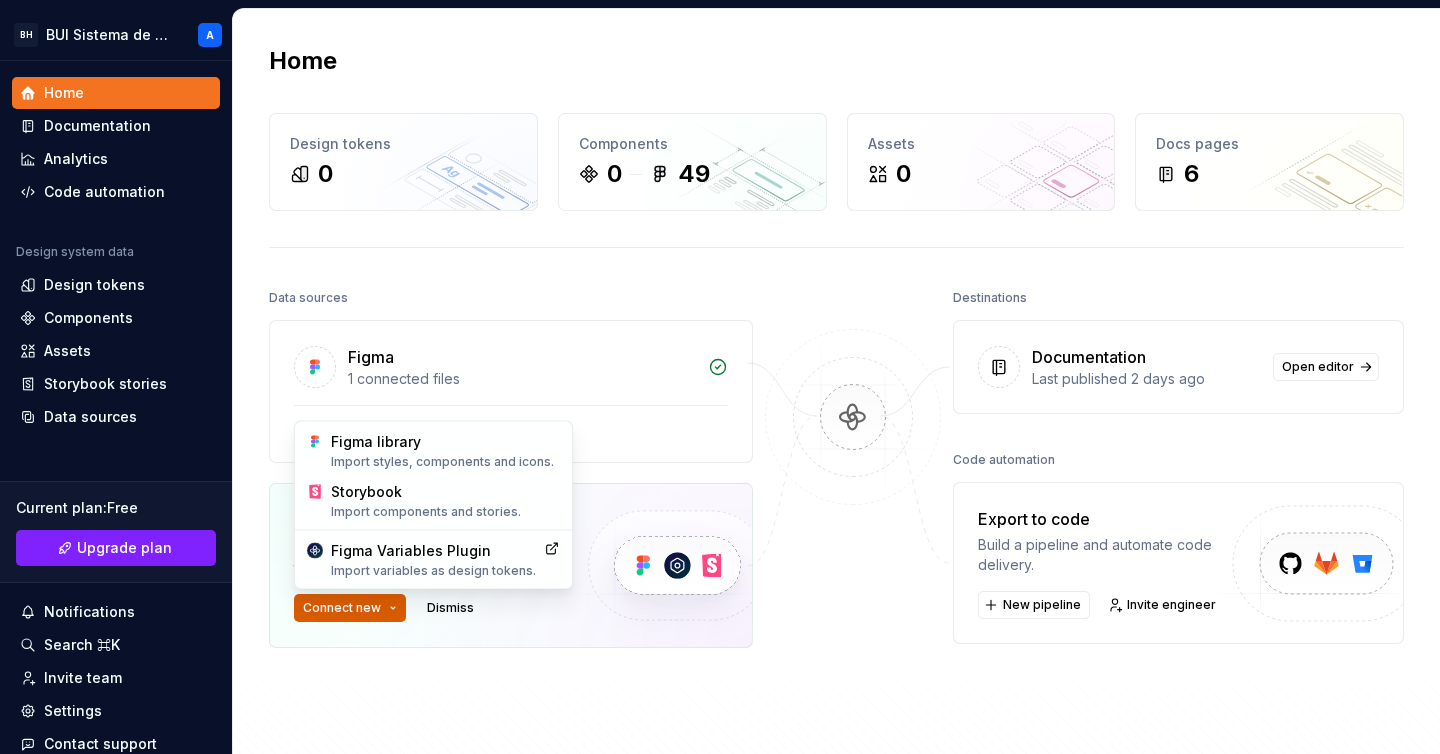click on "BH BUI Sistema de Diseño A Home Documentation Analytics Code automation Design system data Design tokens Components Assets Storybook stories Data sources Current plan :  Free Upgrade plan Notifications Search ⌘K Invite team Settings Contact support Help Home Design tokens 0 Components 0 49 Assets 0 Docs pages 6 Data sources Figma 1 connected files ✳️ BUI Minorista Connect more data sources Bring all your design system data together. Connect new Dismiss Destinations Documentation Last published 2 days ago Open editor Code automation Export to code Build a pipeline and automate code delivery. New pipeline Invite engineer Product documentation Learn how to build, manage and maintain design systems in smarter ways. Developer documentation Start delivering your design choices to your codebases right away. Join our Slack community Connect and learn with other design system practitioners.   Figma library Import styles, components and icons. Storybook Import components and stories. Figma Variables Plugin" at bounding box center [720, 377] 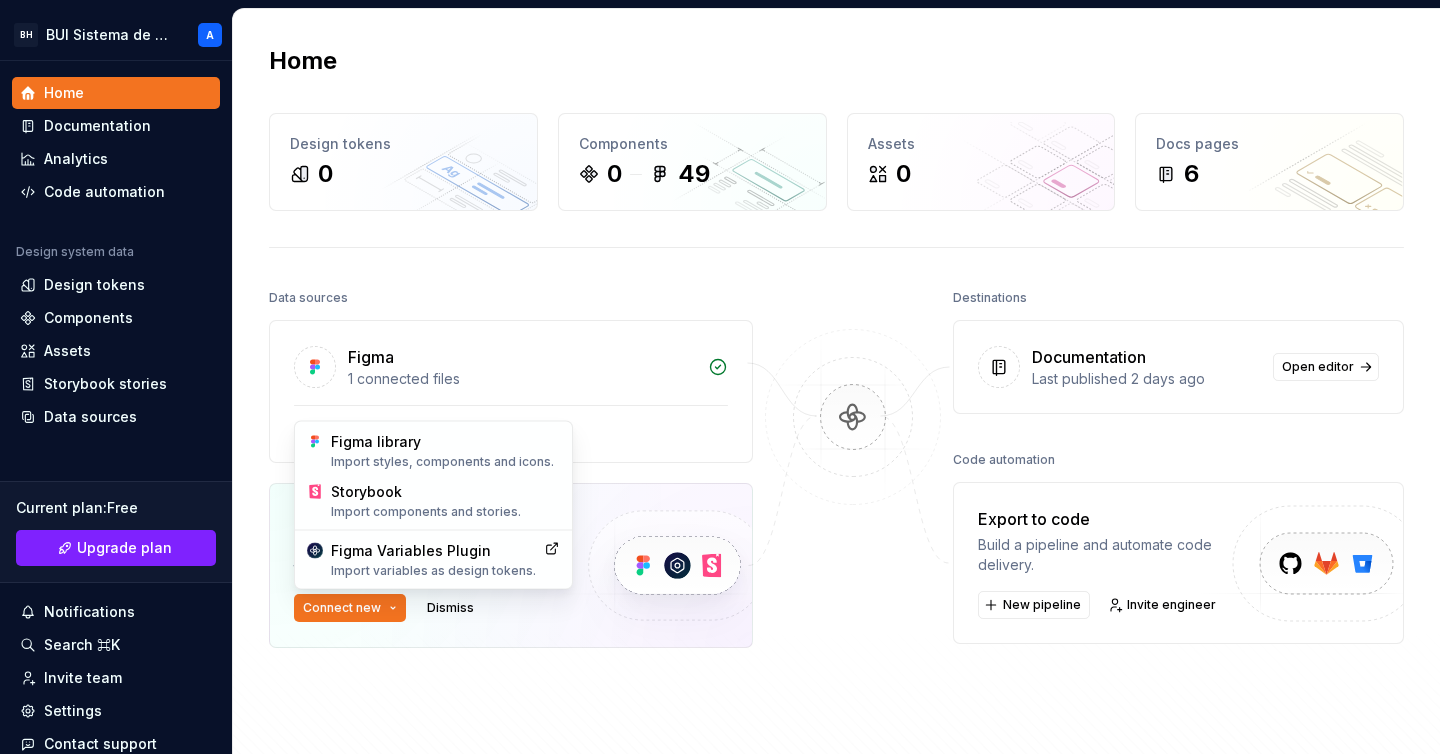 click on "BH BUI Sistema de Diseño A Home Documentation Analytics Code automation Design system data Design tokens Components Assets Storybook stories Data sources Current plan :  Free Upgrade plan Notifications Search ⌘K Invite team Settings Contact support Help Home Design tokens 0 Components 0 49 Assets 0 Docs pages 6 Data sources Figma 1 connected files ✳️ BUI Minorista Connect more data sources Bring all your design system data together. Connect new Dismiss Destinations Documentation Last published 2 days ago Open editor Code automation Export to code Build a pipeline and automate code delivery. New pipeline Invite engineer Product documentation Learn how to build, manage and maintain design systems in smarter ways. Developer documentation Start delivering your design choices to your codebases right away. Join our Slack community Connect and learn with other design system practitioners.   Figma library Import styles, components and icons. Storybook Import components and stories. Figma Variables Plugin" at bounding box center (720, 377) 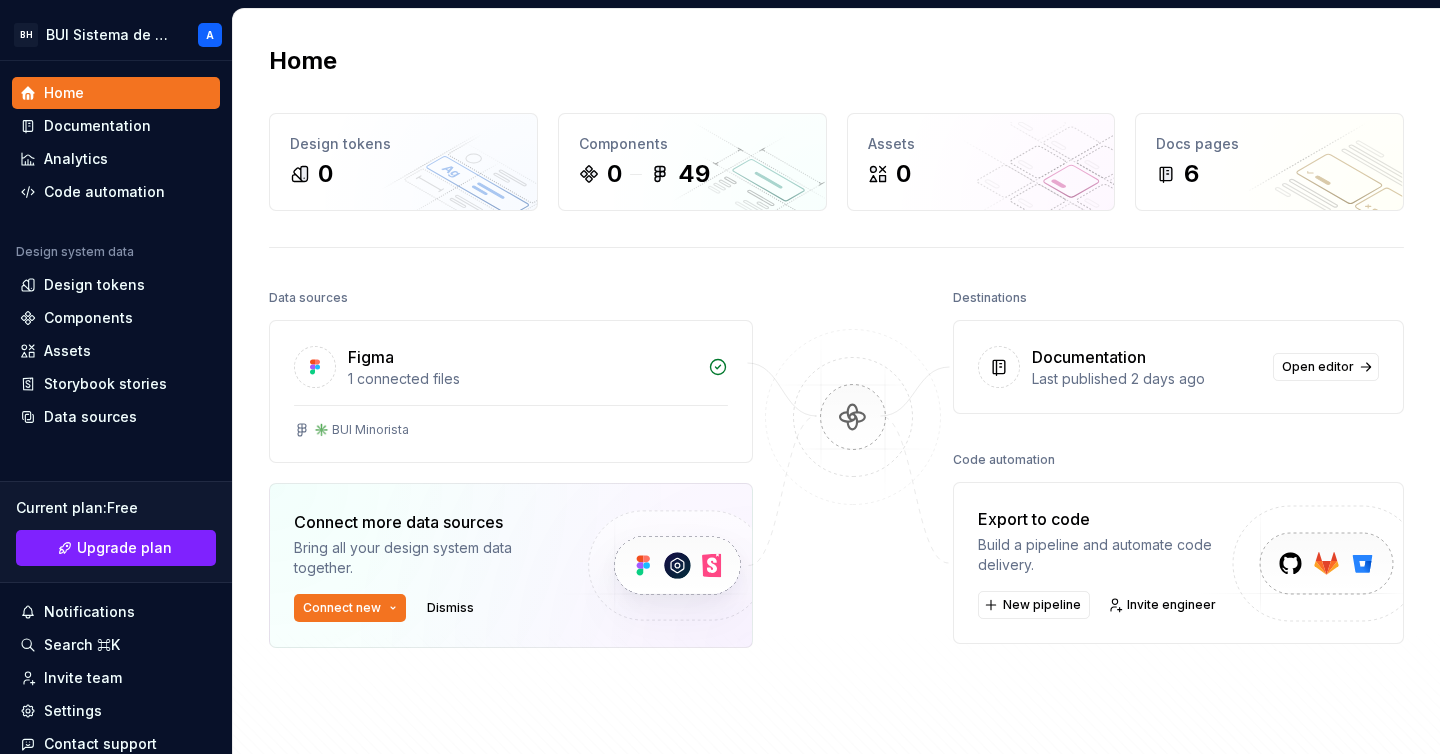 click on "Documentation" at bounding box center (1146, 357) 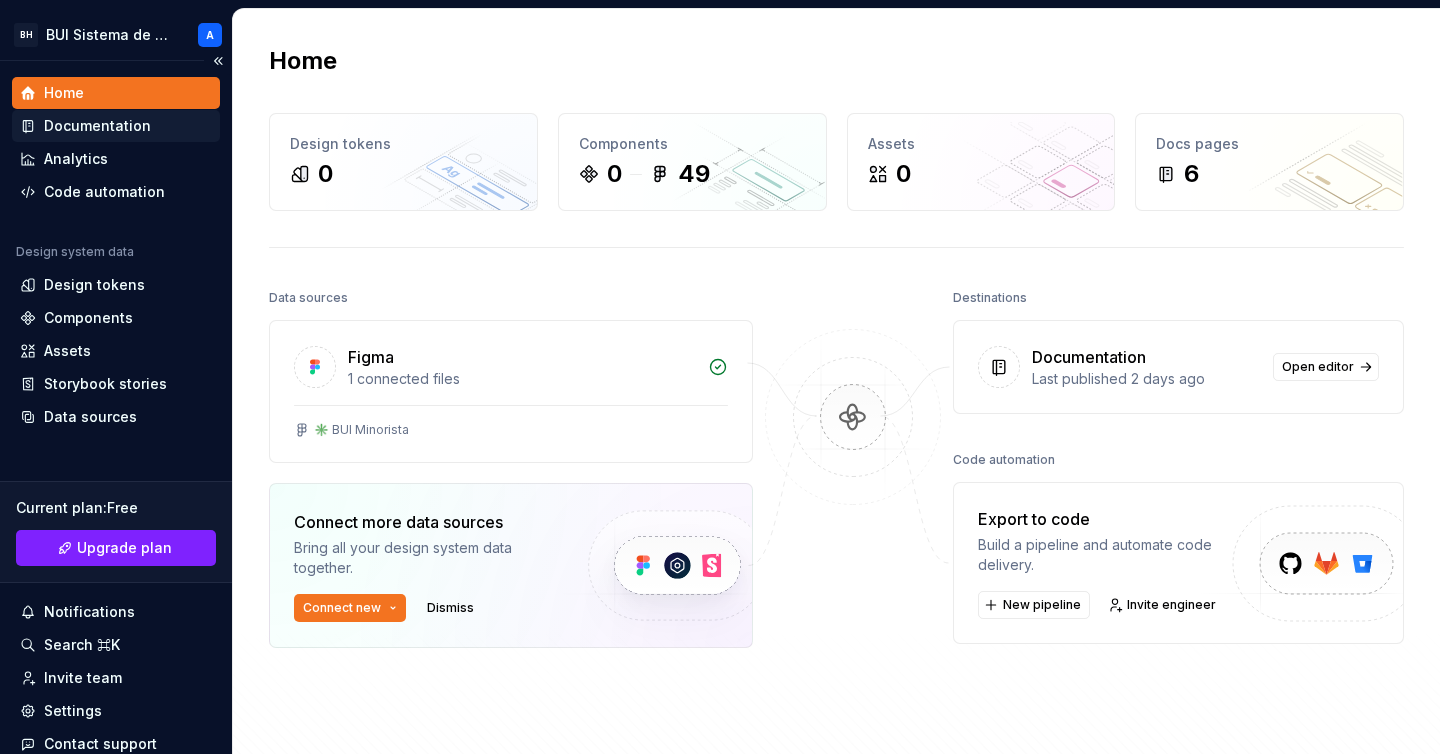 click on "Documentation" at bounding box center [97, 126] 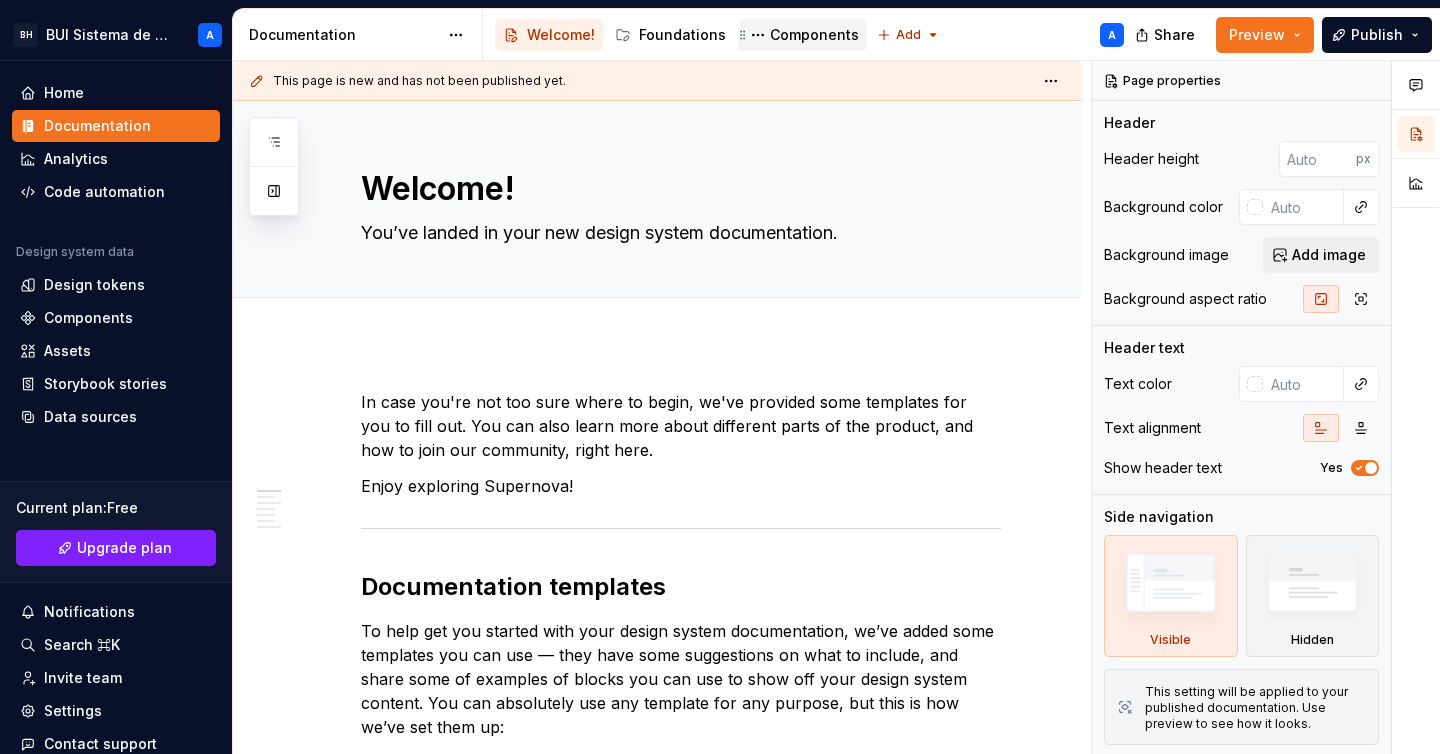 click on "Components" at bounding box center [814, 35] 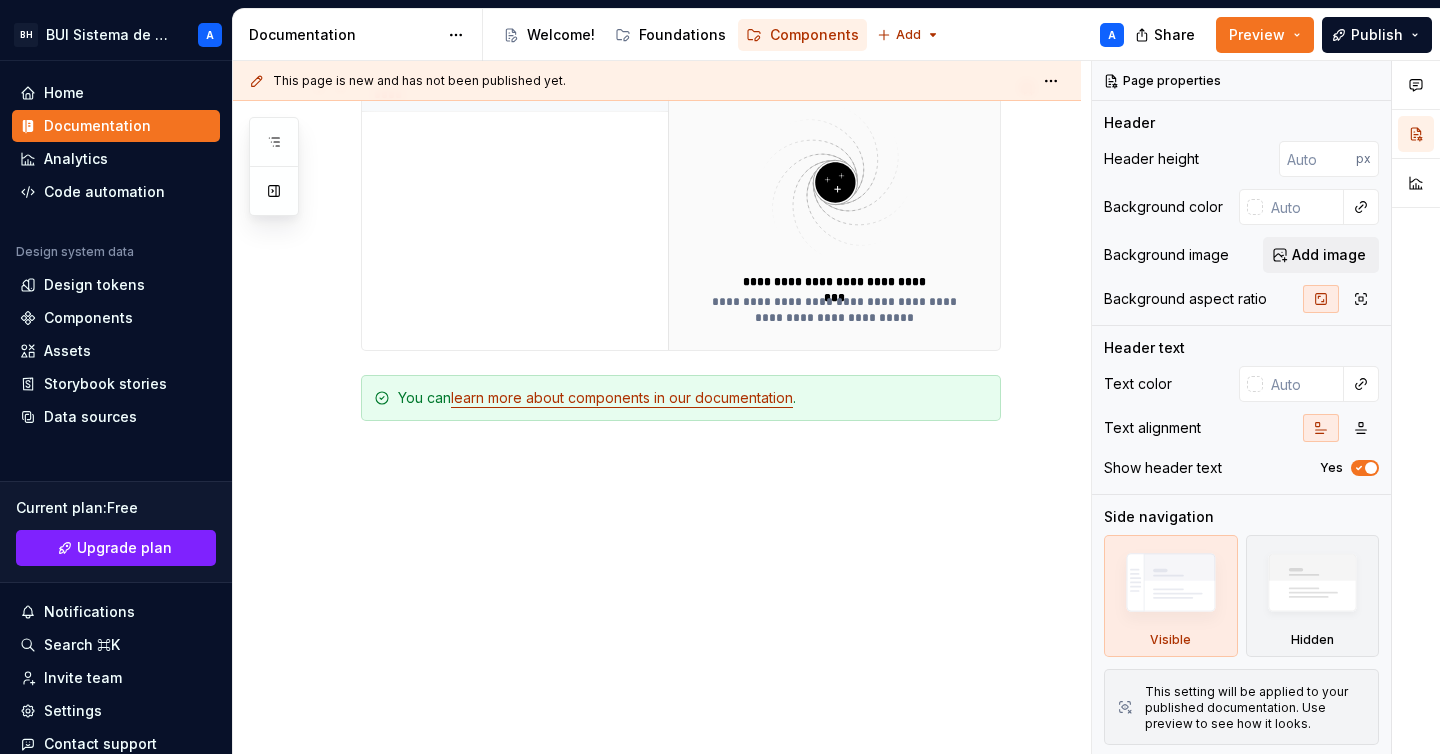 scroll, scrollTop: 0, scrollLeft: 0, axis: both 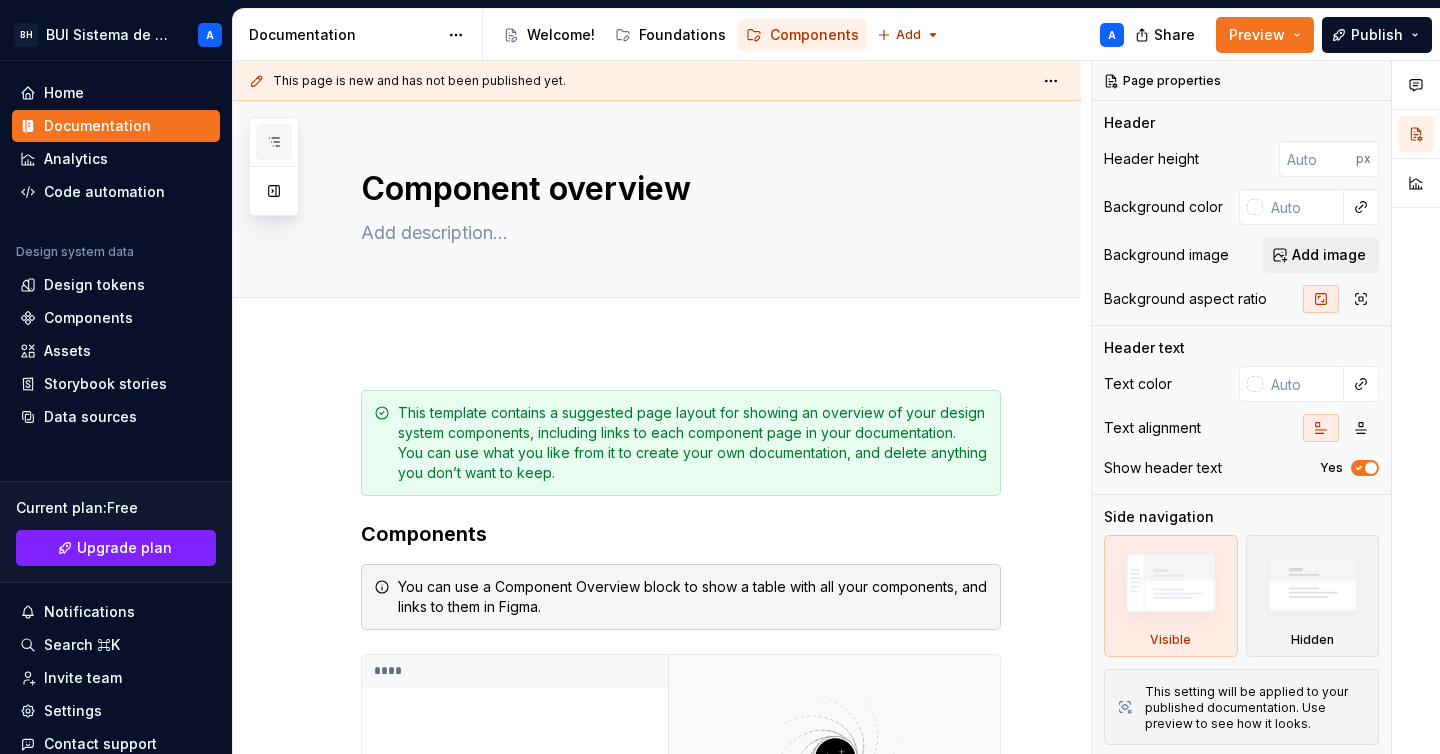click 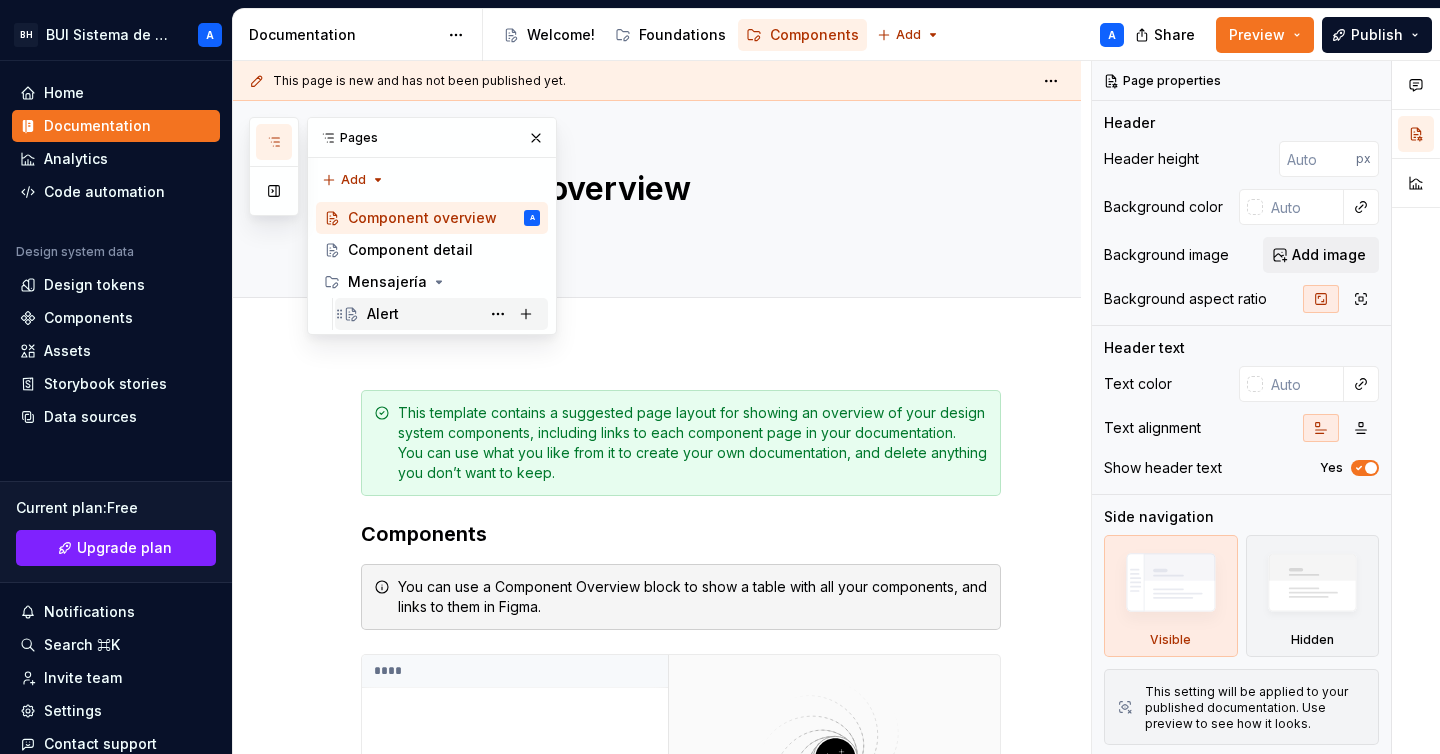 click on "Alert" at bounding box center (383, 314) 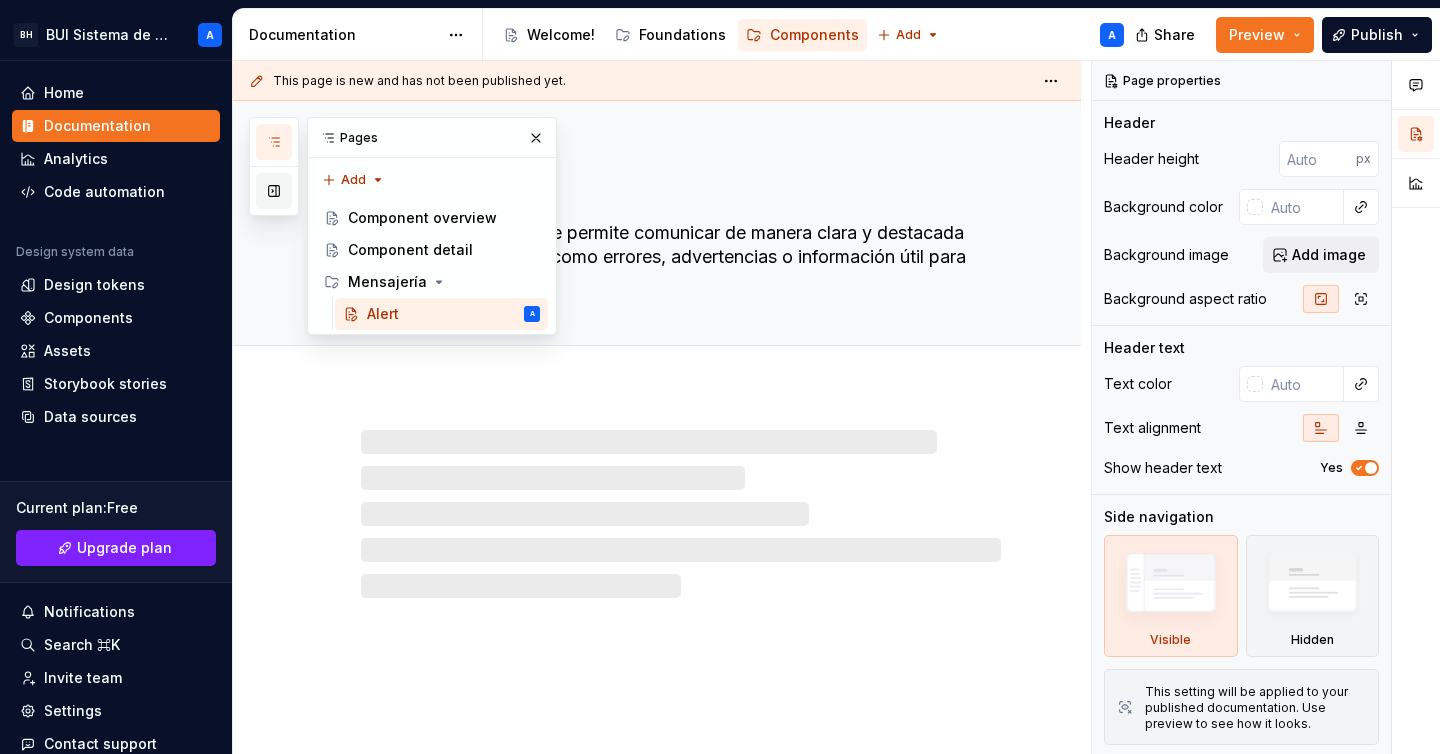 click at bounding box center [274, 191] 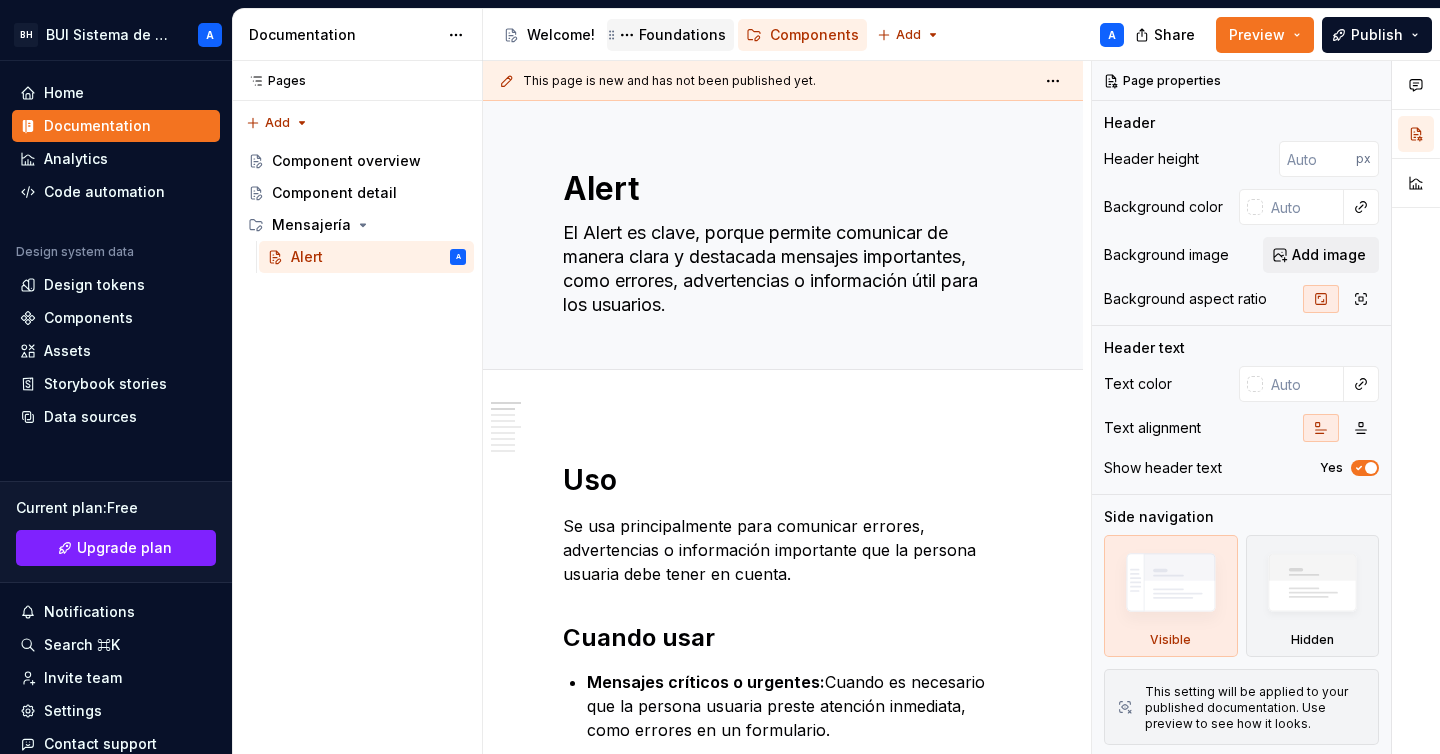 click on "Foundations" at bounding box center (682, 35) 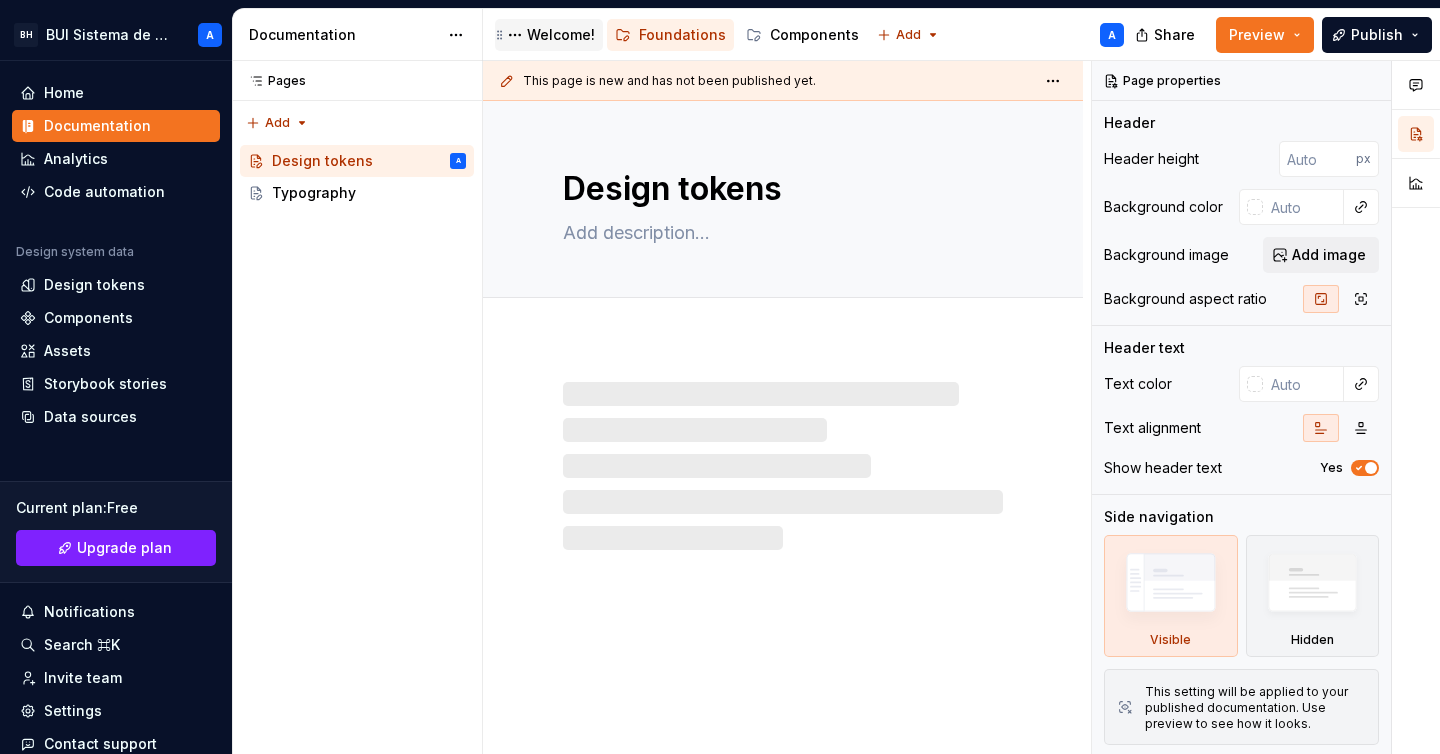 click on "Welcome!" at bounding box center [561, 35] 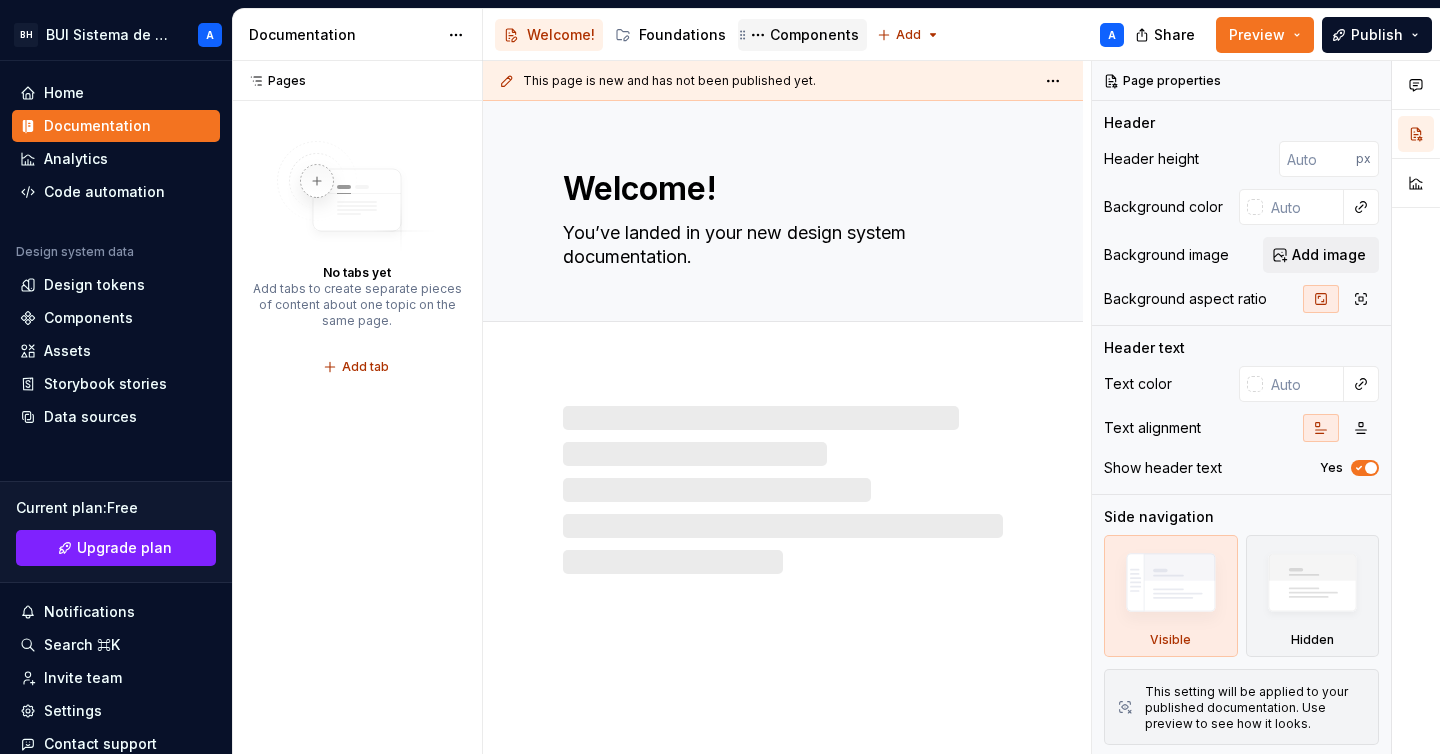 click on "Components" at bounding box center (814, 35) 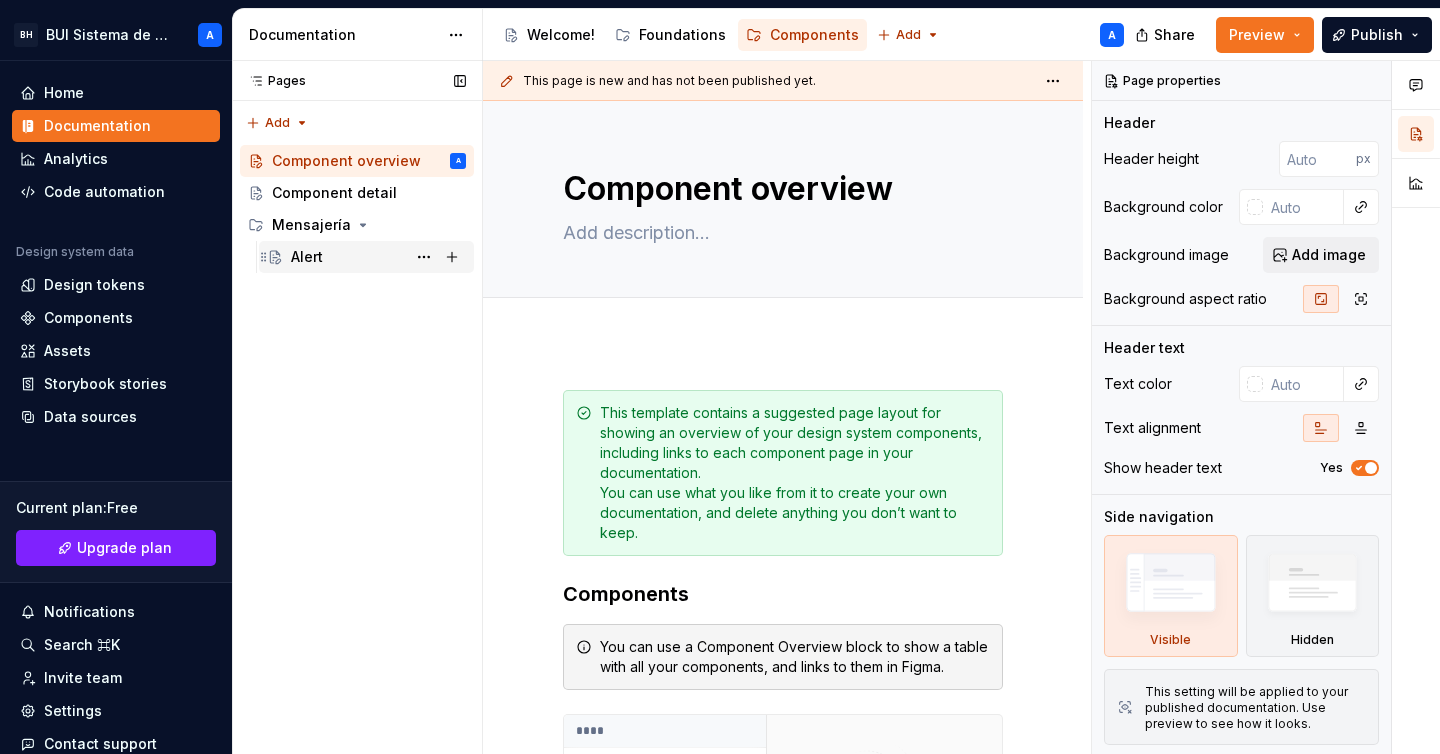 click on "Alert" at bounding box center (378, 257) 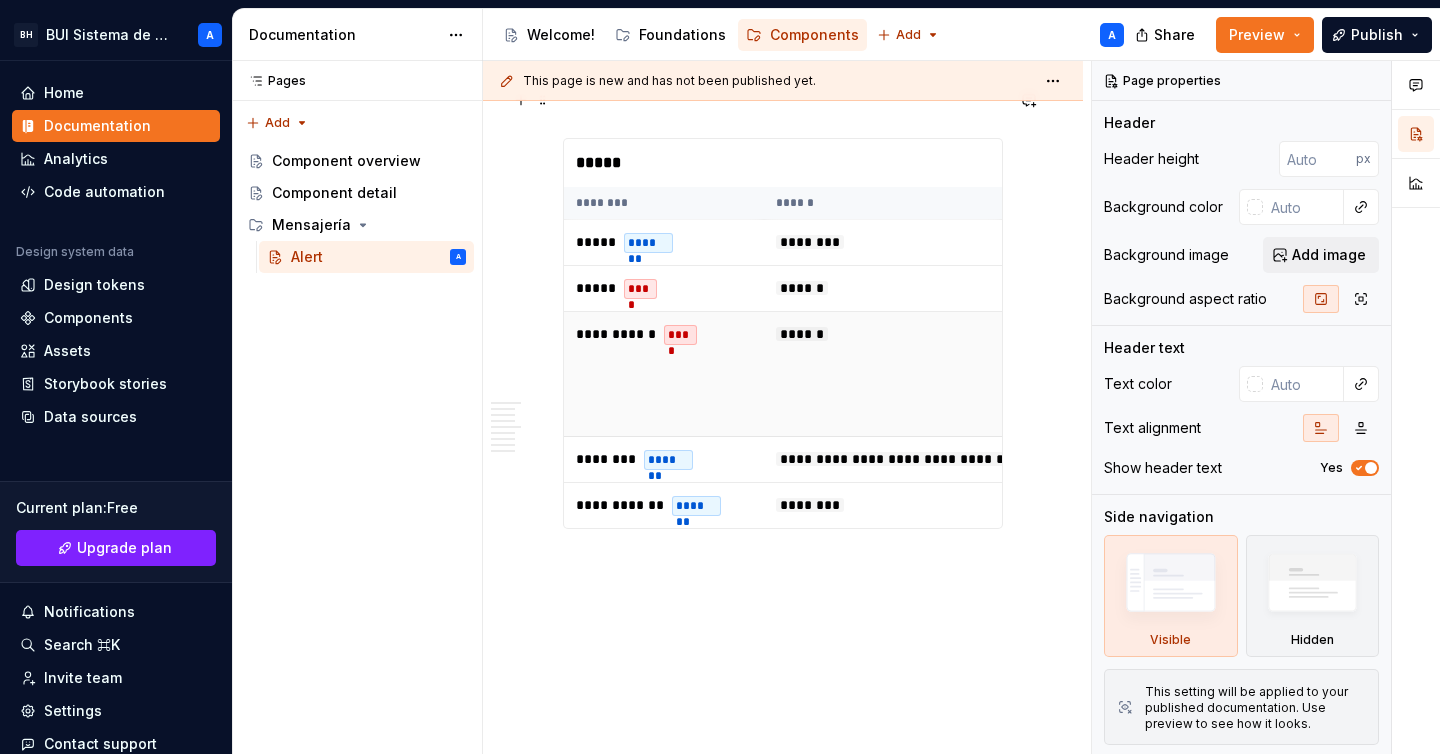 scroll, scrollTop: 2794, scrollLeft: 0, axis: vertical 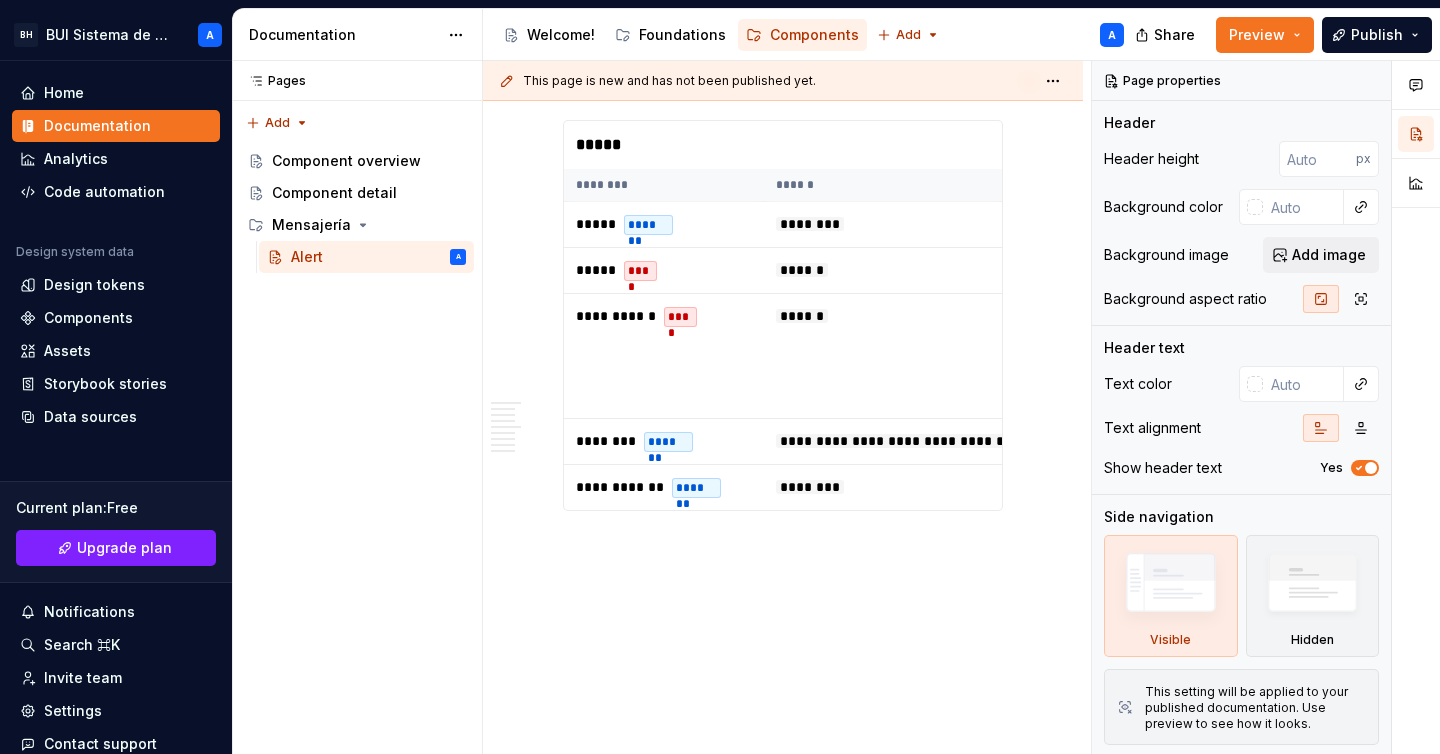 click on "Uso Se usa principalmente para comunicar errores, advertencias o información importante que la persona usuaria debe tener en cuenta. Cuando usar Mensajes críticos o urgentes:  Cuando es necesario que la persona usuaria preste atención inmediata, como errores en un formulario. Advertencias importantes:  Cuando la persona usuaria debe ser alertada sobre algo que puede tener consecuencias. Información importante:  Información que la persona usuaria debe conocer, pero que no es urgente o critica. Cuando evitar usar Cuando el mensaje sea temporal, como una notificación que confirma una acción realizada, el componente Alert puede ser innecesario, ya que puede interrumpir la experiencia de la persona usuaria, en estos casos es recomendable usar el componente  Toast. Normas de uso Posición visible pero no intrusiva:  Deben estar en un lugar destacado pero no interrumpir el contenido principal. Ubicación según urgencia: Alertas fijas:  Contenido: Tamaño: Variantes Info Success Warning Error ***** ********" at bounding box center (783, -810) 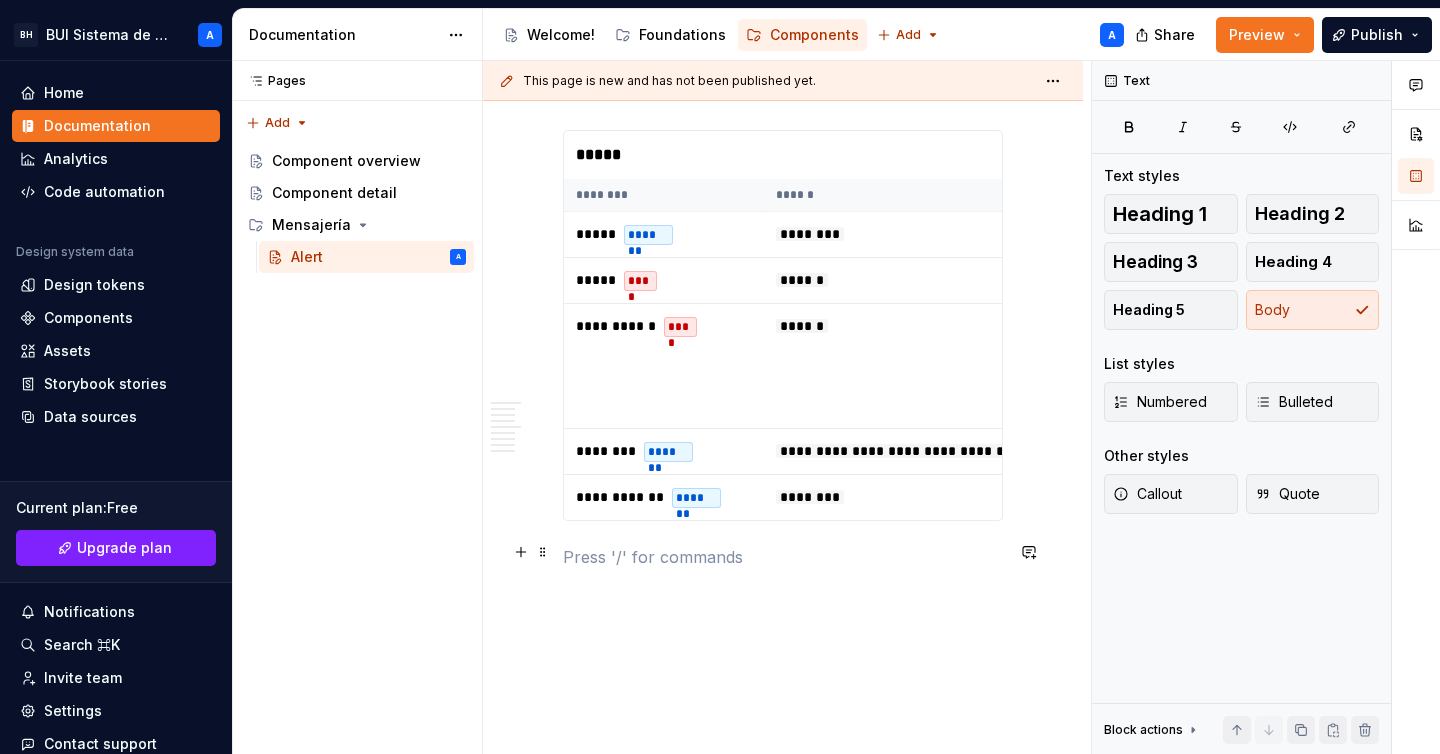 scroll, scrollTop: 2803, scrollLeft: 0, axis: vertical 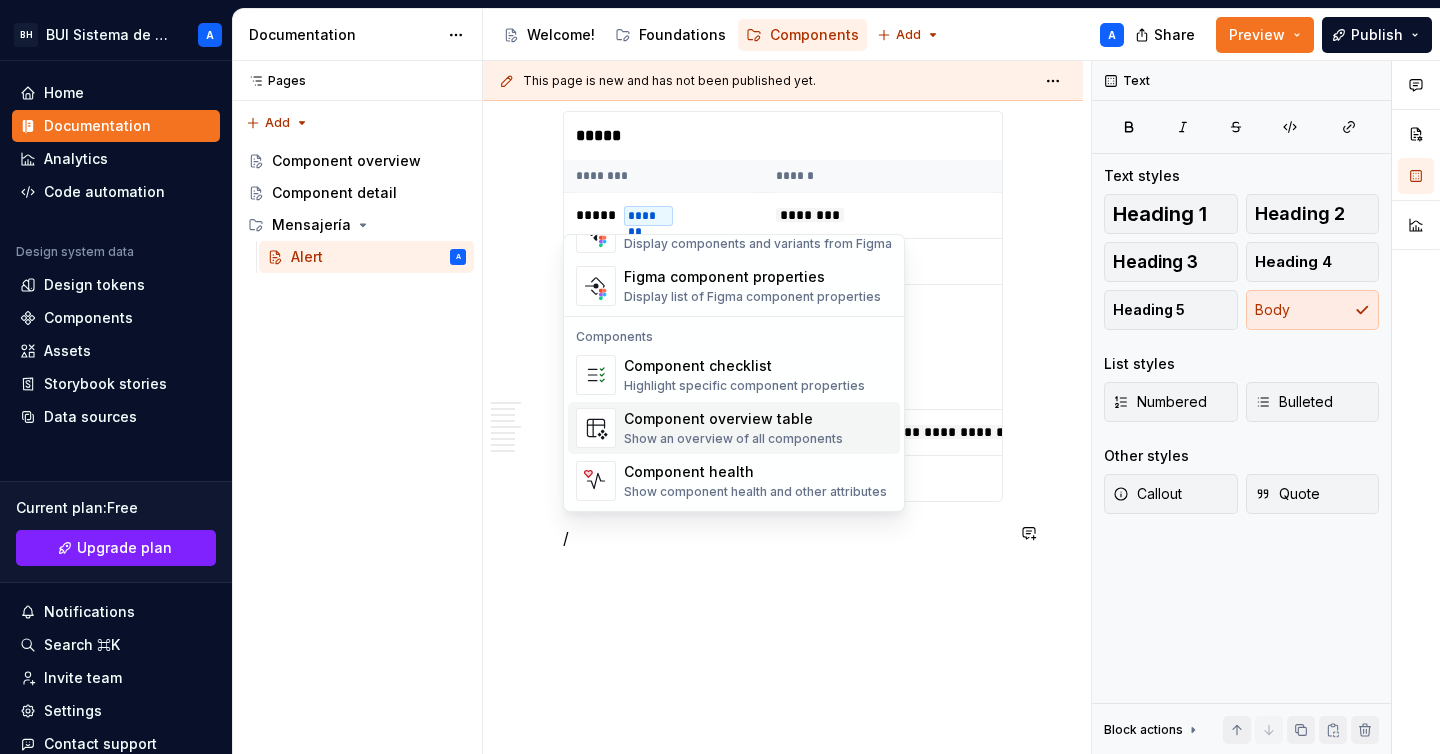 click on "Component overview table" at bounding box center [733, 419] 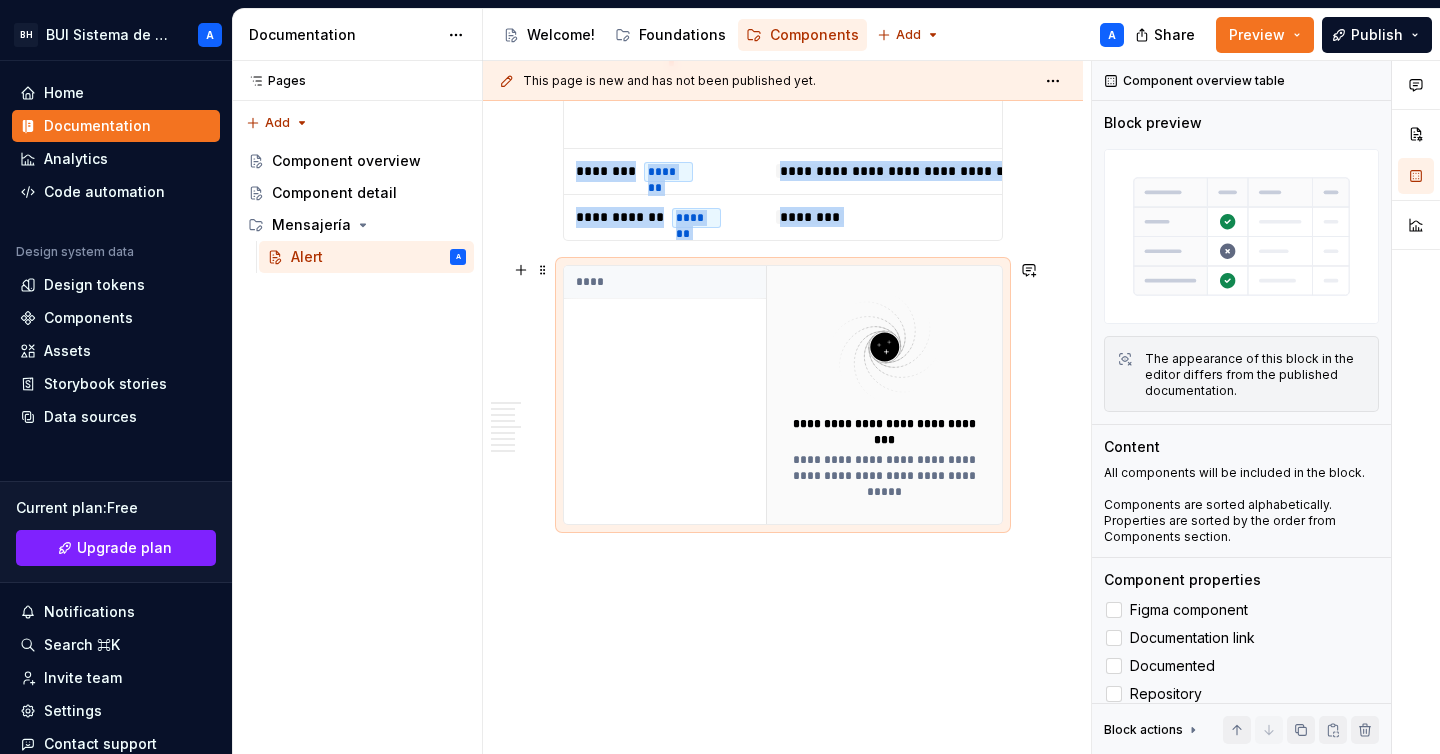 scroll, scrollTop: 3061, scrollLeft: 0, axis: vertical 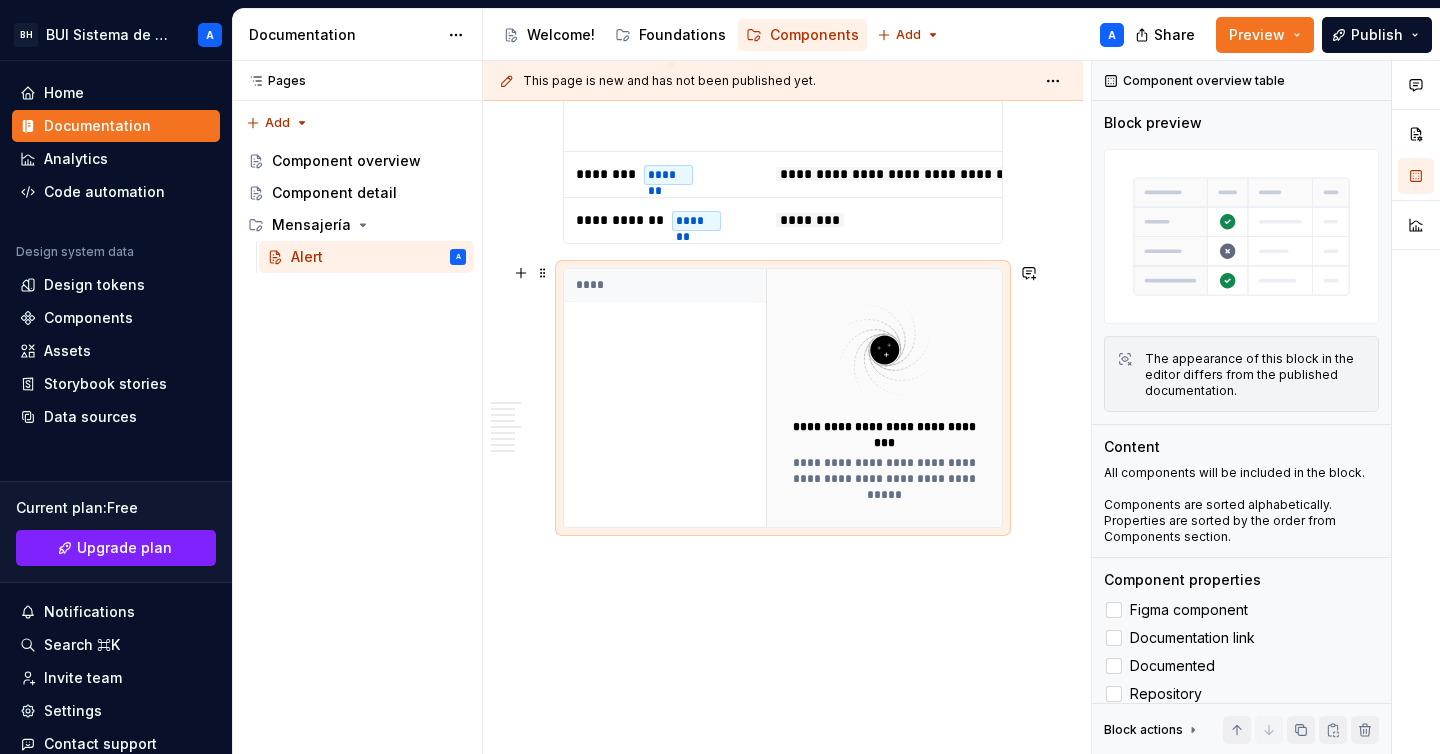 click on "****" at bounding box center [665, 398] 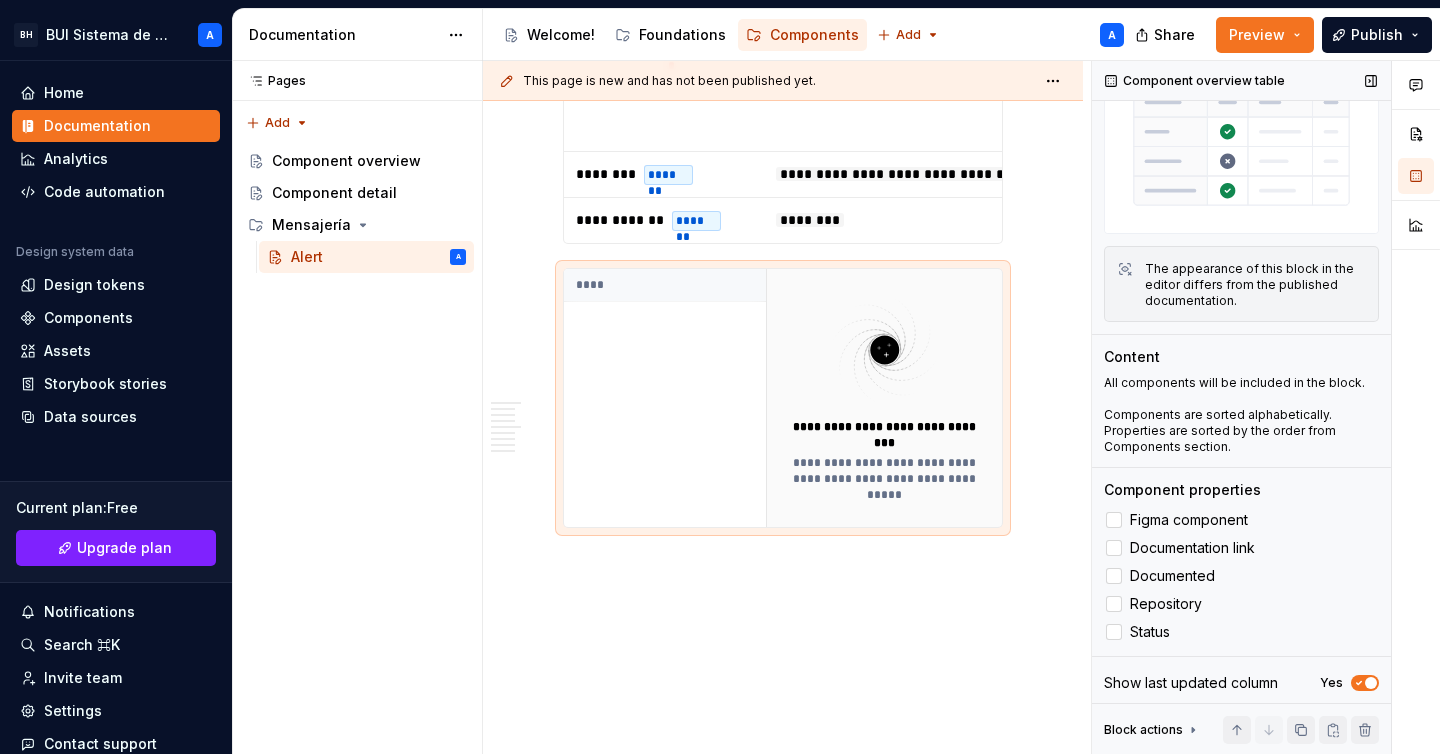 scroll, scrollTop: 96, scrollLeft: 0, axis: vertical 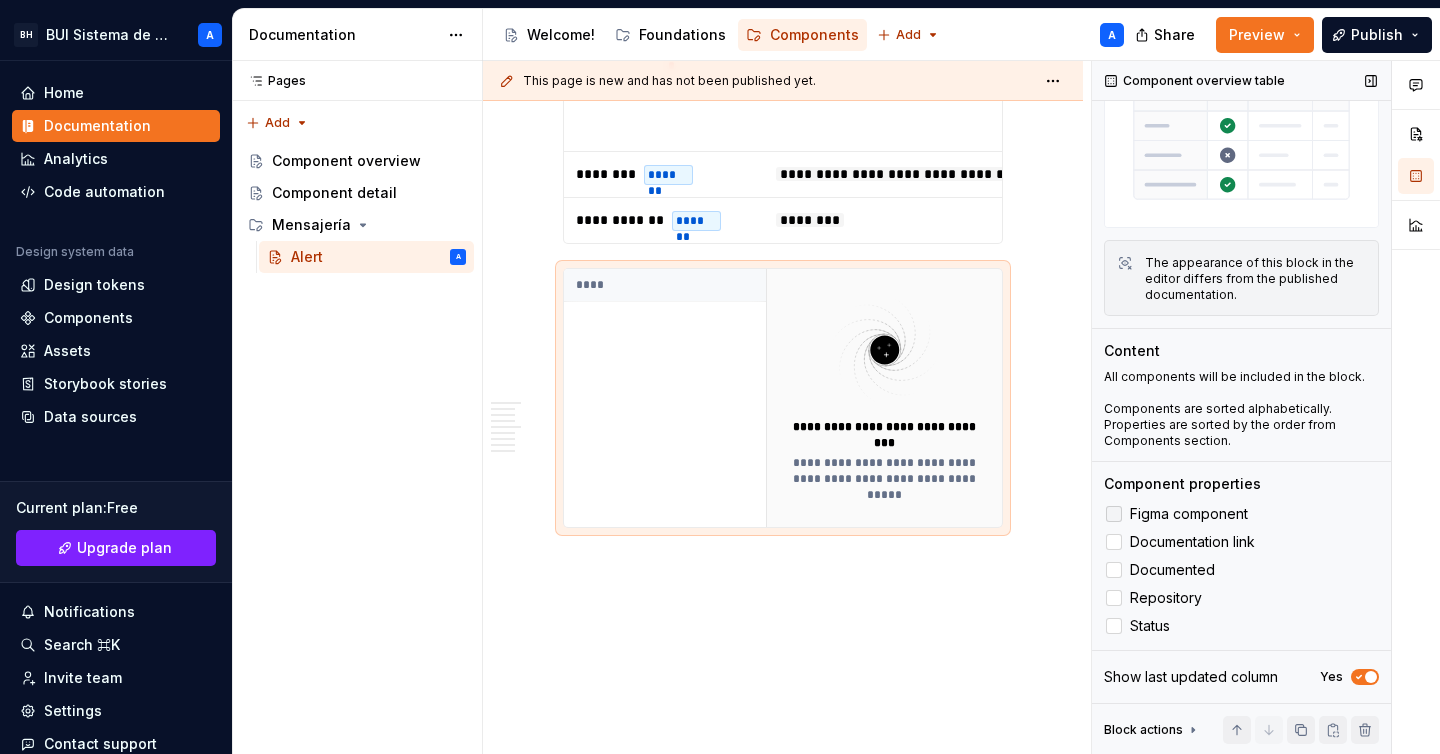 click at bounding box center (1114, 514) 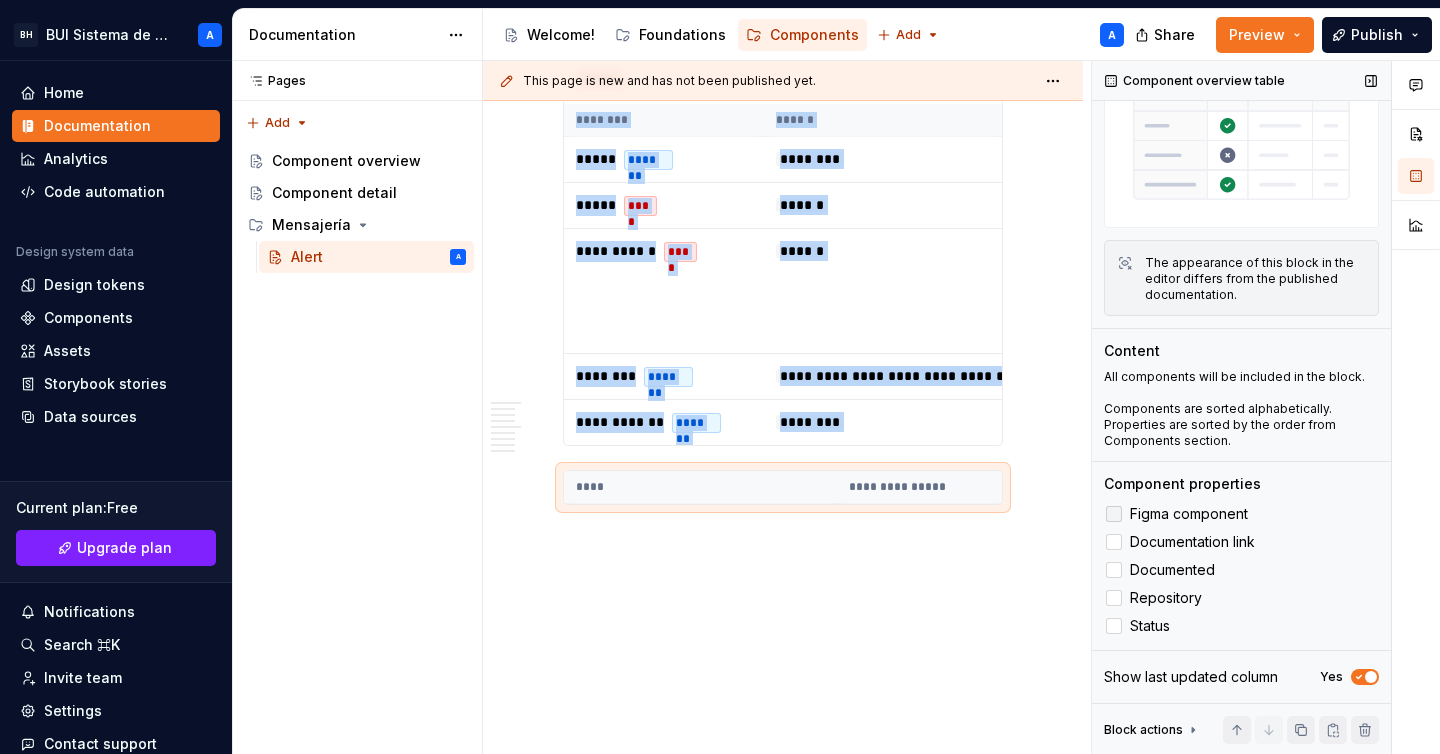 scroll, scrollTop: 2853, scrollLeft: 0, axis: vertical 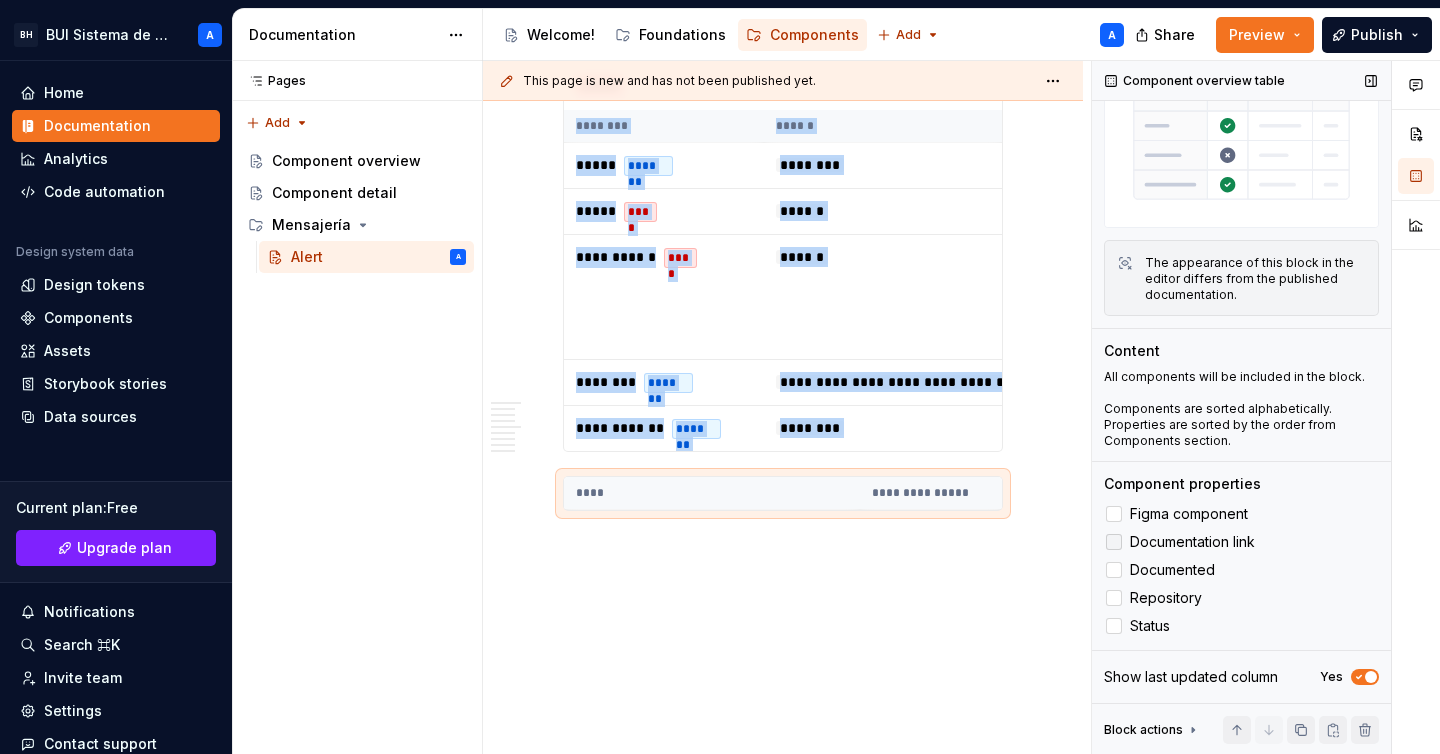 click at bounding box center (1114, 542) 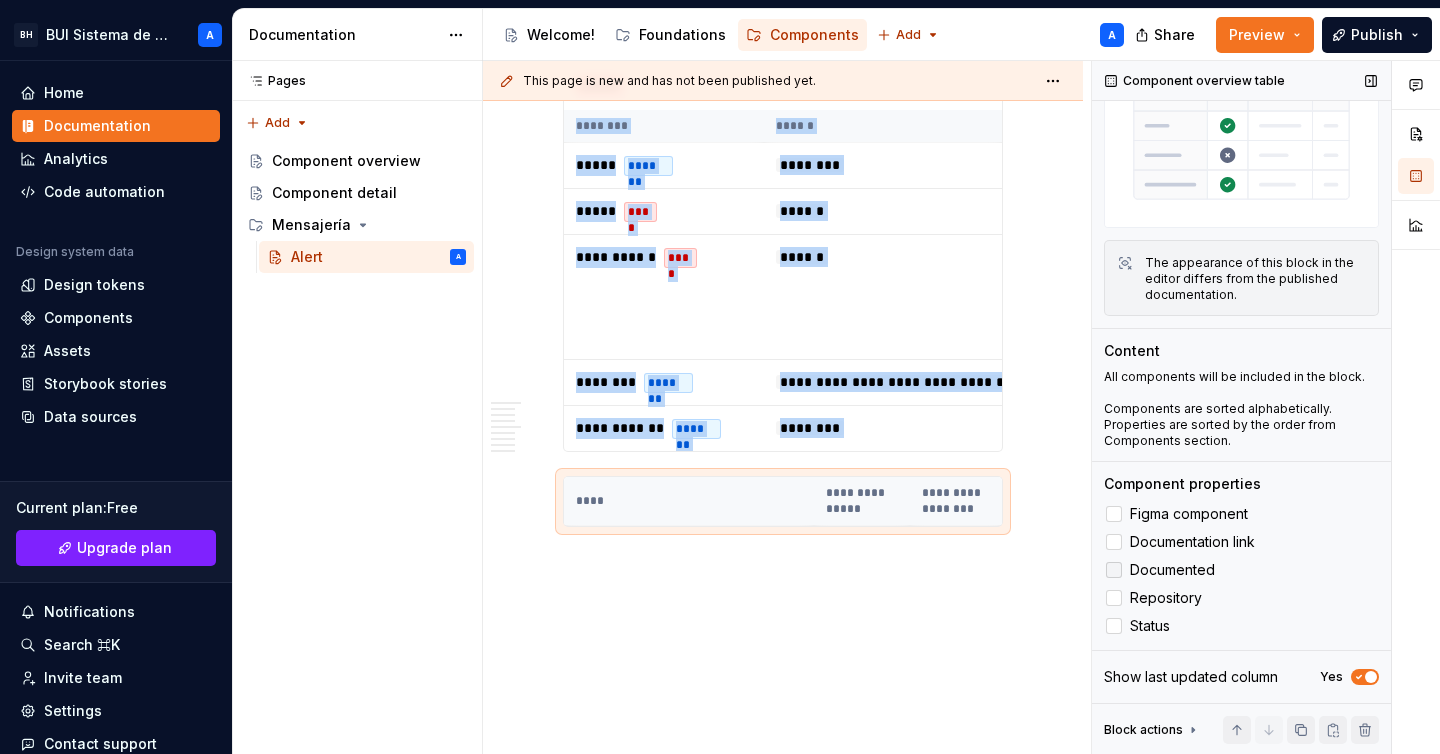click at bounding box center (1114, 570) 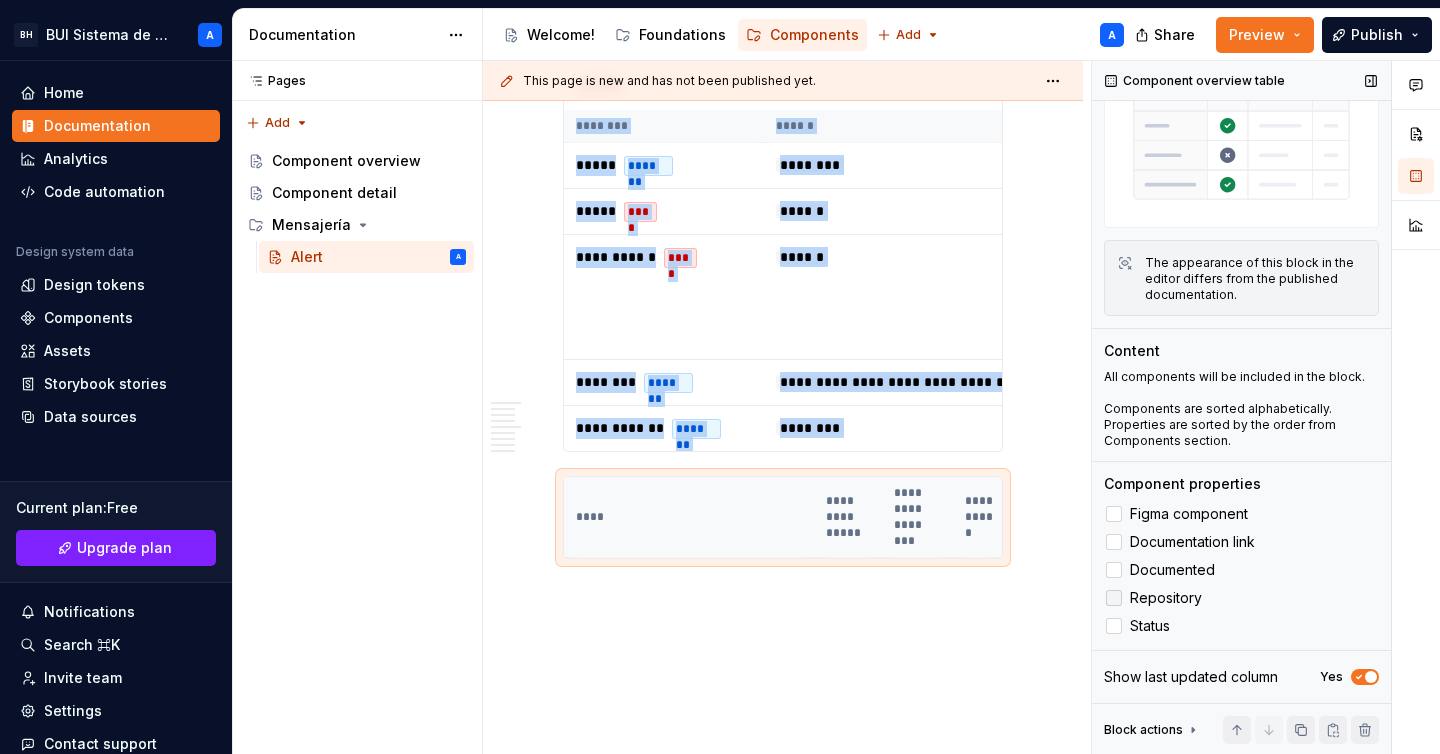 click at bounding box center [1114, 598] 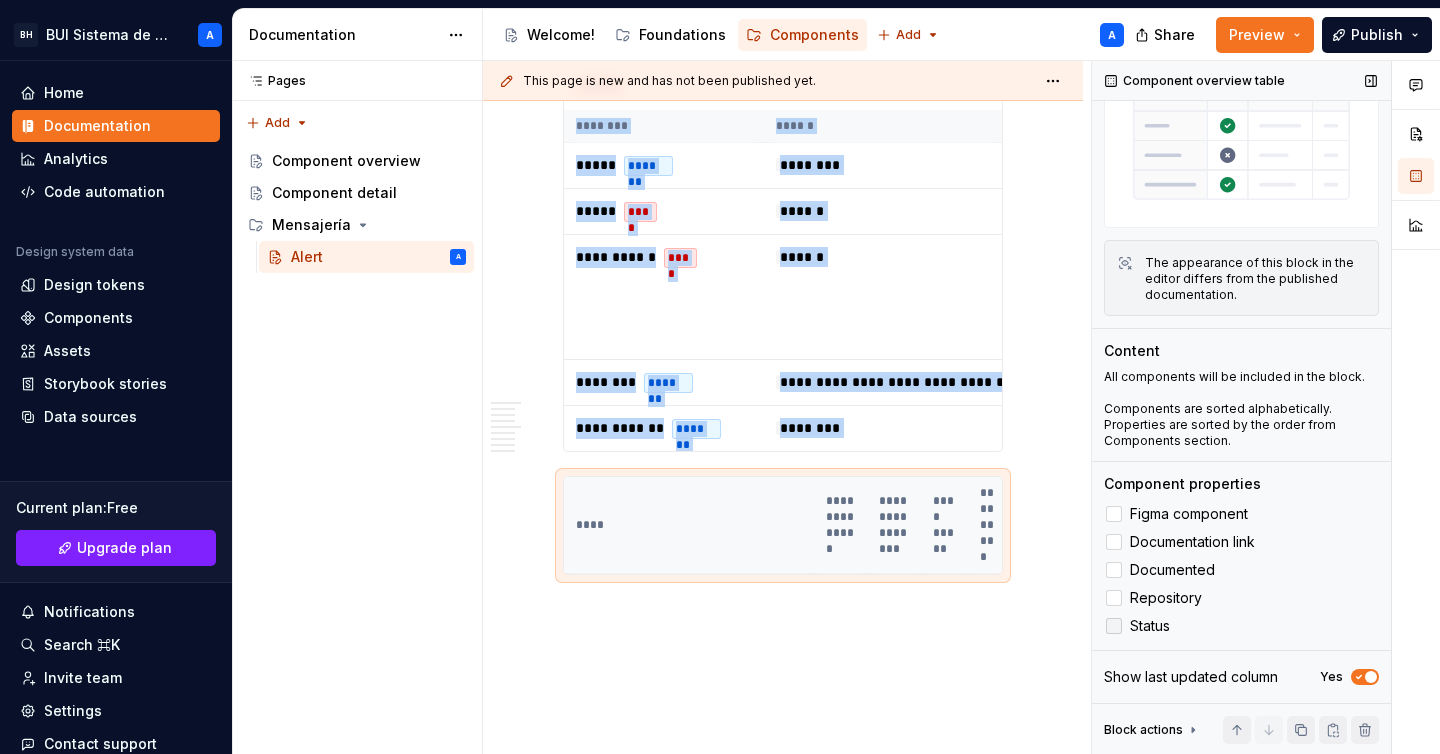 click at bounding box center [1114, 626] 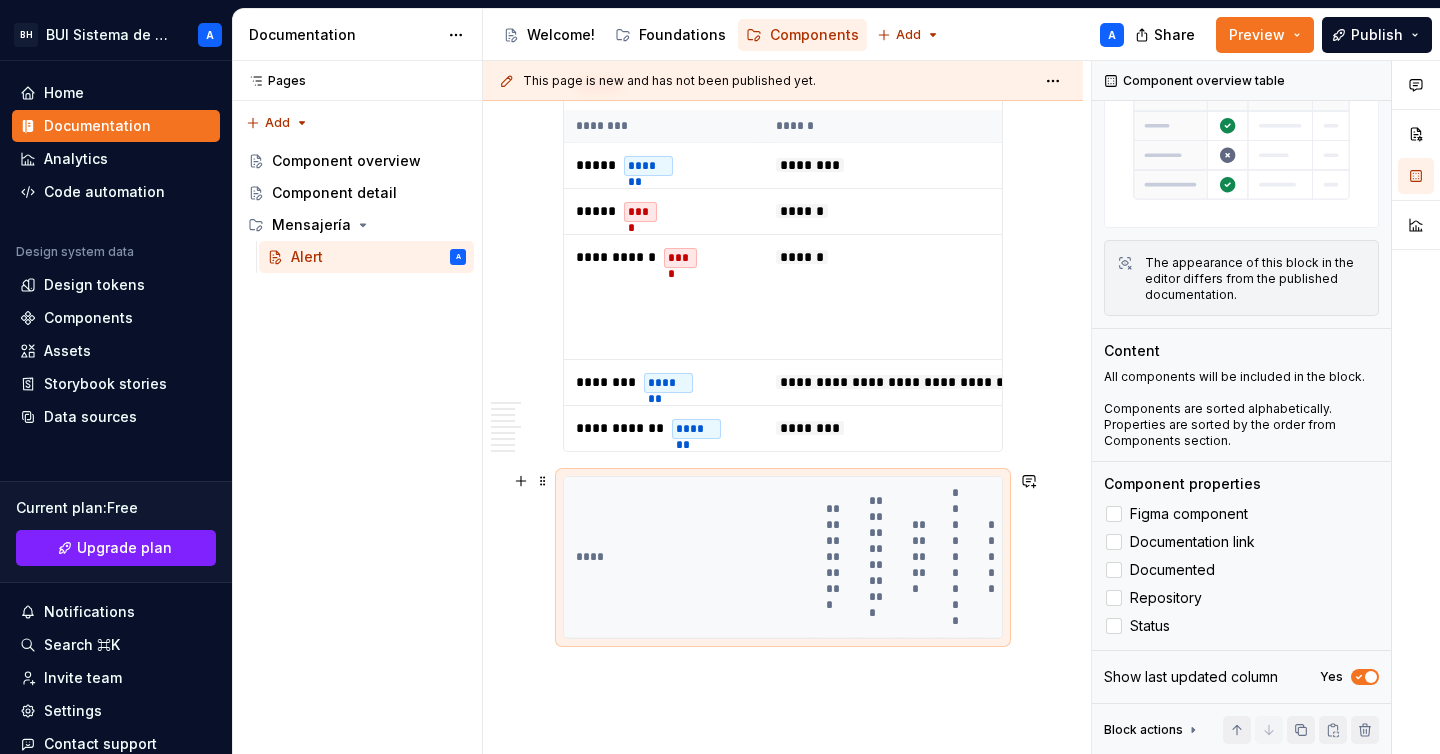 click on "****" at bounding box center [689, 557] 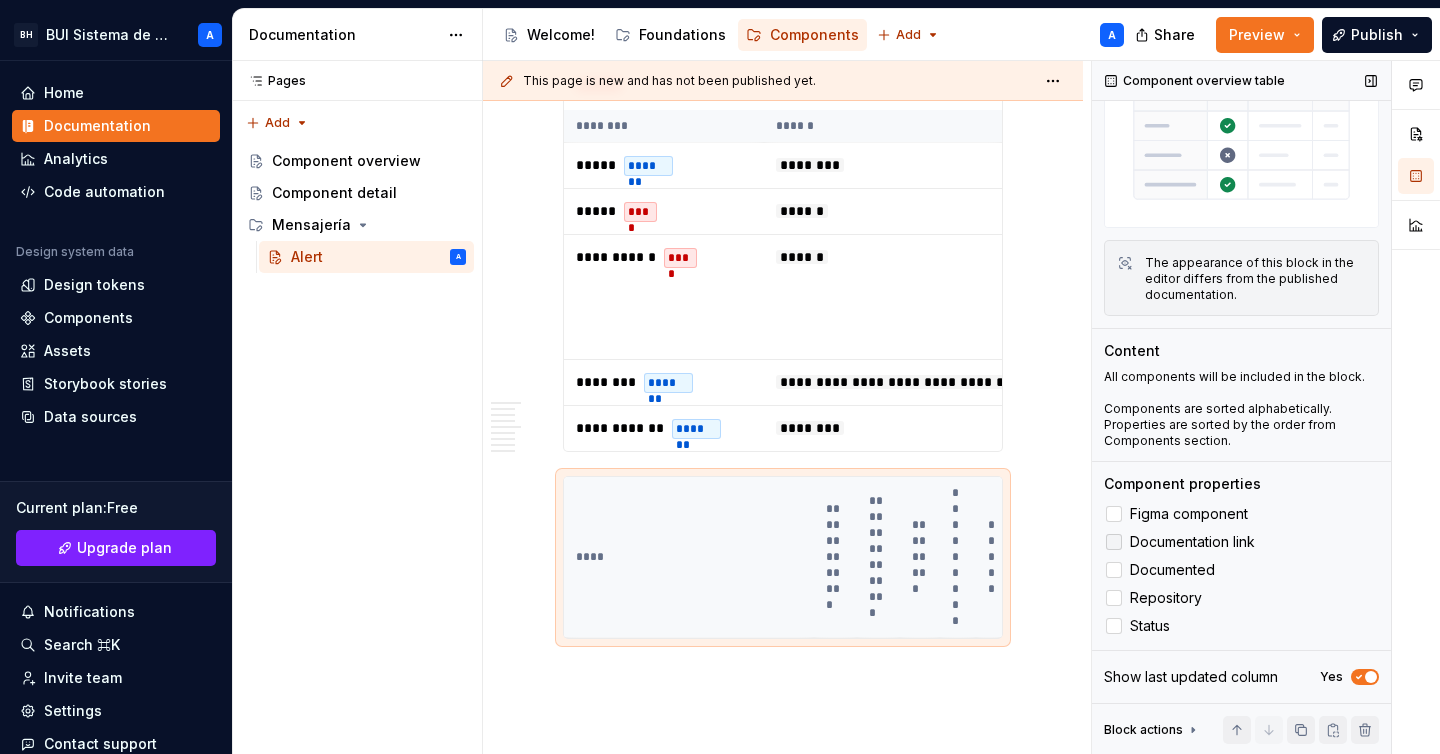 click on "Documentation link" at bounding box center [1241, 542] 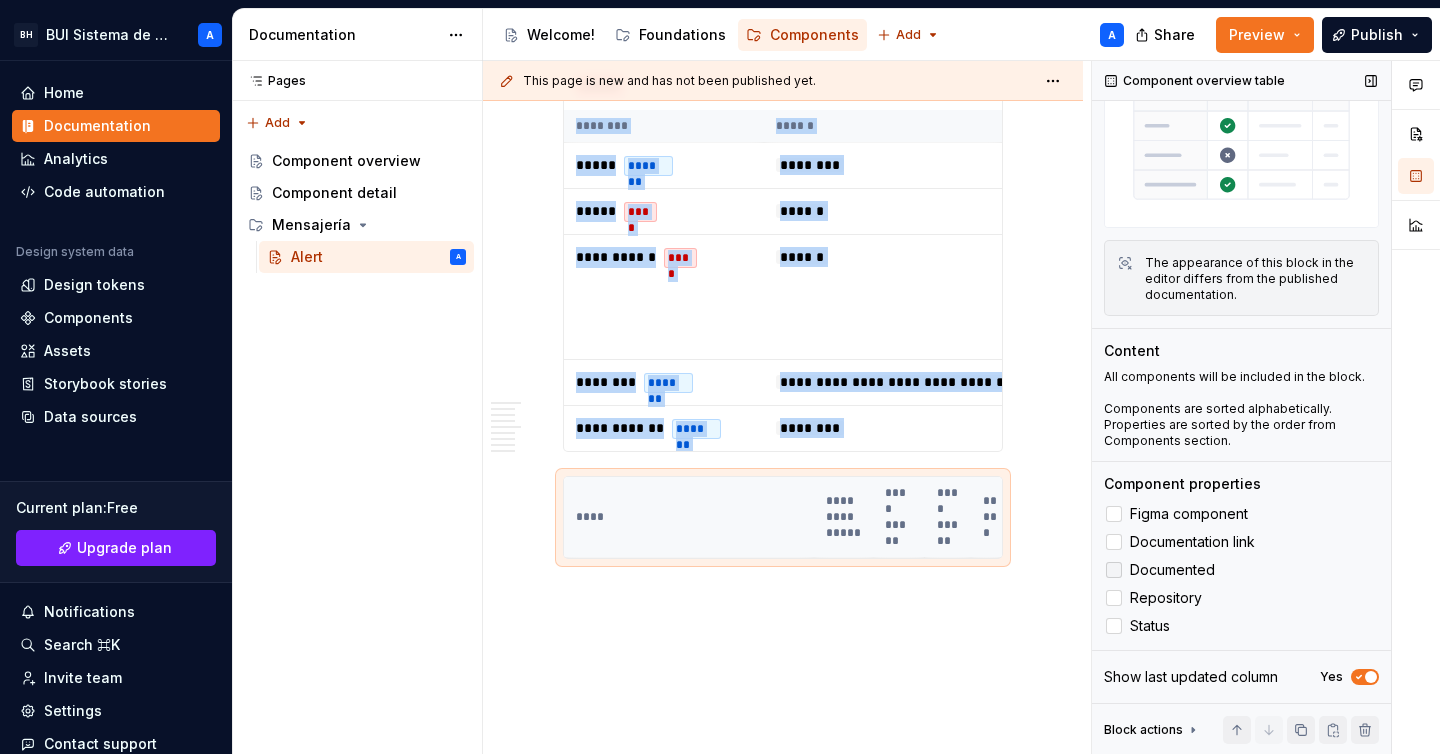 click 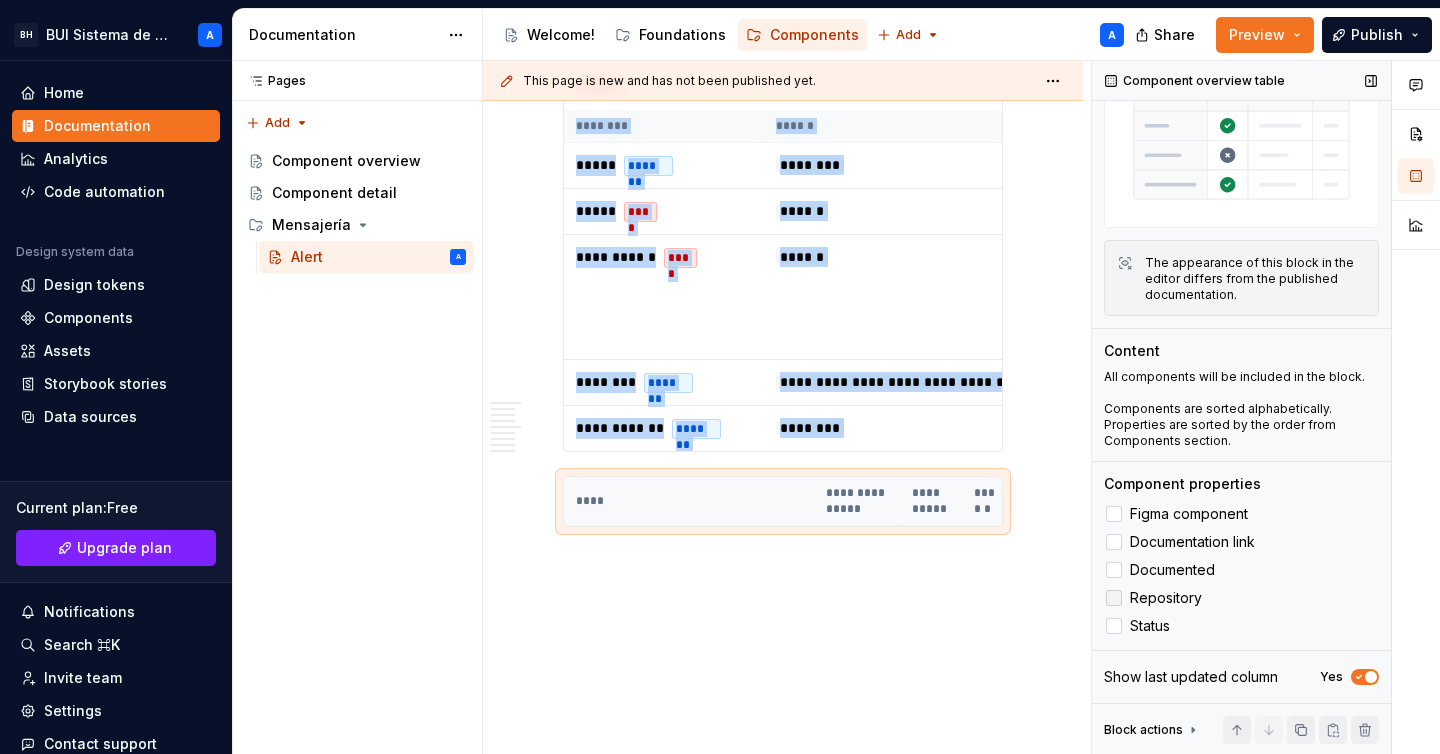 click 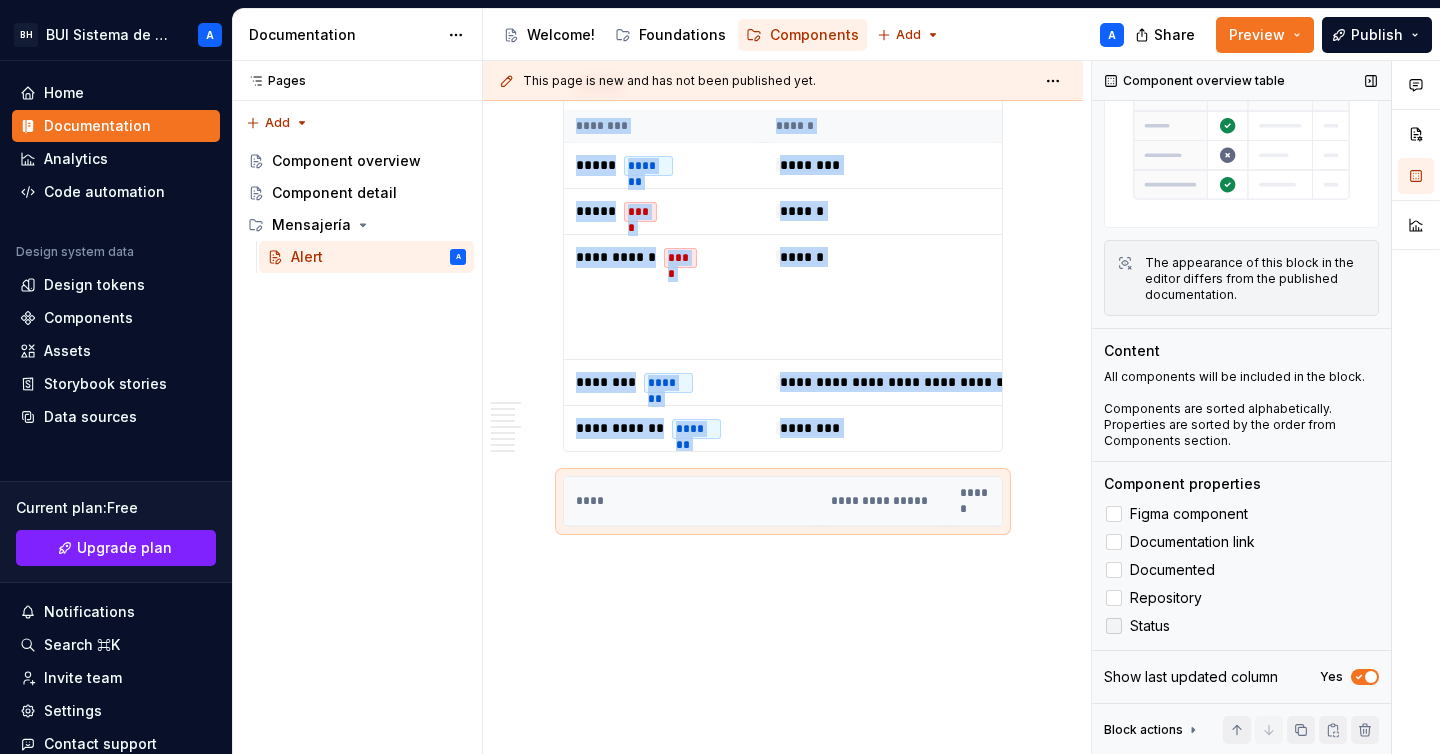 click on "Status" at bounding box center (1241, 626) 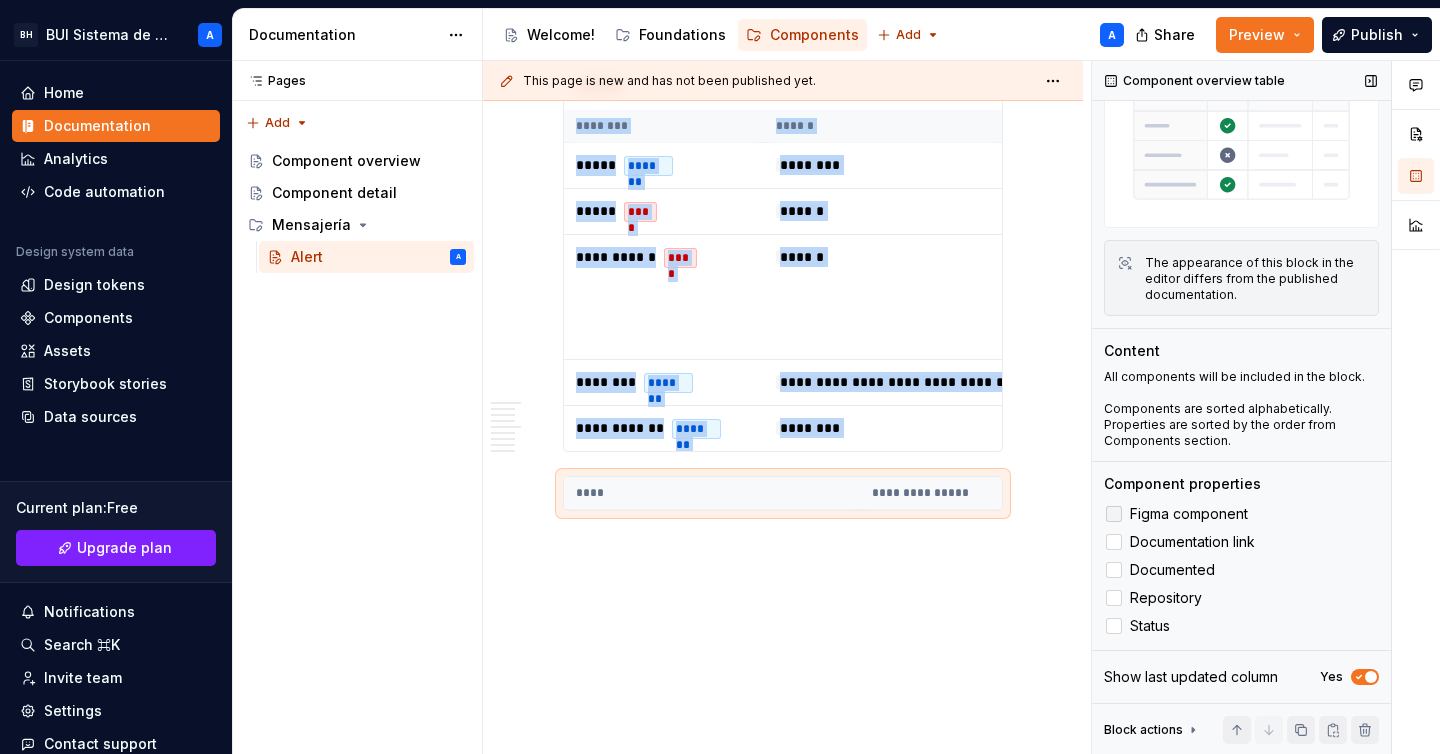click on "Figma component" at bounding box center [1241, 514] 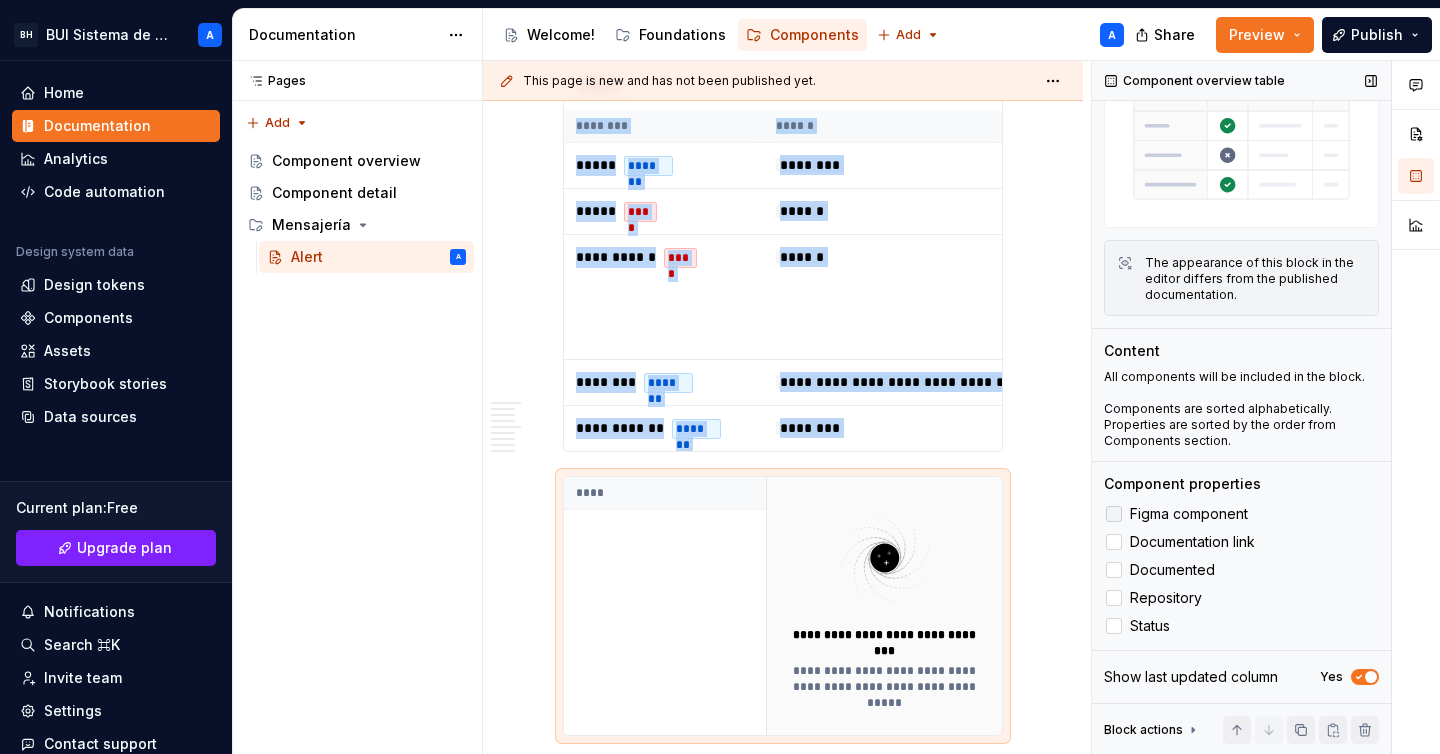 click at bounding box center [1114, 514] 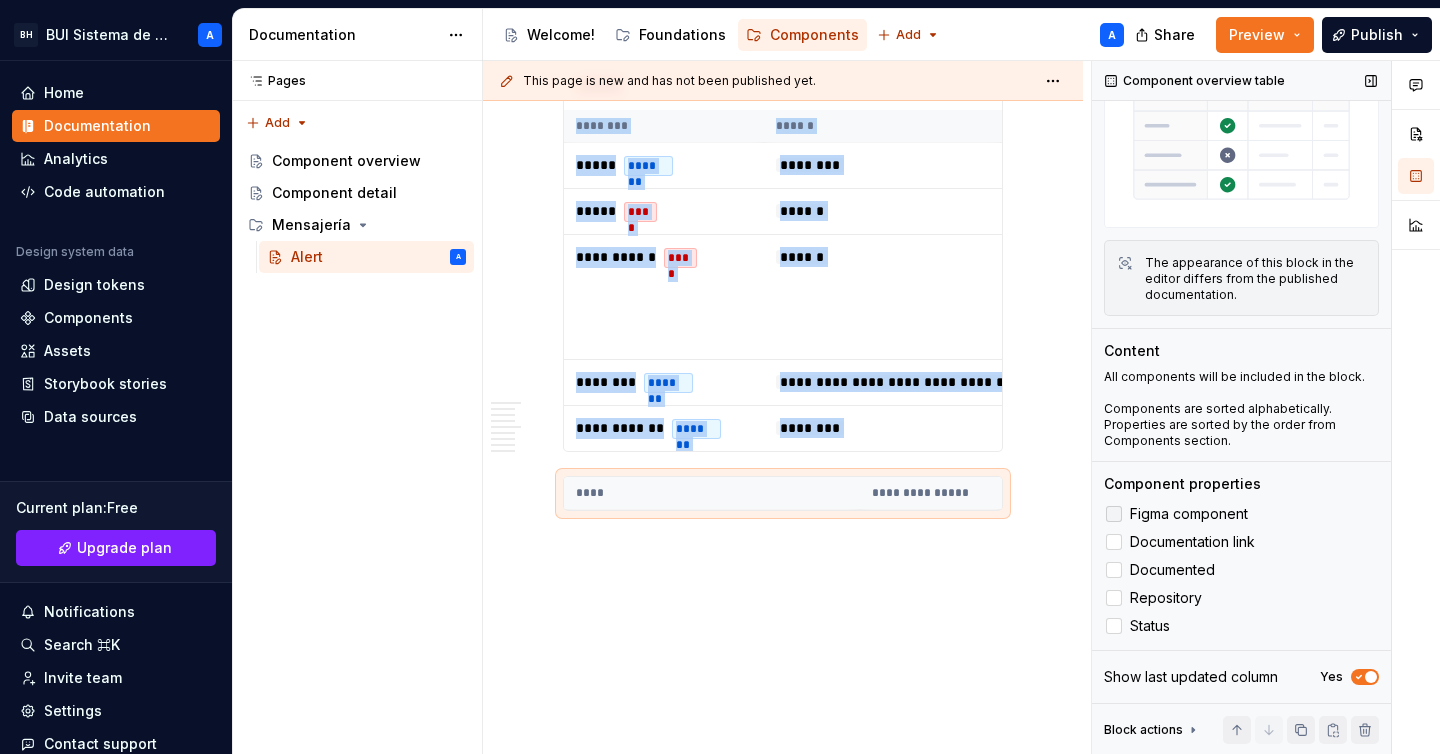 click on "Figma component" at bounding box center [1241, 514] 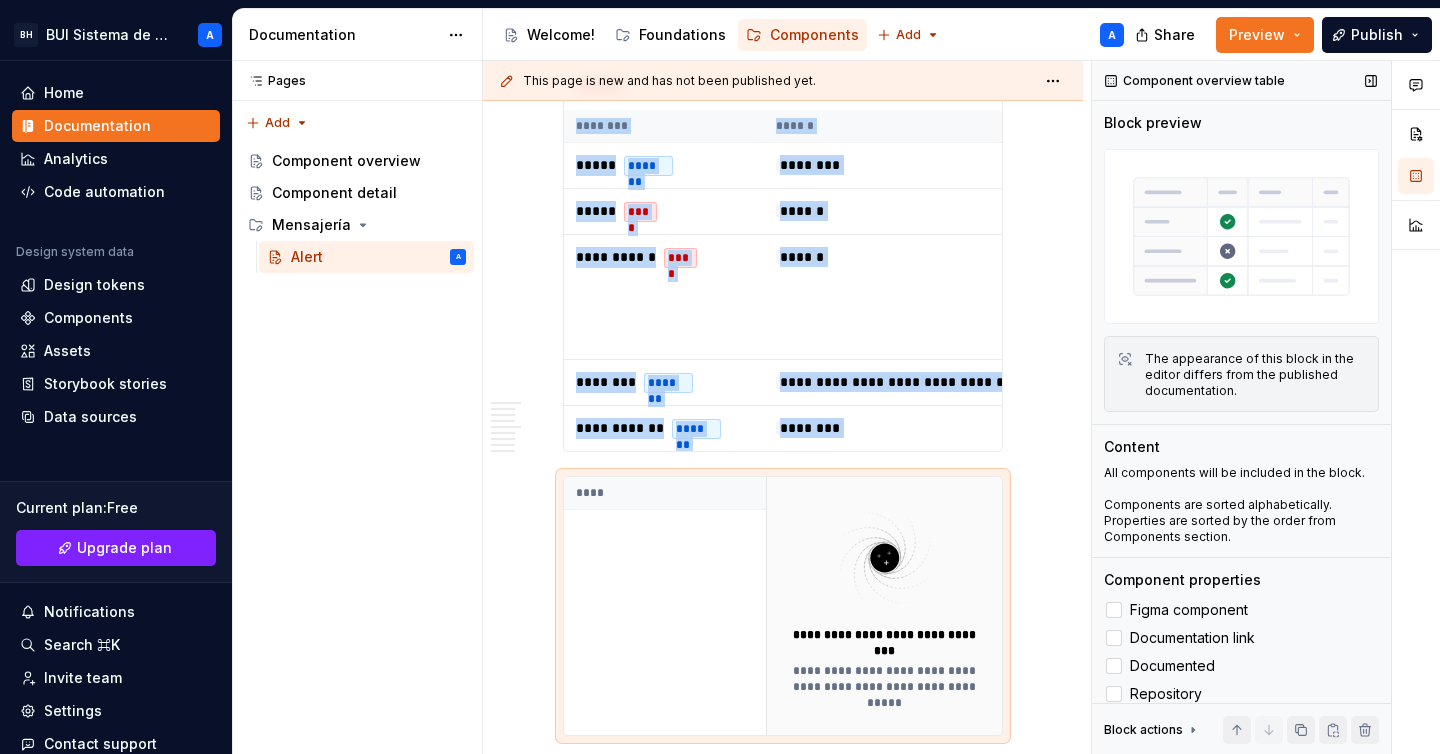 scroll, scrollTop: 96, scrollLeft: 0, axis: vertical 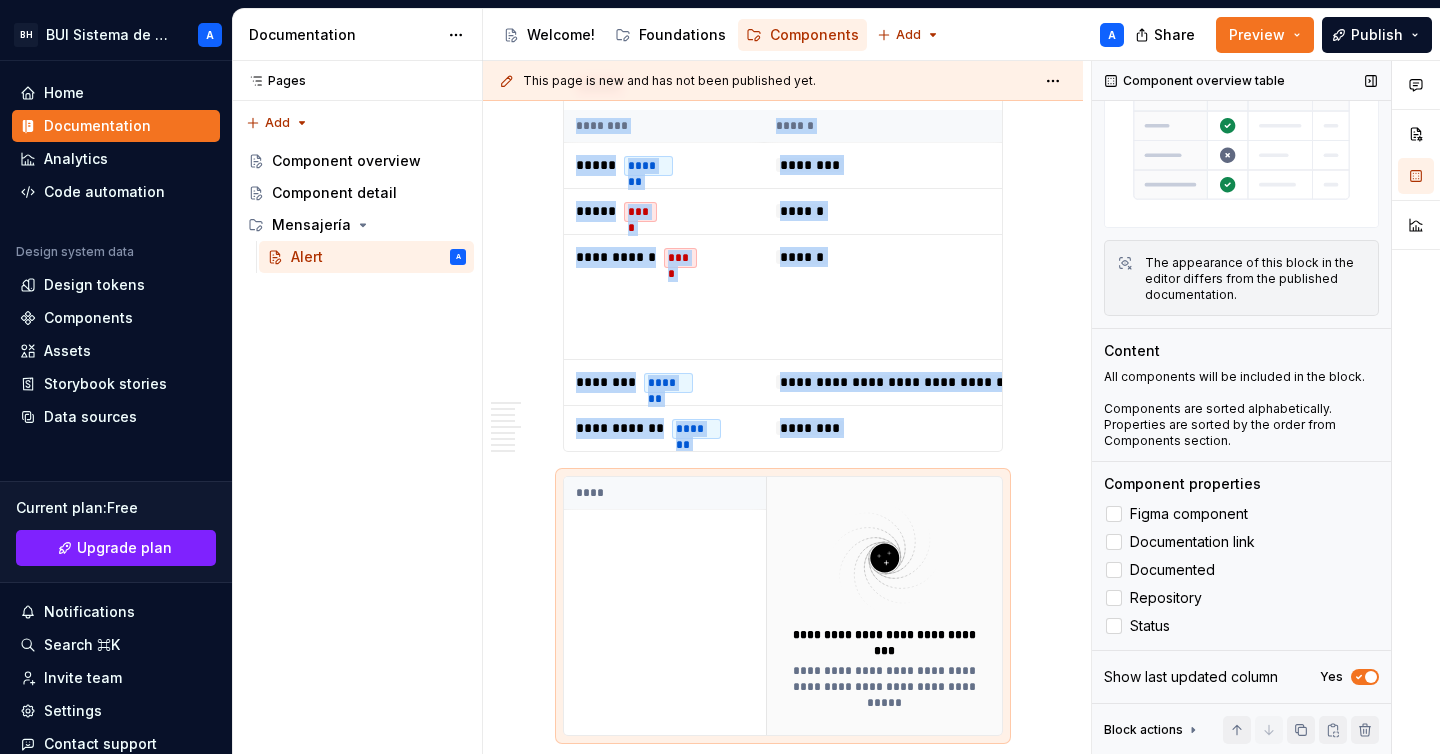click 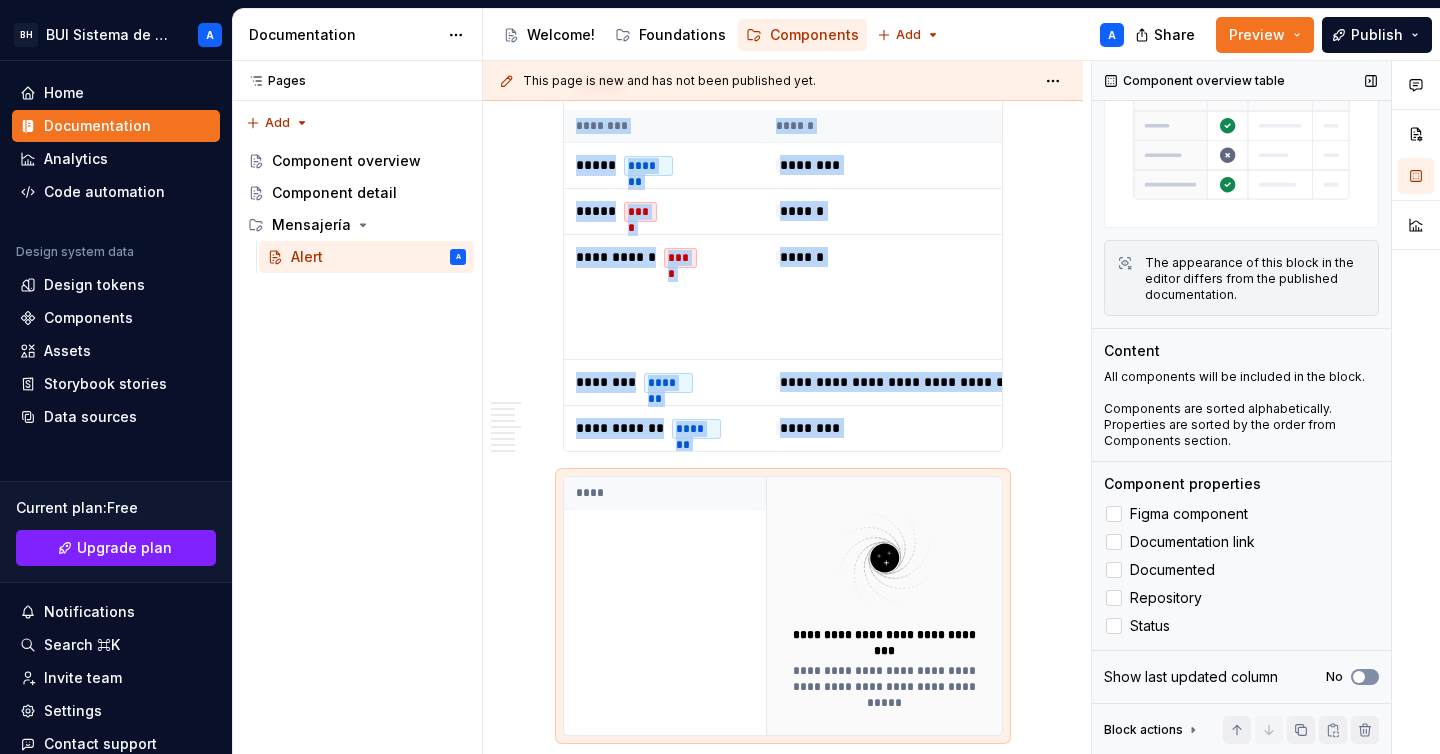 click at bounding box center [1359, 677] 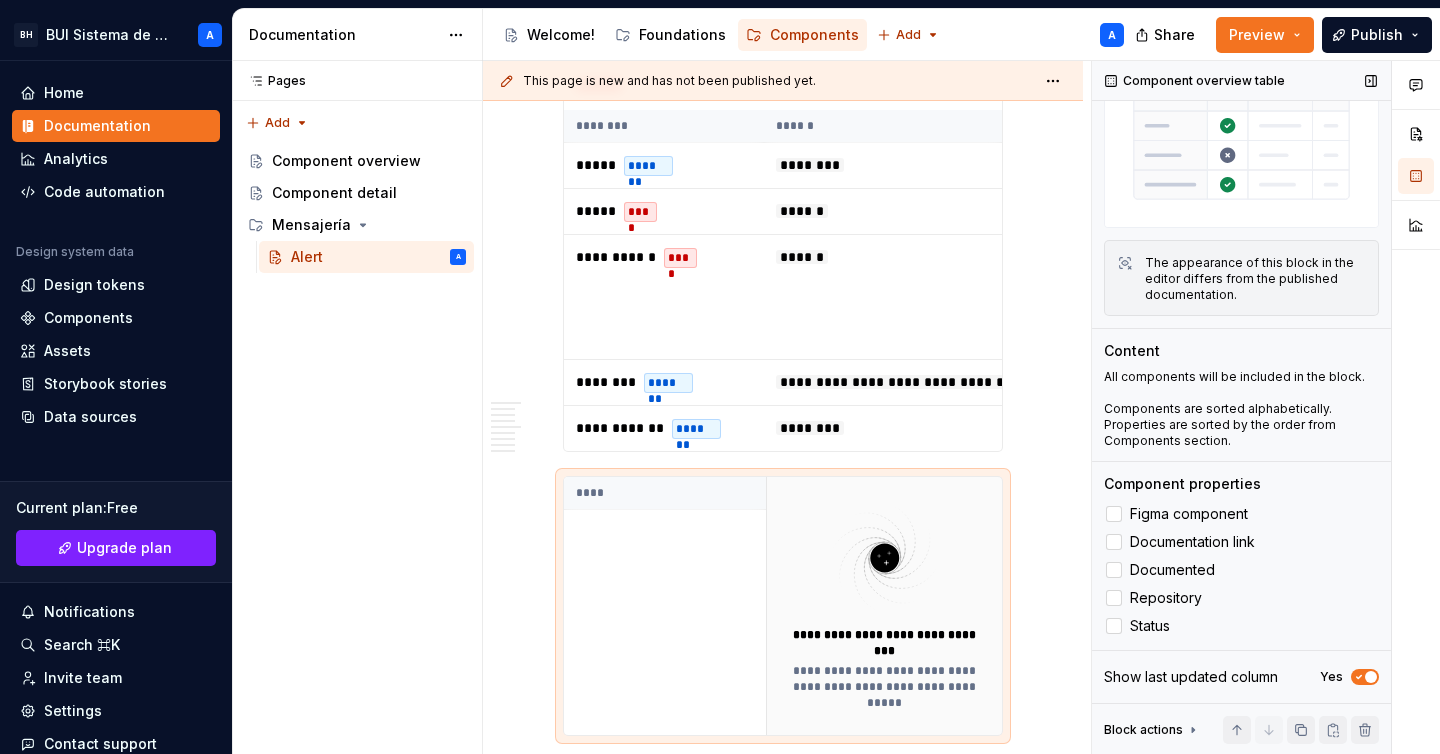 click 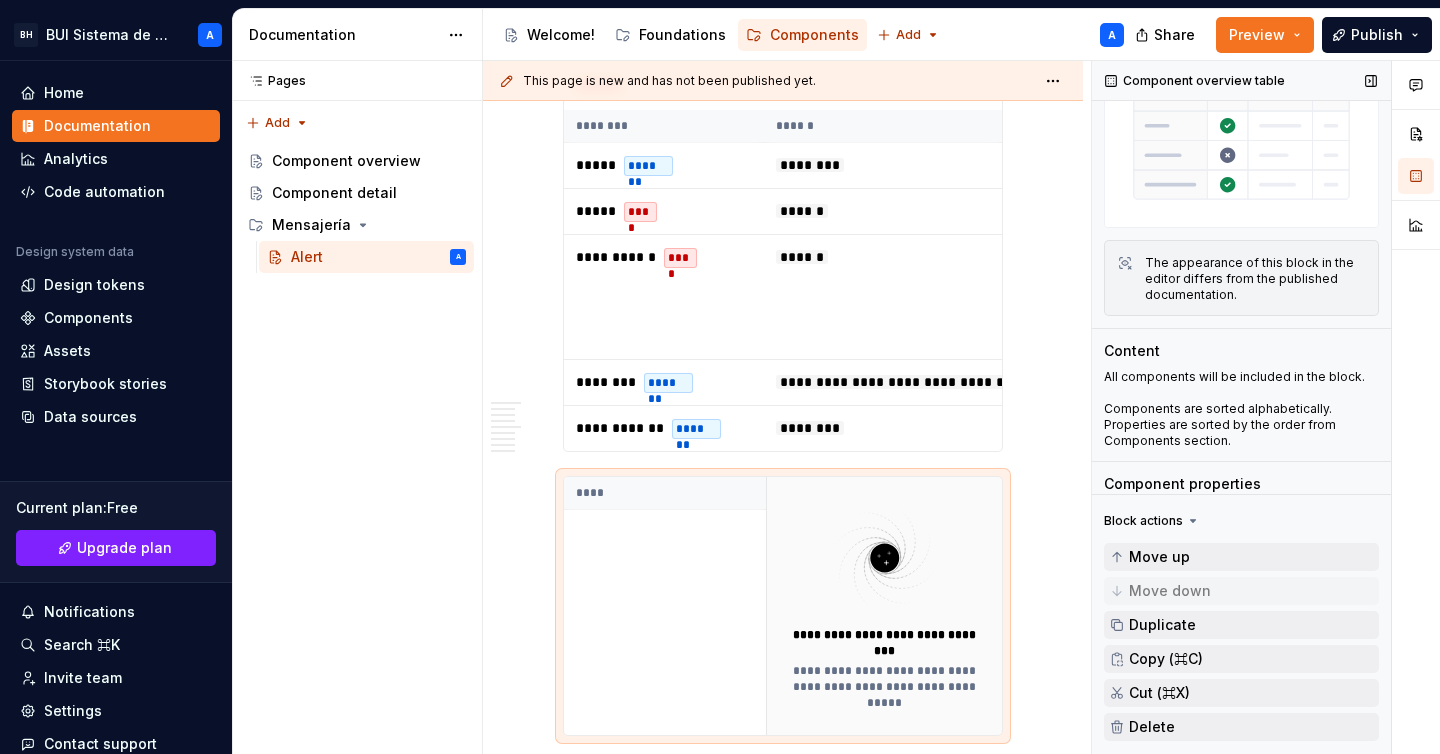 click on "Block actions Move up Move down Duplicate Copy (⌘C) Cut (⌘X) Delete" at bounding box center [1241, 624] 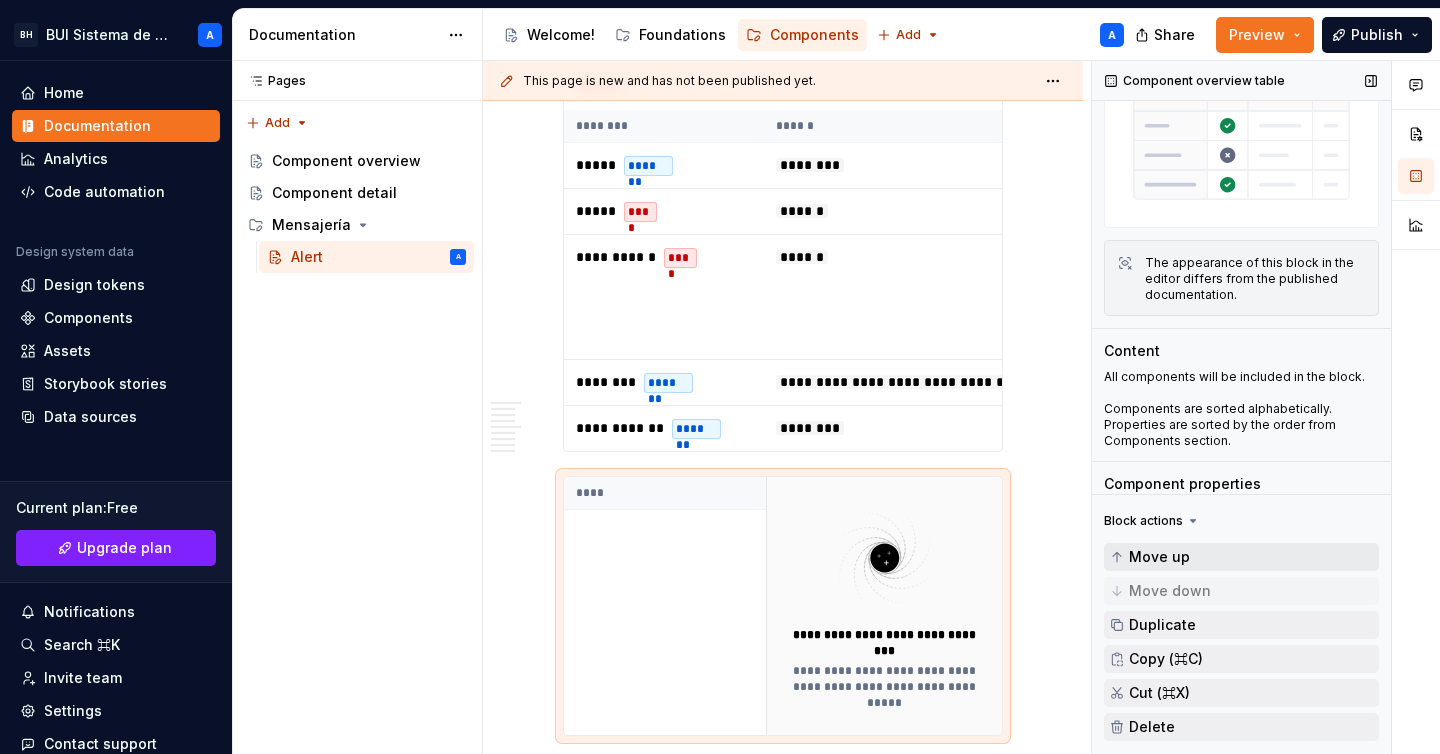 click on "Move up" at bounding box center (1159, 557) 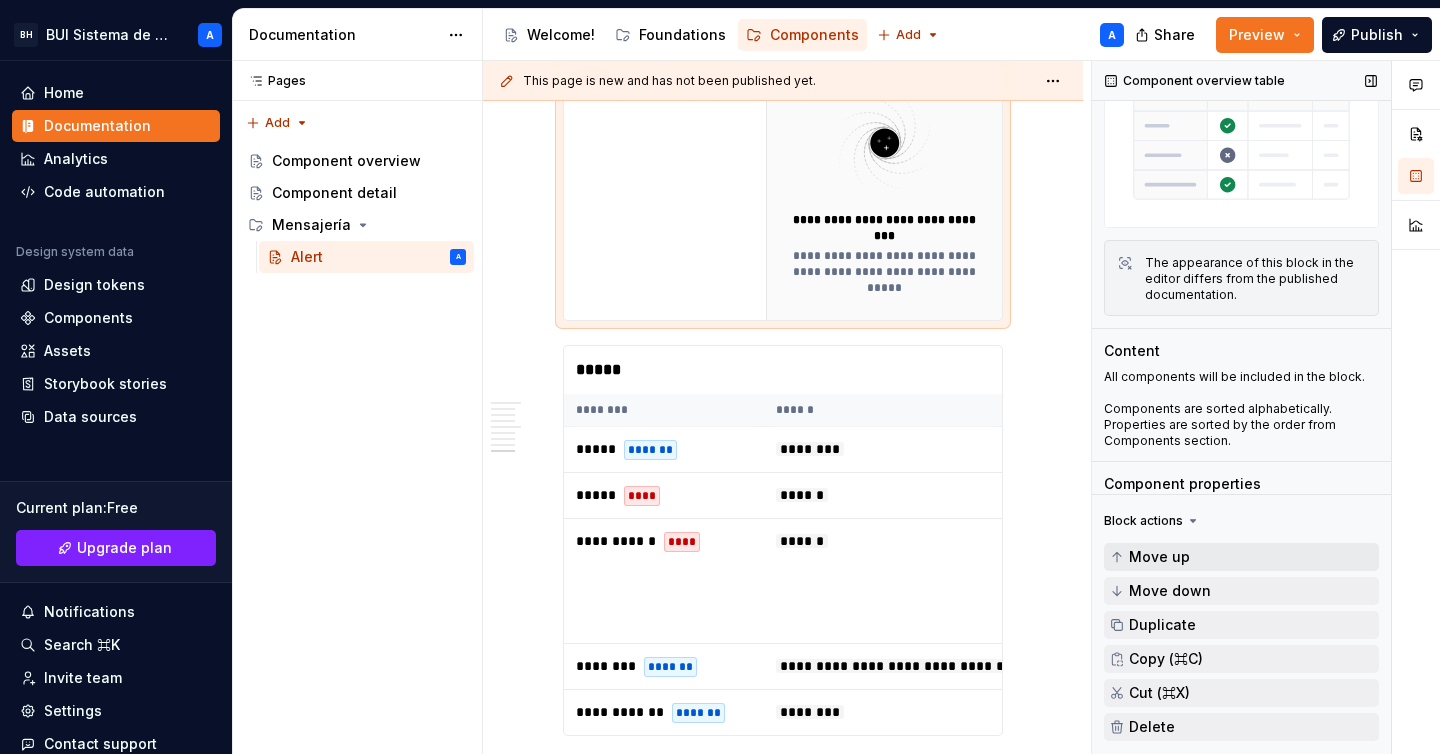 scroll, scrollTop: 2396, scrollLeft: 0, axis: vertical 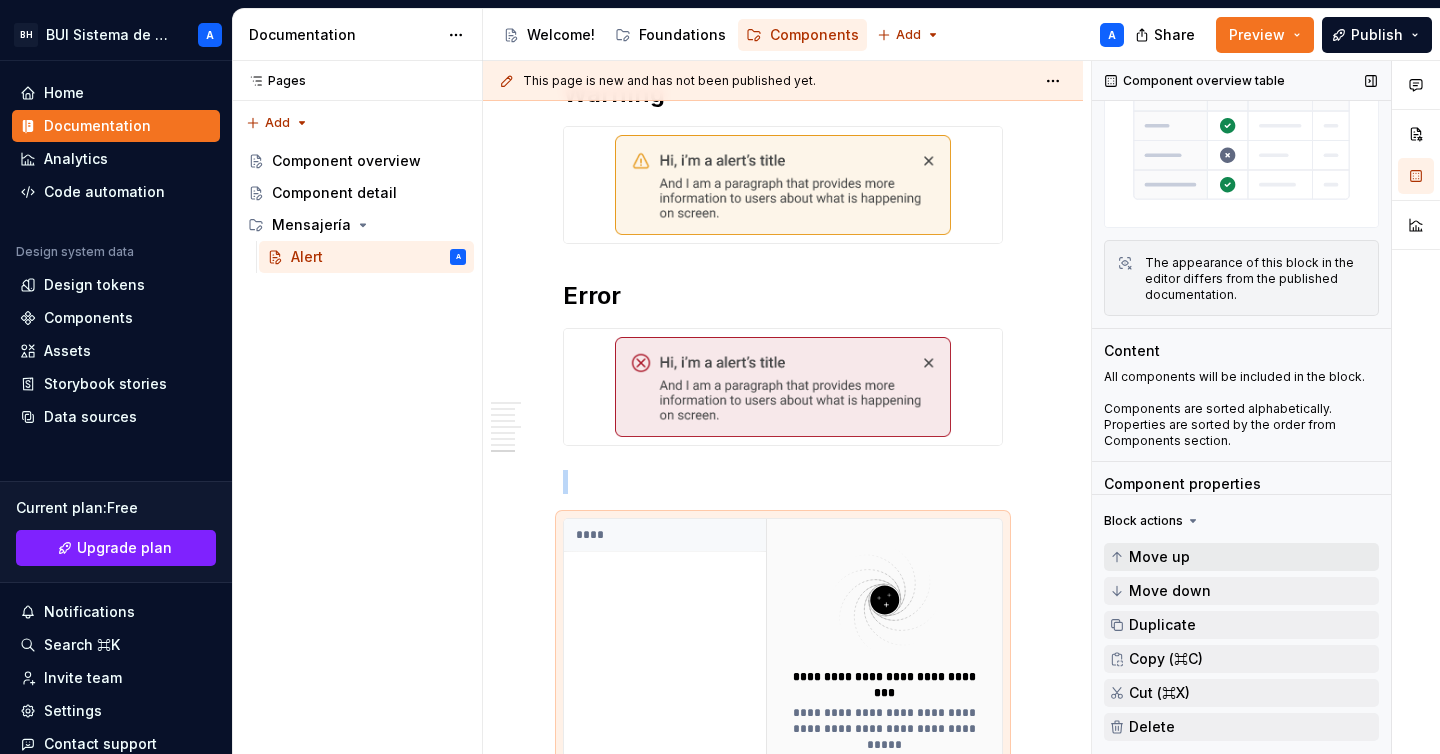 click on "Move up" at bounding box center (1159, 557) 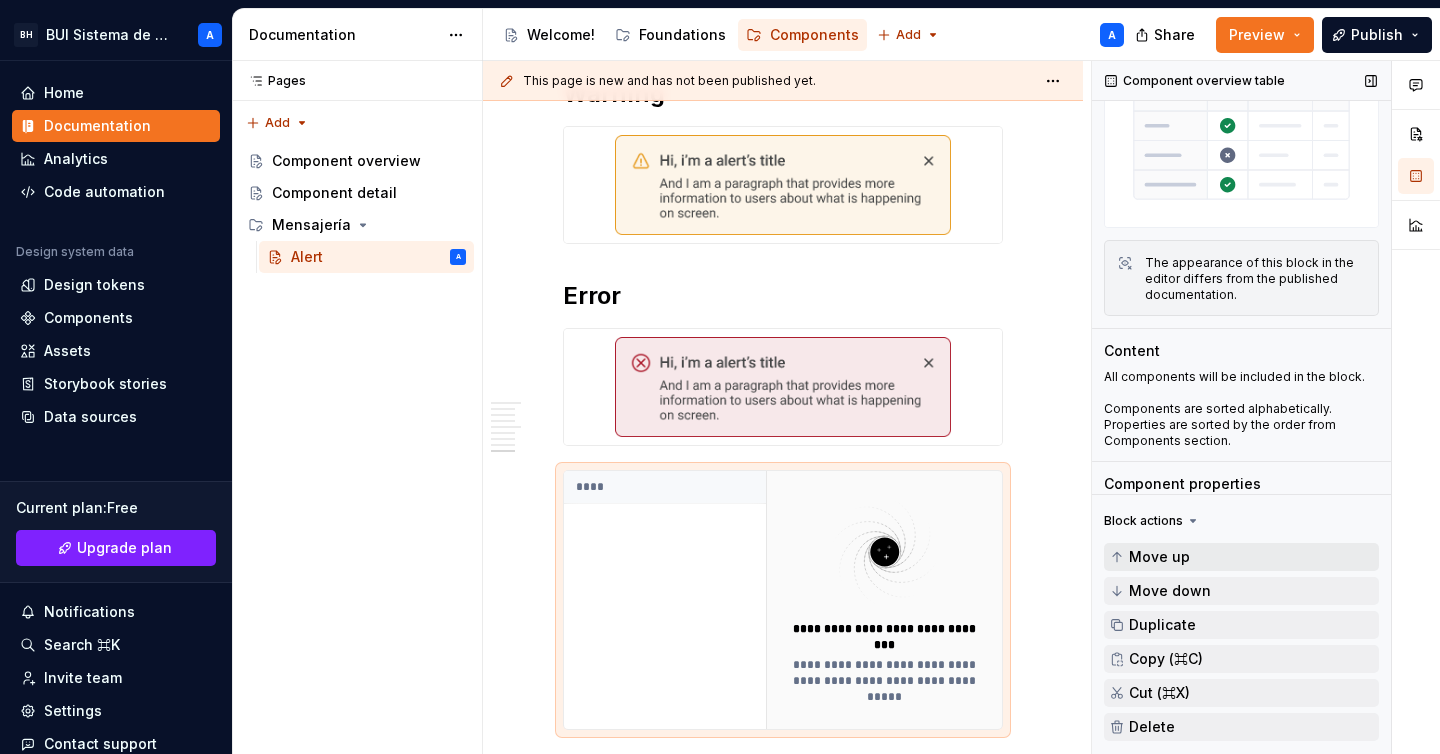 click on "Move up" at bounding box center [1159, 557] 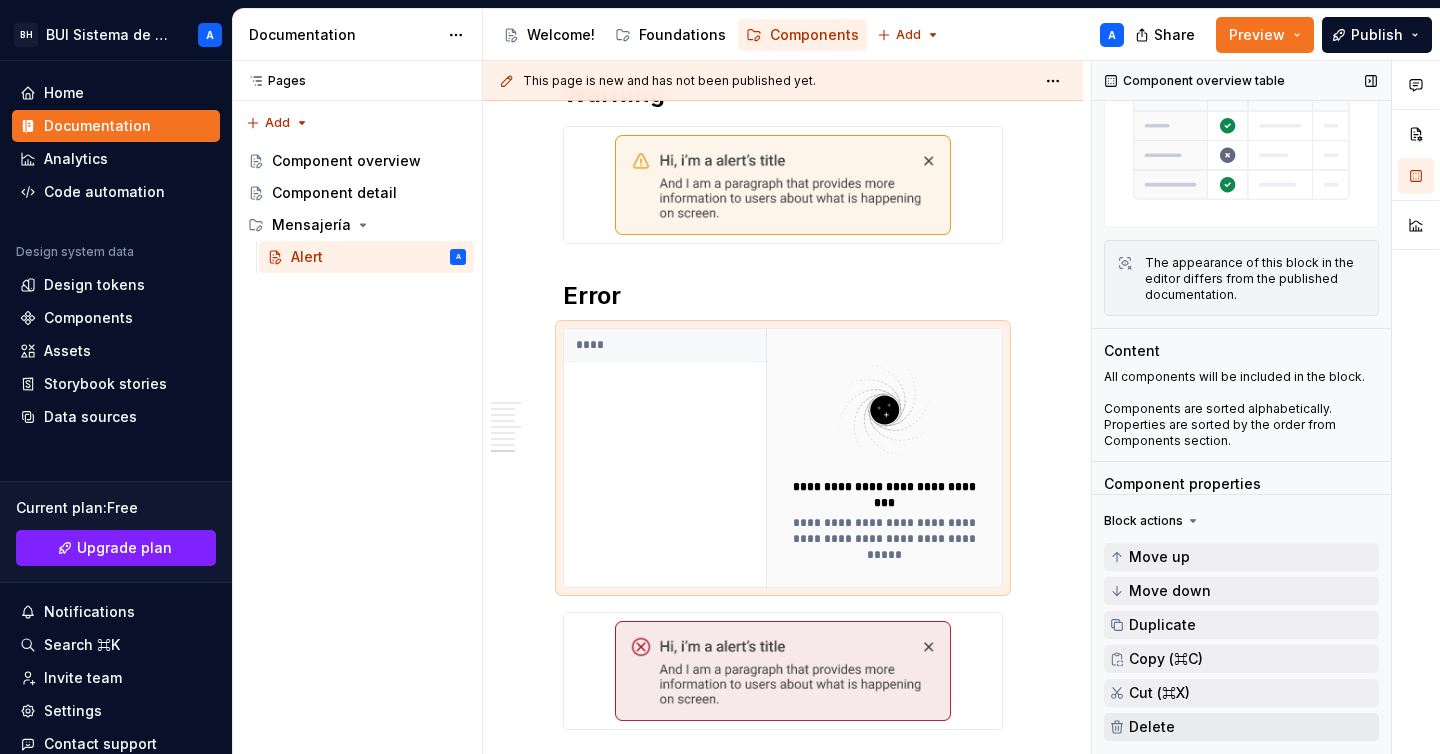 click on "Delete" at bounding box center (1241, 727) 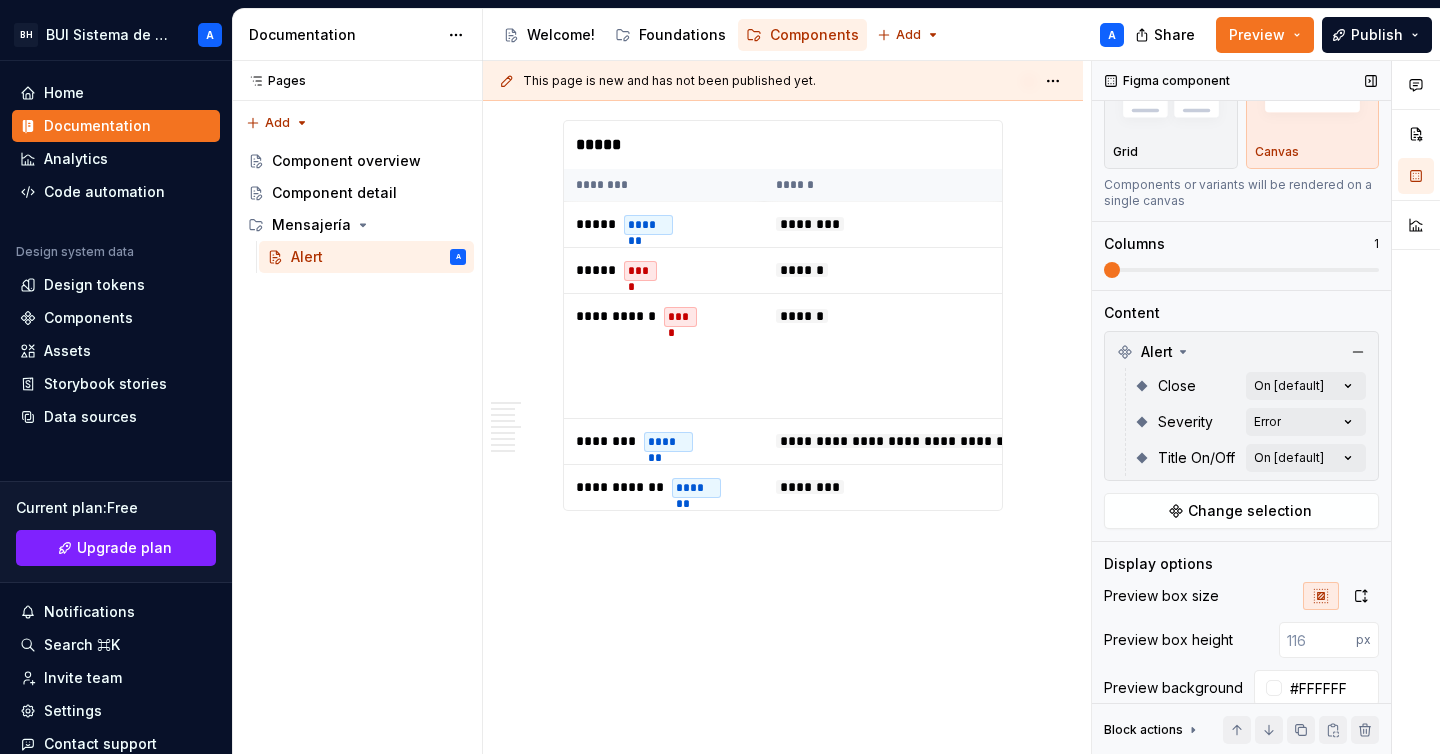 scroll, scrollTop: 2793, scrollLeft: 0, axis: vertical 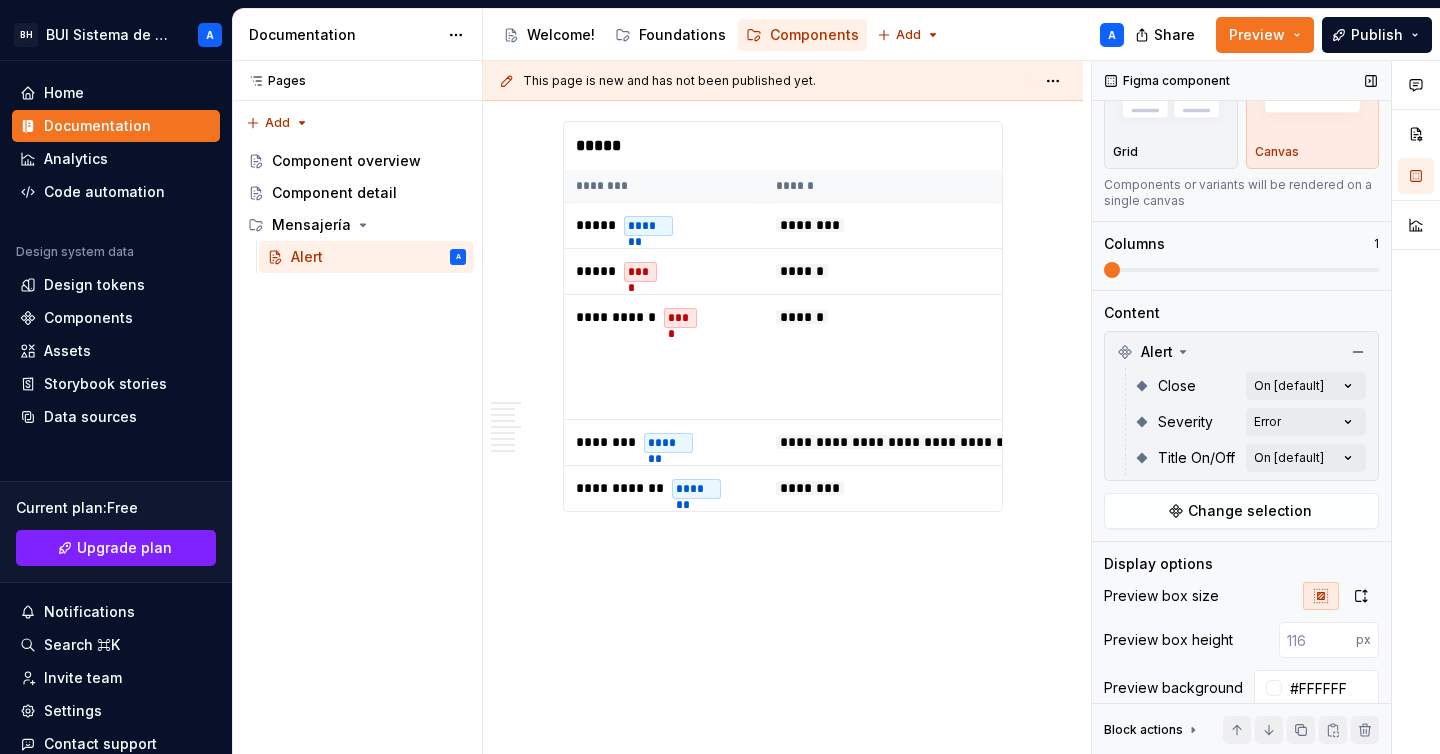 click on "Uso Se usa principalmente para comunicar errores, advertencias o información importante que la persona usuaria debe tener en cuenta. Cuando usar Mensajes críticos o urgentes:  Cuando es necesario que la persona usuaria preste atención inmediata, como errores en un formulario. Advertencias importantes:  Cuando la persona usuaria debe ser alertada sobre algo que puede tener consecuencias. Información importante:  Información que la persona usuaria debe conocer, pero que no es urgente o critica. Cuando evitar usar Cuando el mensaje sea temporal, como una notificación que confirma una acción realizada, el componente Alert puede ser innecesario, ya que puede interrumpir la experiencia de la persona usuaria, en estos casos es recomendable usar el componente  Toast. Normas de uso Posición visible pero no intrusiva:  Deben estar en un lugar destacado pero no interrumpir el contenido principal. Ubicación según urgencia: Alertas fijas:  Contenido: Tamaño: Variantes Info Success Warning Error ***** ********" at bounding box center [783, -809] 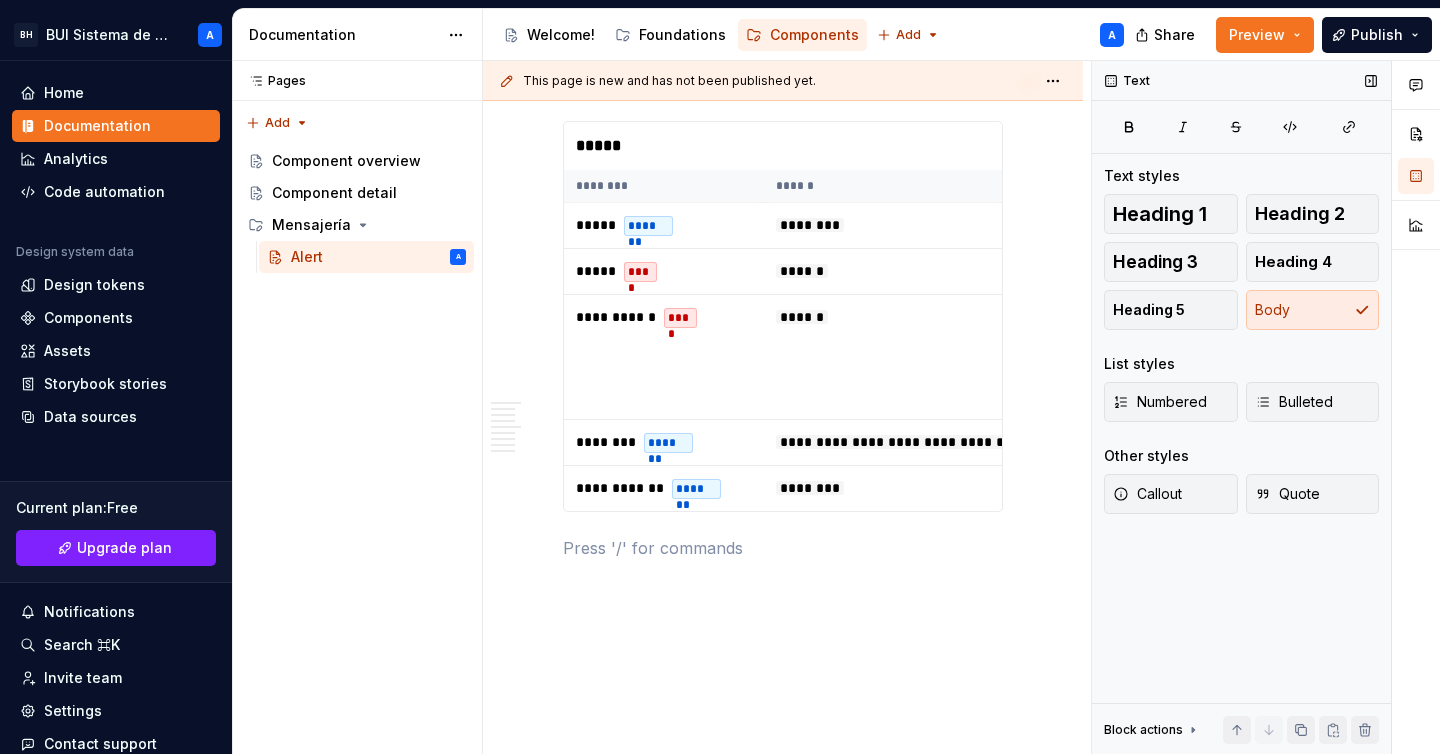 scroll, scrollTop: 0, scrollLeft: 0, axis: both 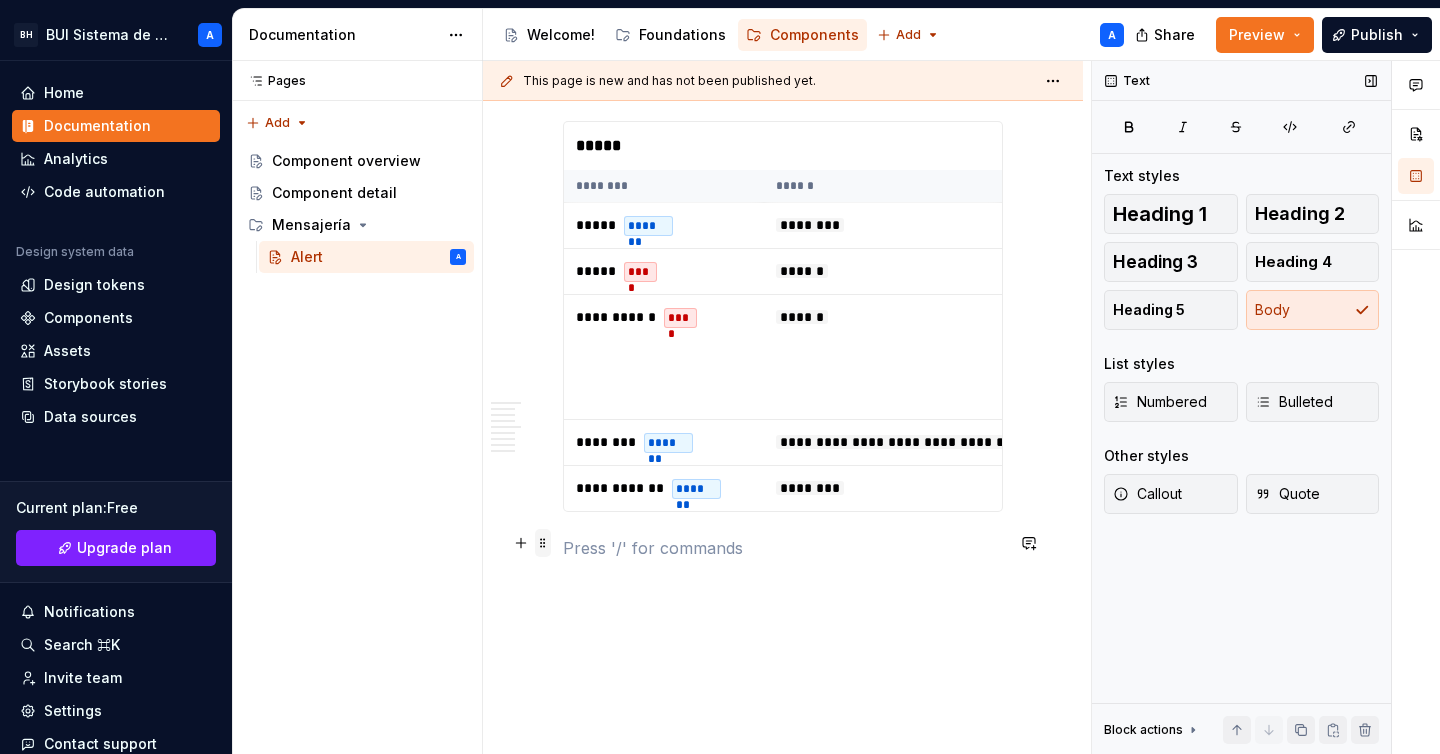 click at bounding box center [543, 543] 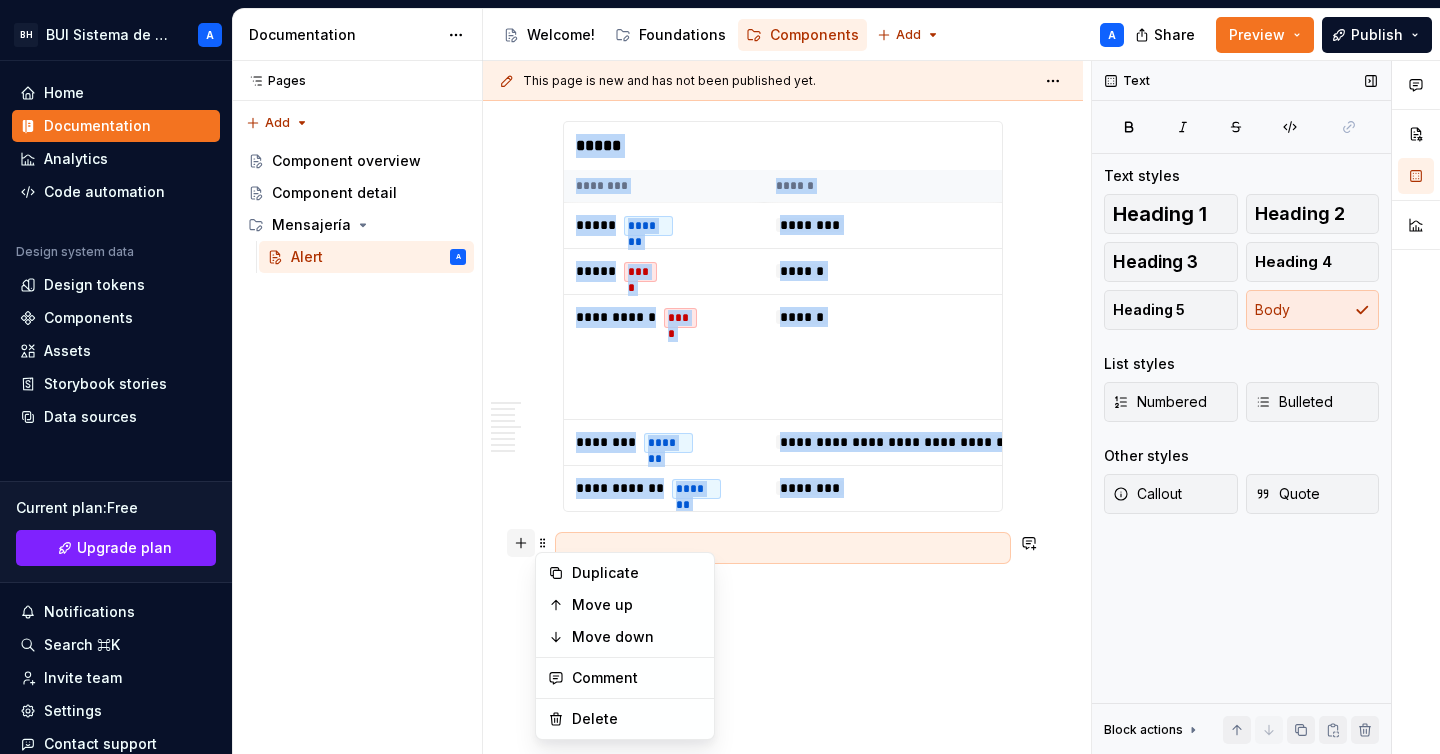 click at bounding box center [521, 543] 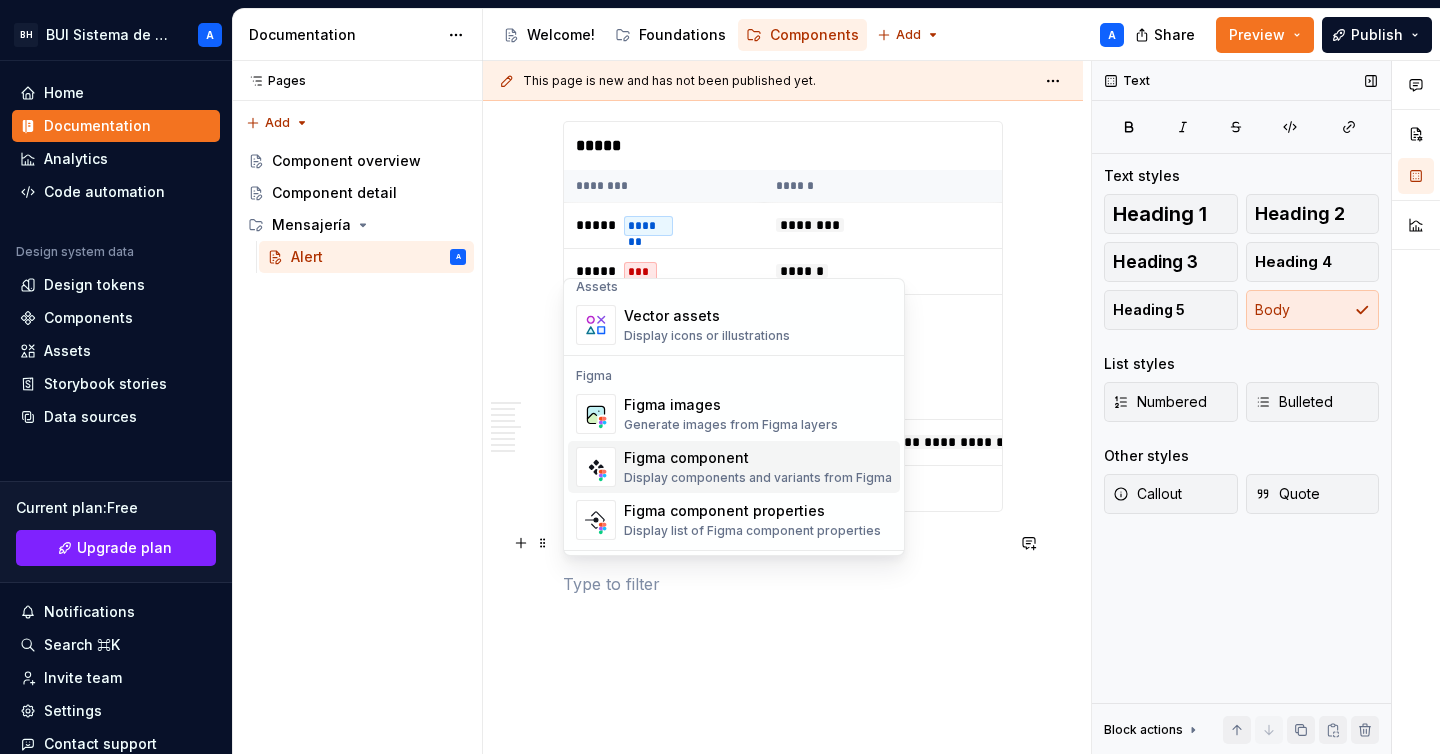 scroll, scrollTop: 1860, scrollLeft: 0, axis: vertical 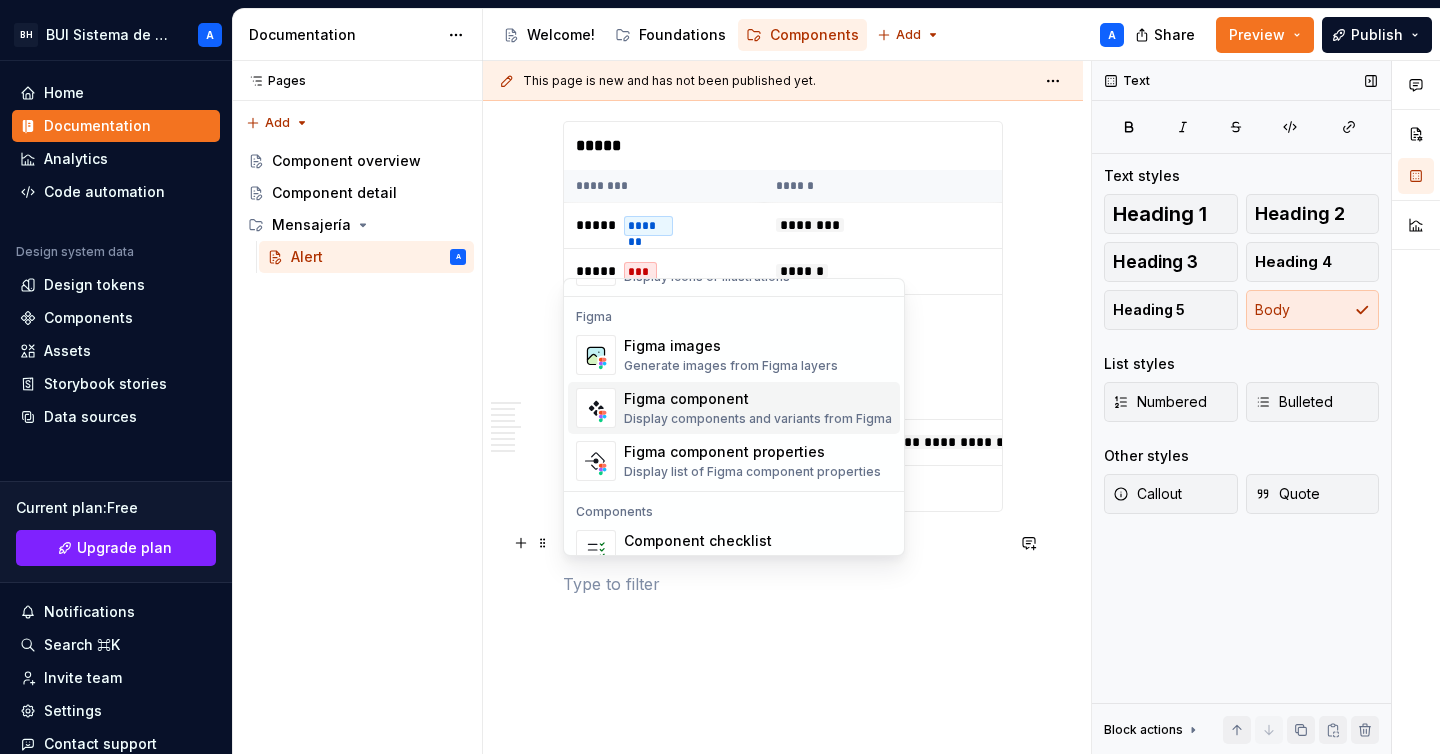 type on "*" 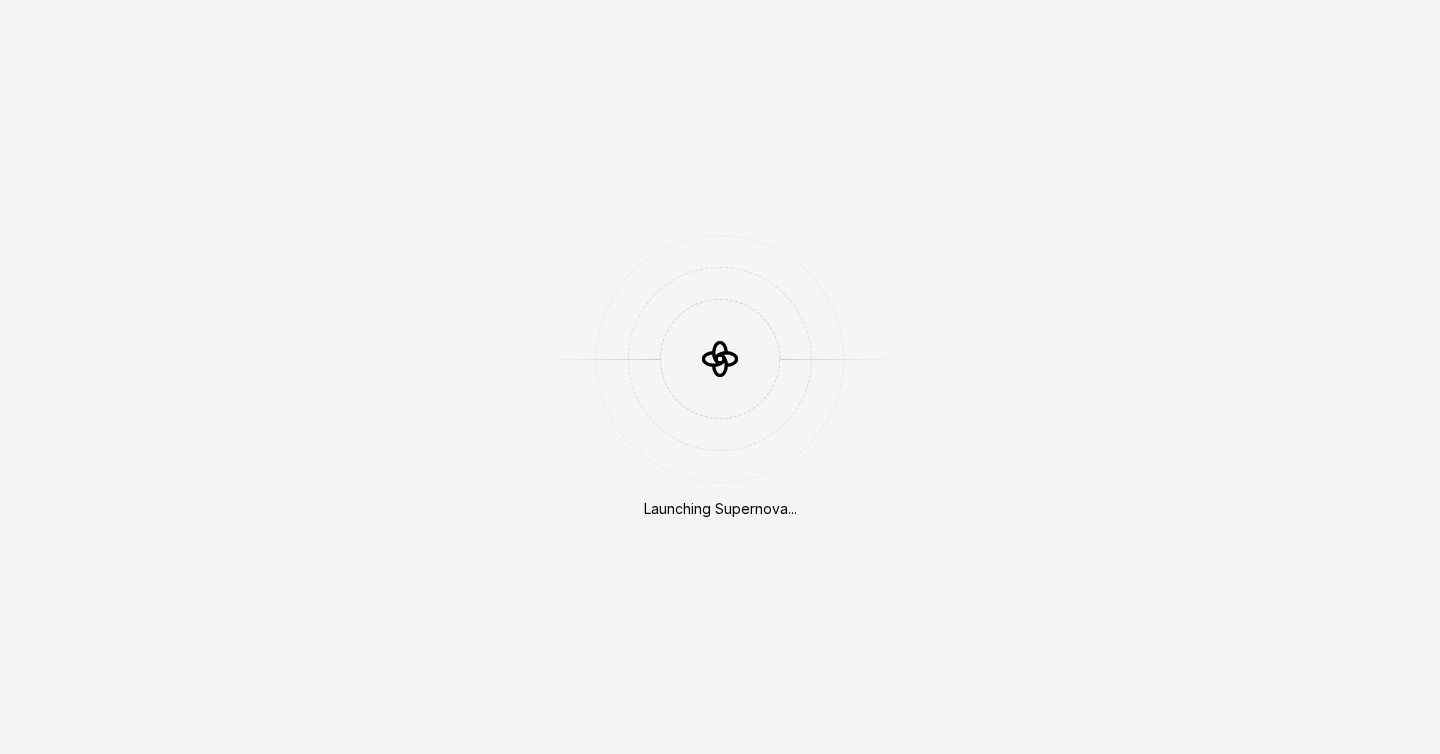 scroll, scrollTop: 0, scrollLeft: 0, axis: both 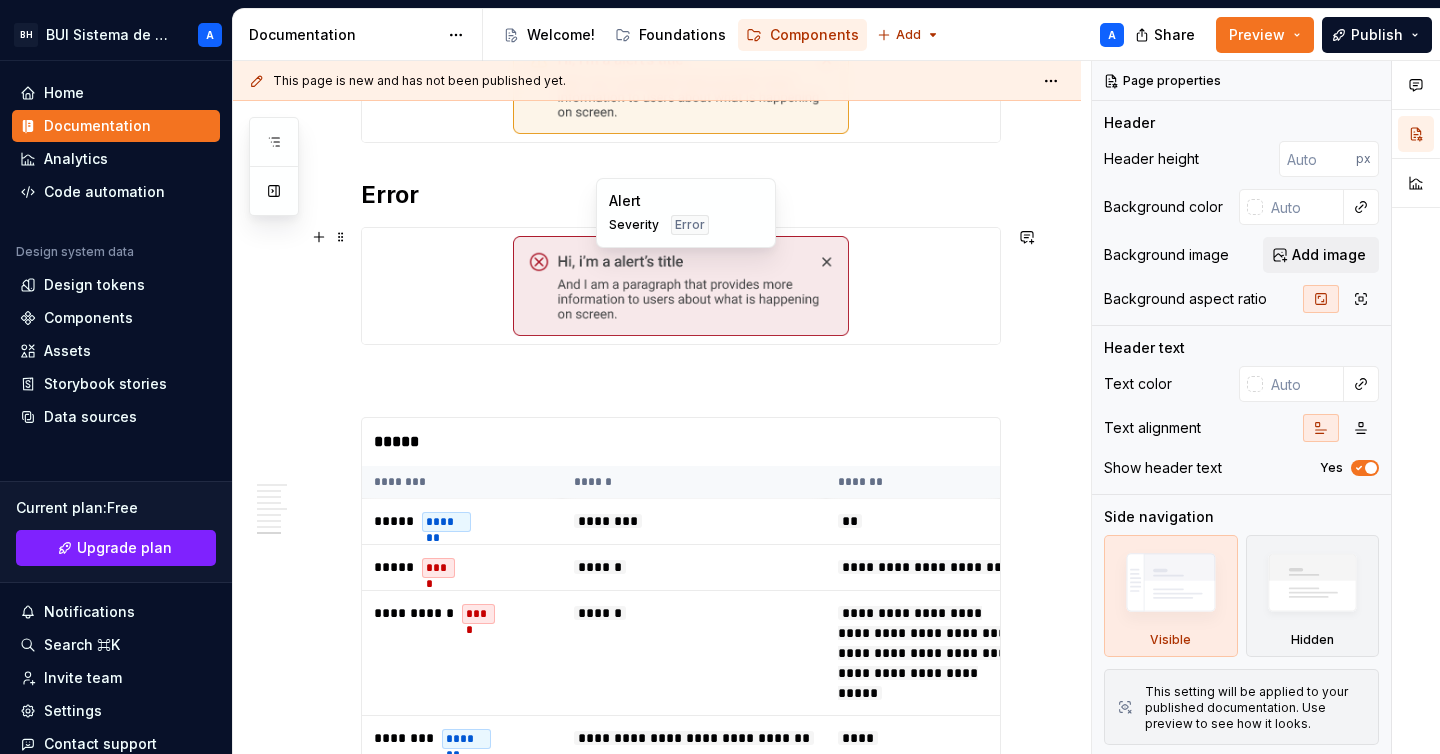 click at bounding box center (681, 286) 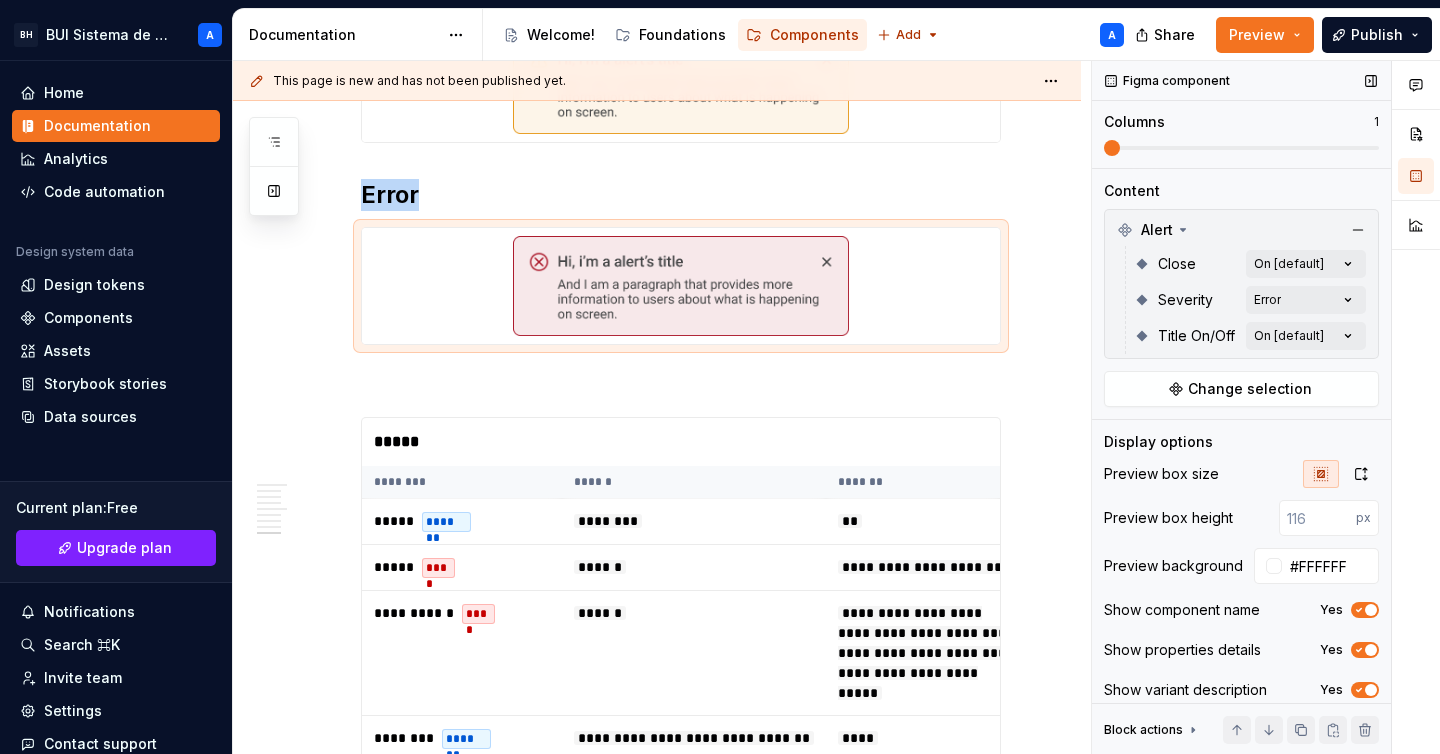 scroll, scrollTop: 231, scrollLeft: 0, axis: vertical 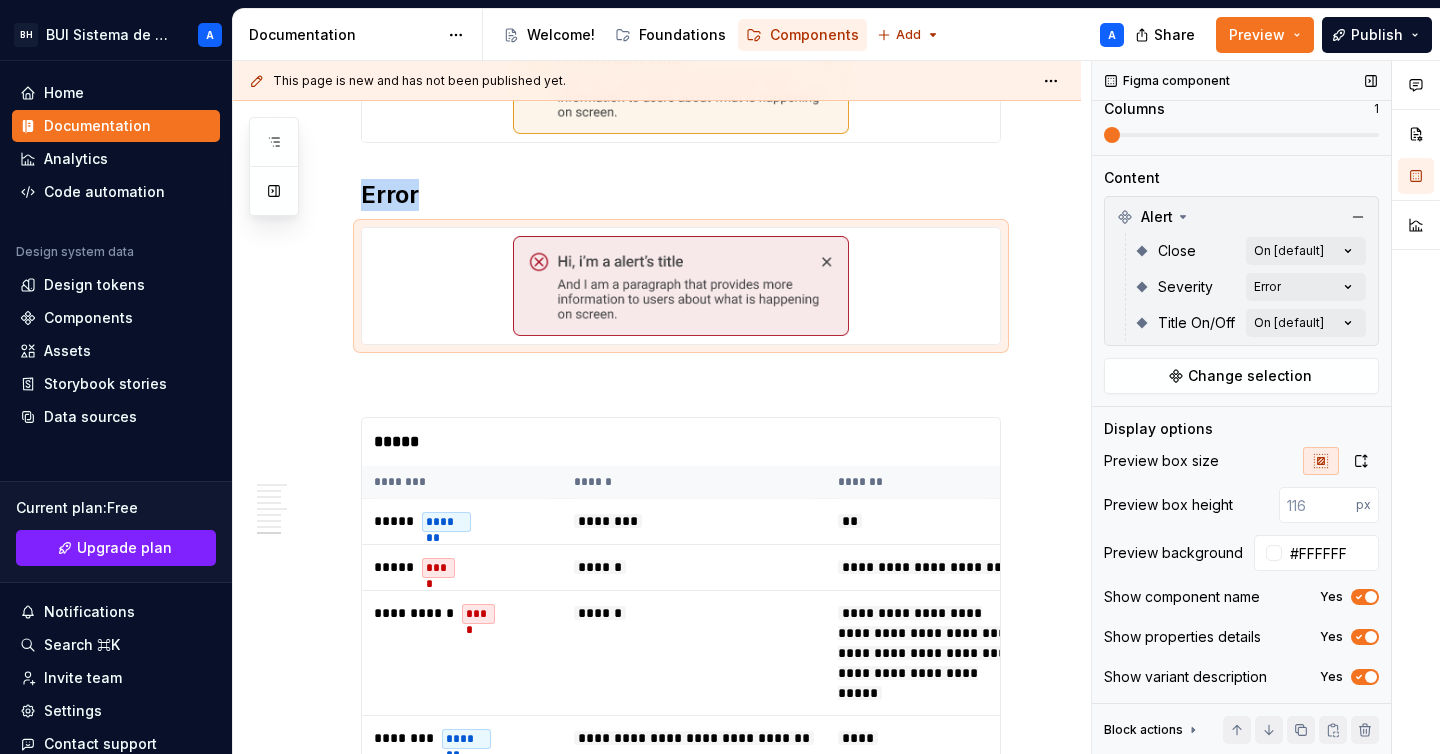 click 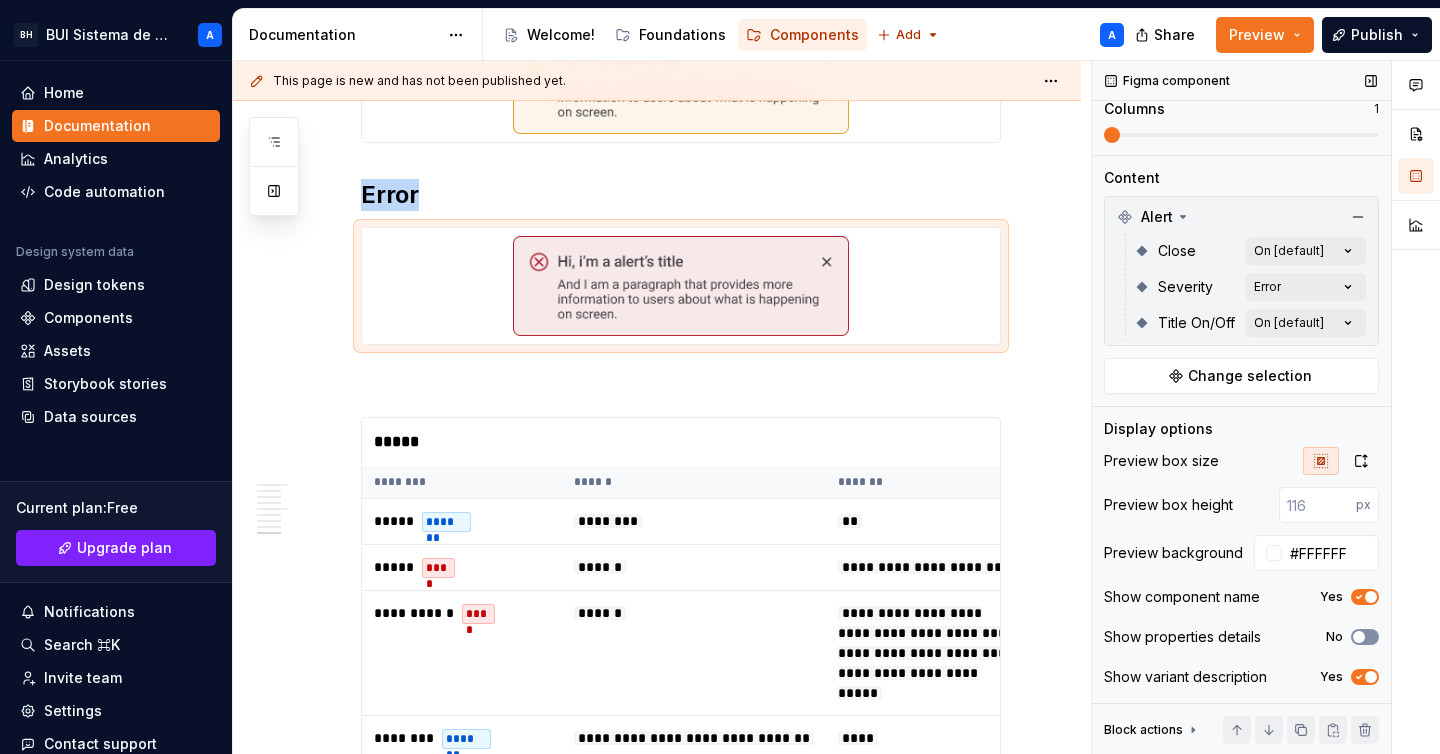 click at bounding box center (1359, 637) 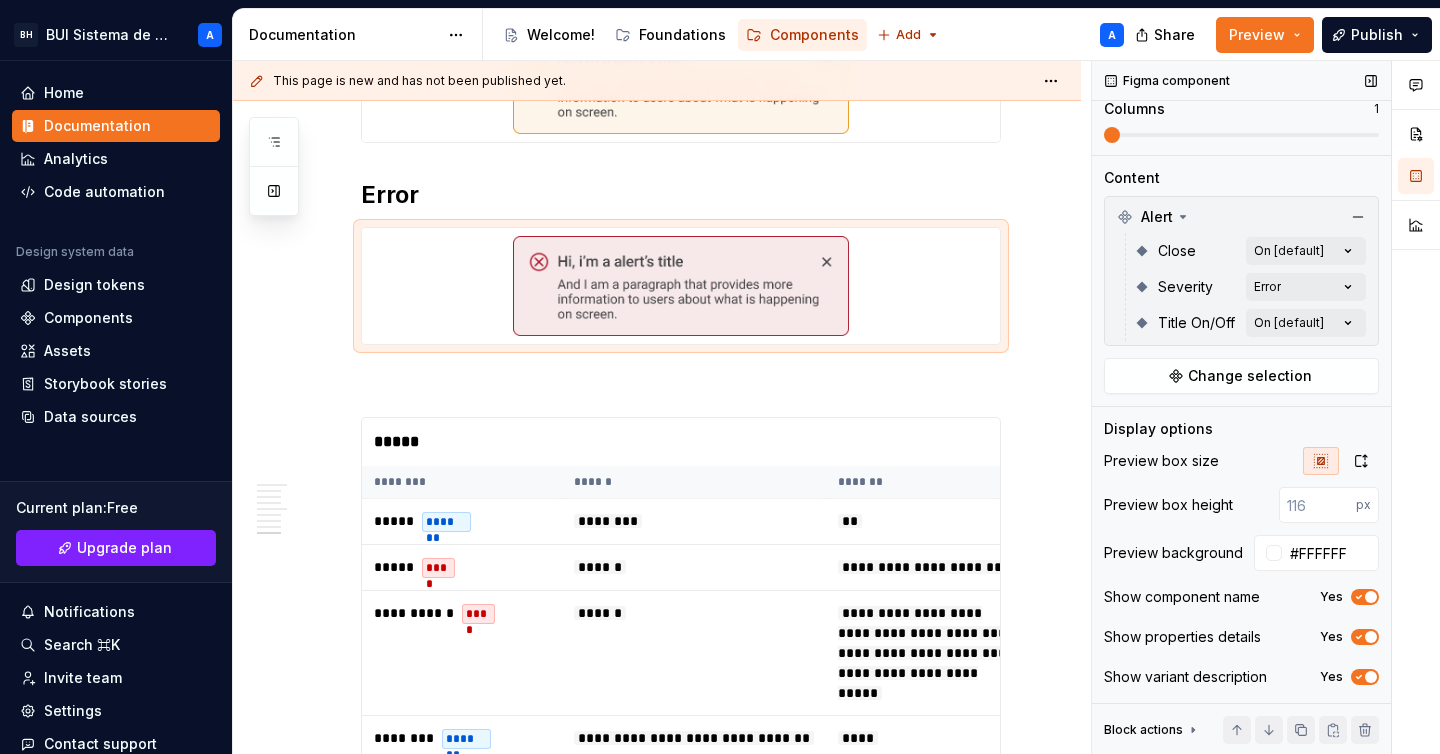 click on "Show properties details" at bounding box center [1182, 637] 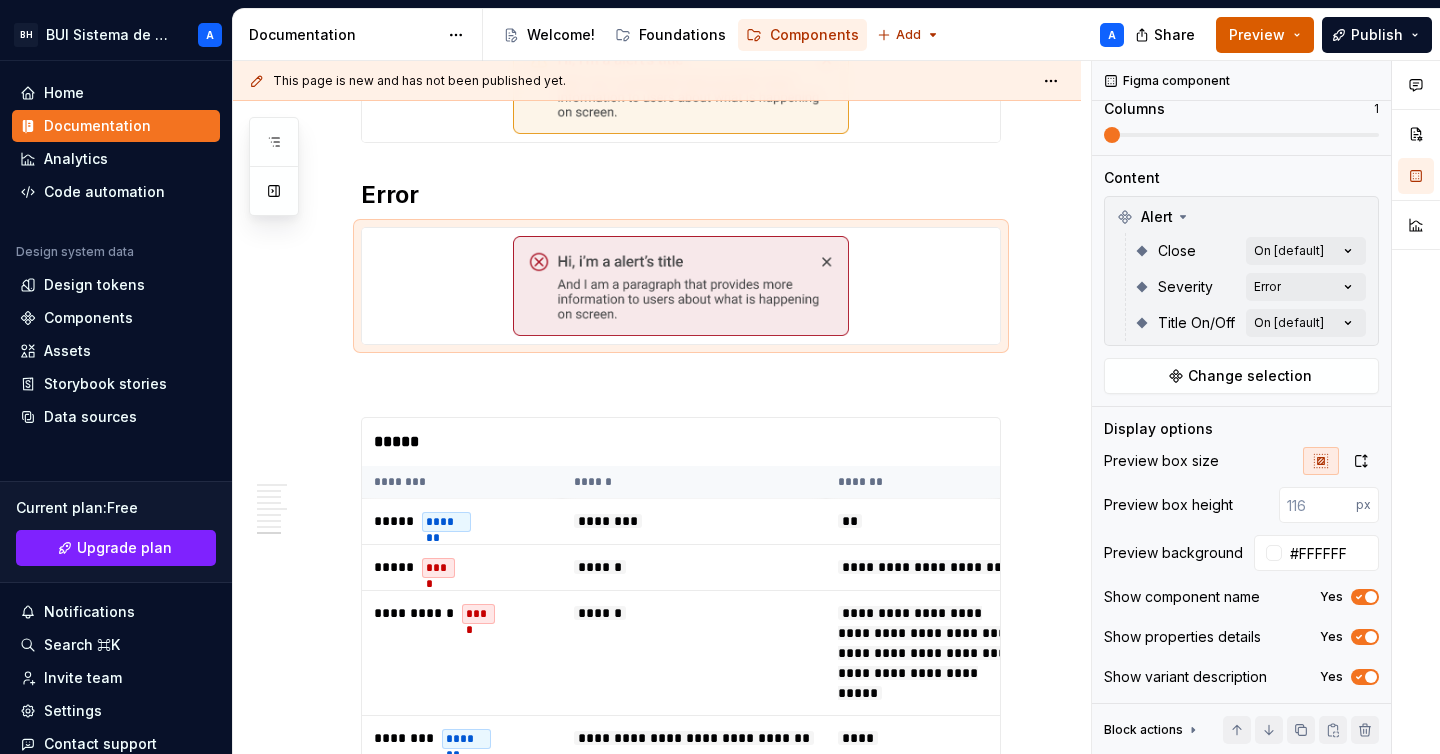 click on "Preview" at bounding box center (1257, 35) 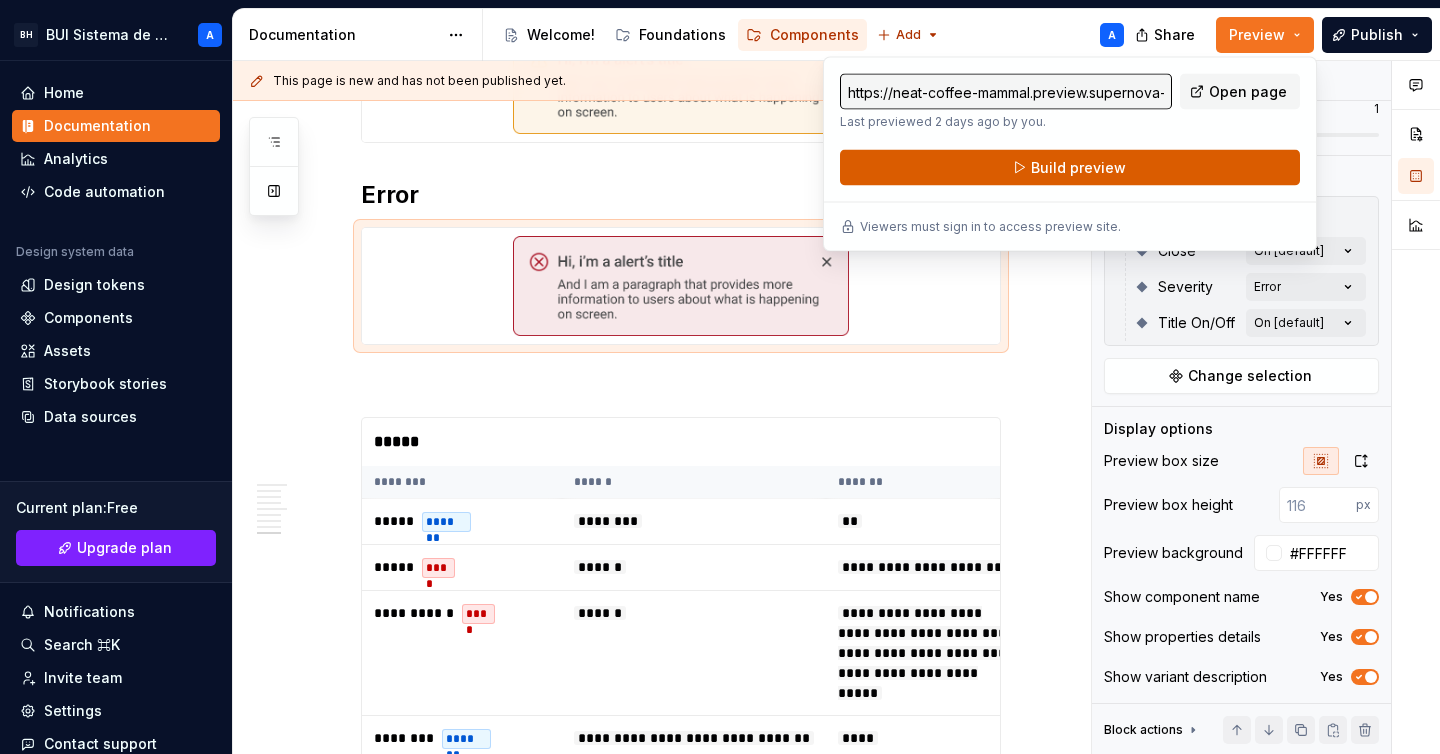 click on "Build preview" at bounding box center [1070, 168] 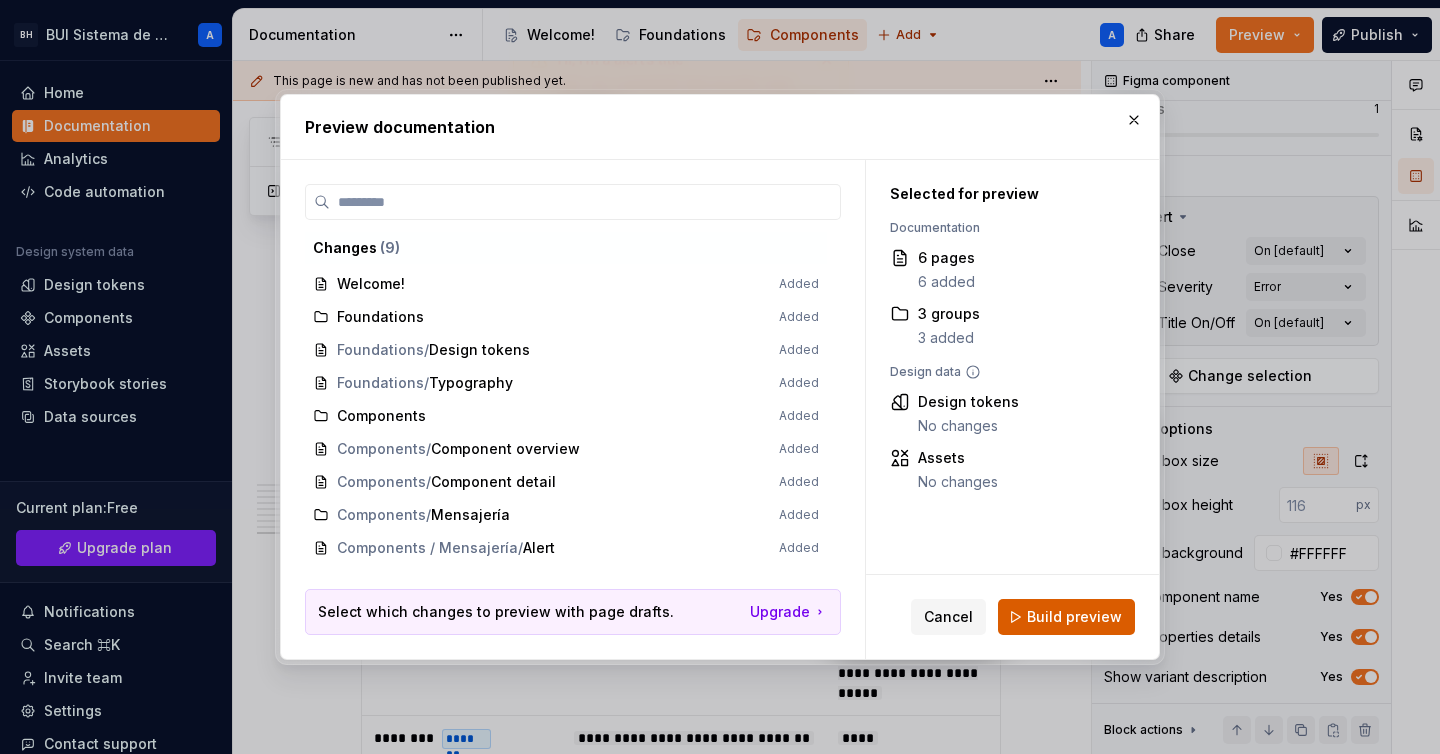 click on "Build preview" at bounding box center [1074, 617] 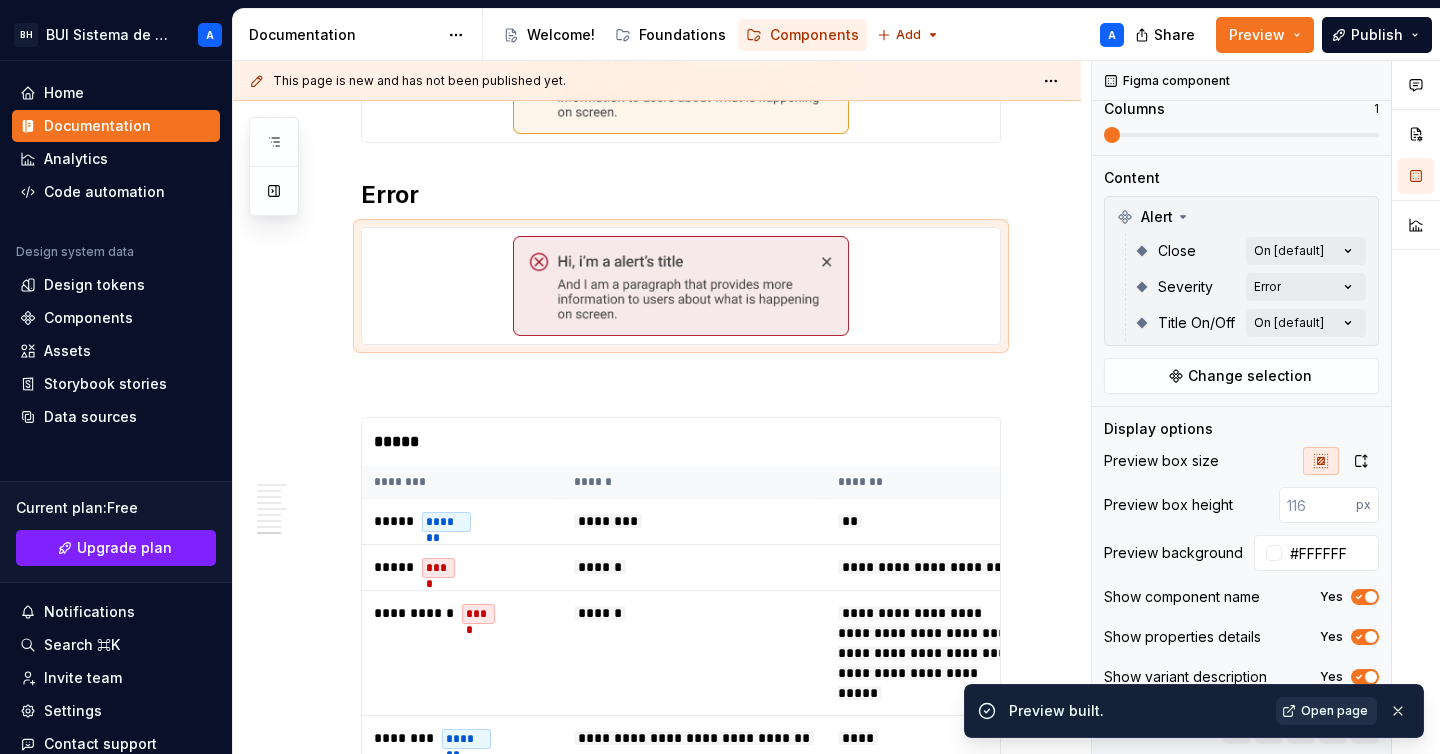 click on "Open page" at bounding box center (1334, 711) 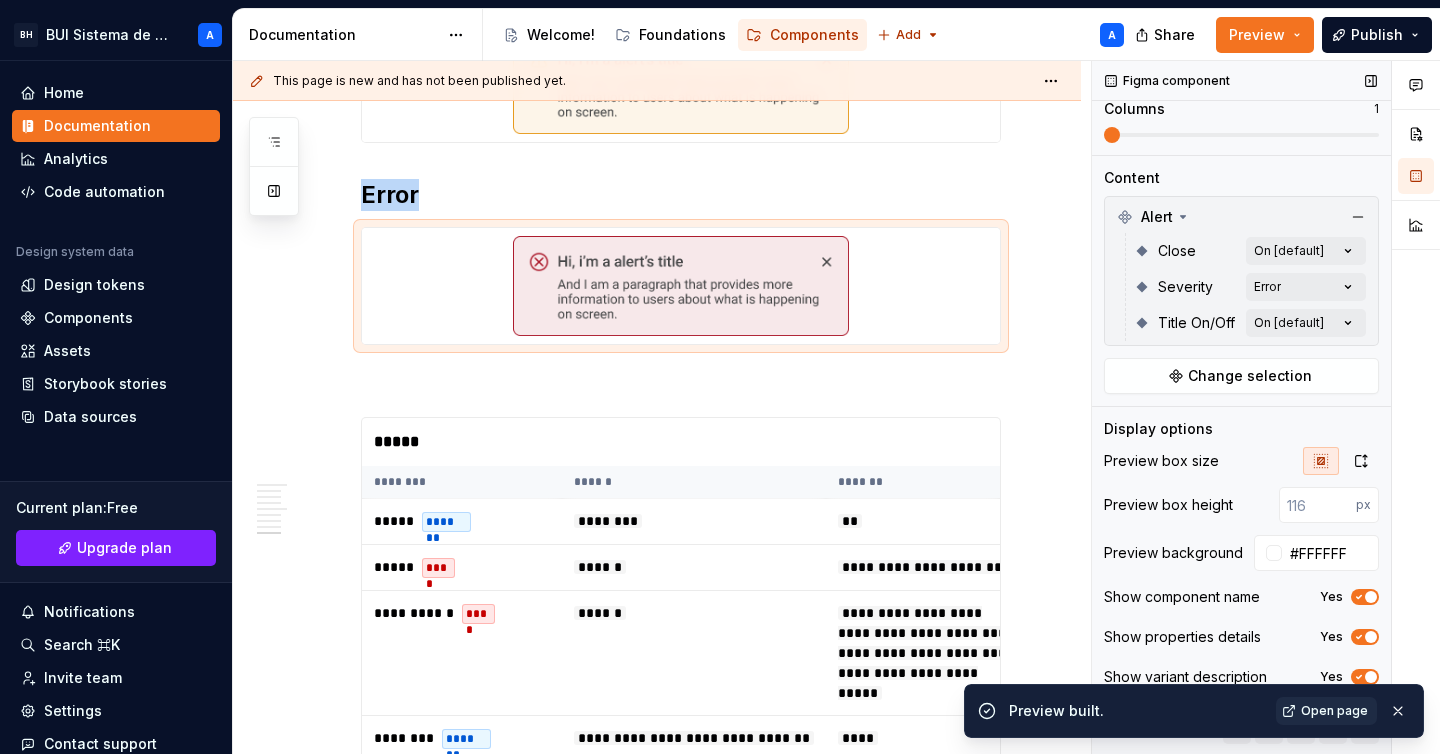 scroll, scrollTop: 1861, scrollLeft: 0, axis: vertical 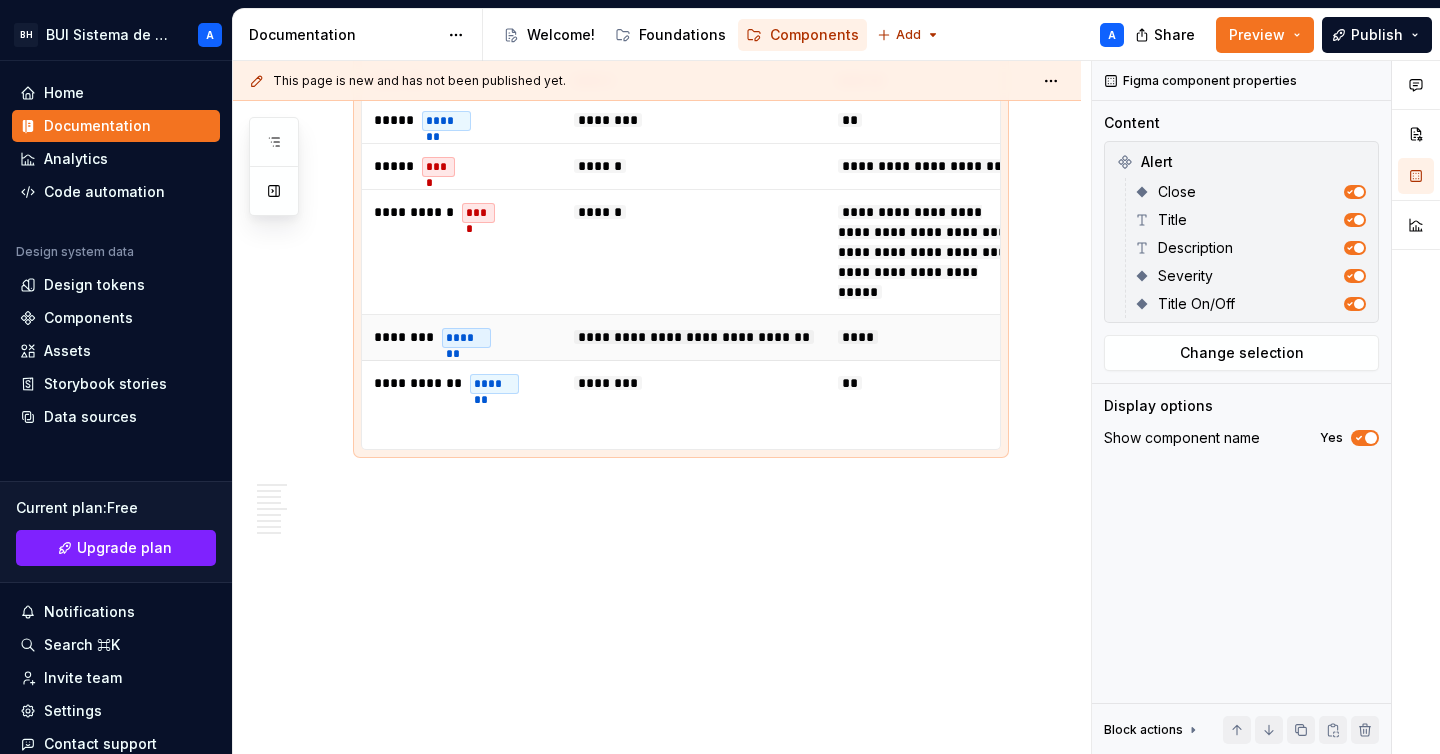 click on "********" at bounding box center (404, 337) 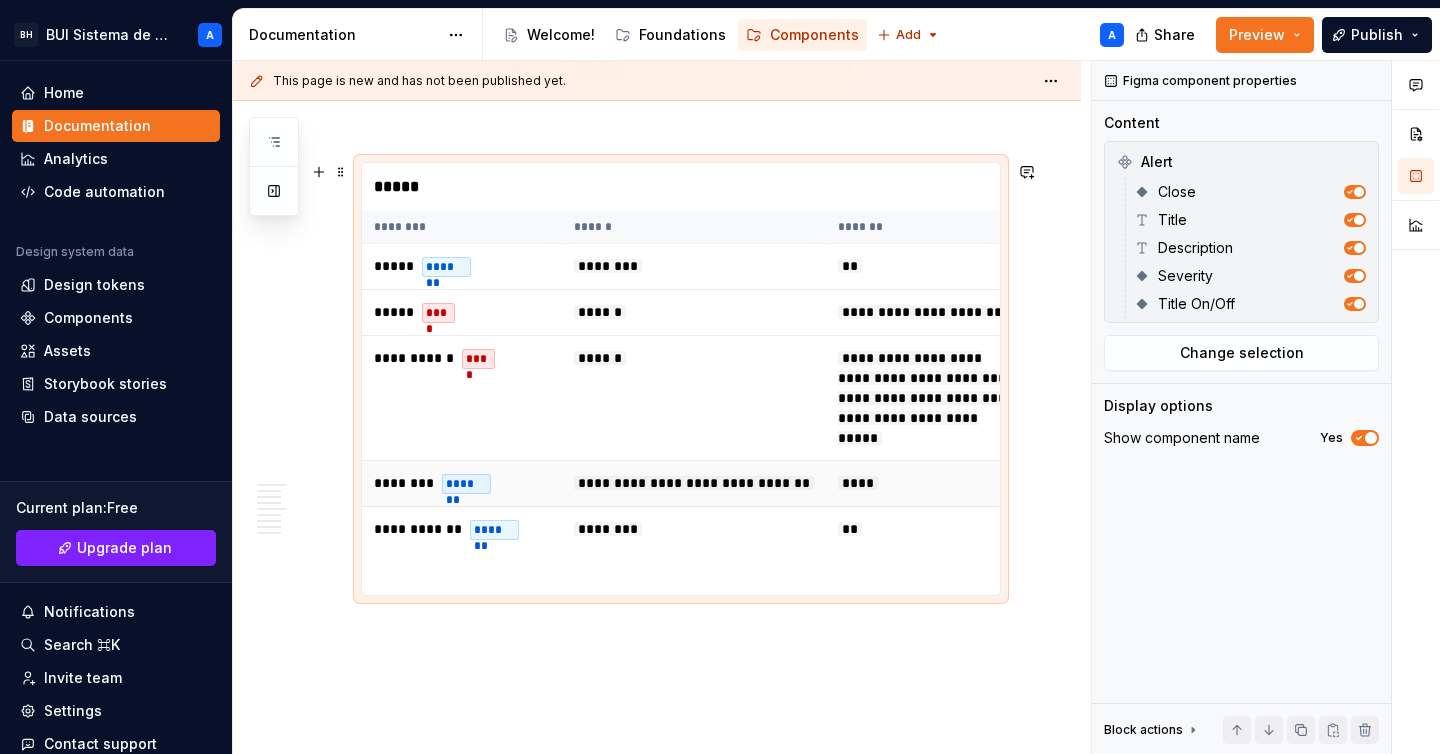 scroll, scrollTop: 2438, scrollLeft: 0, axis: vertical 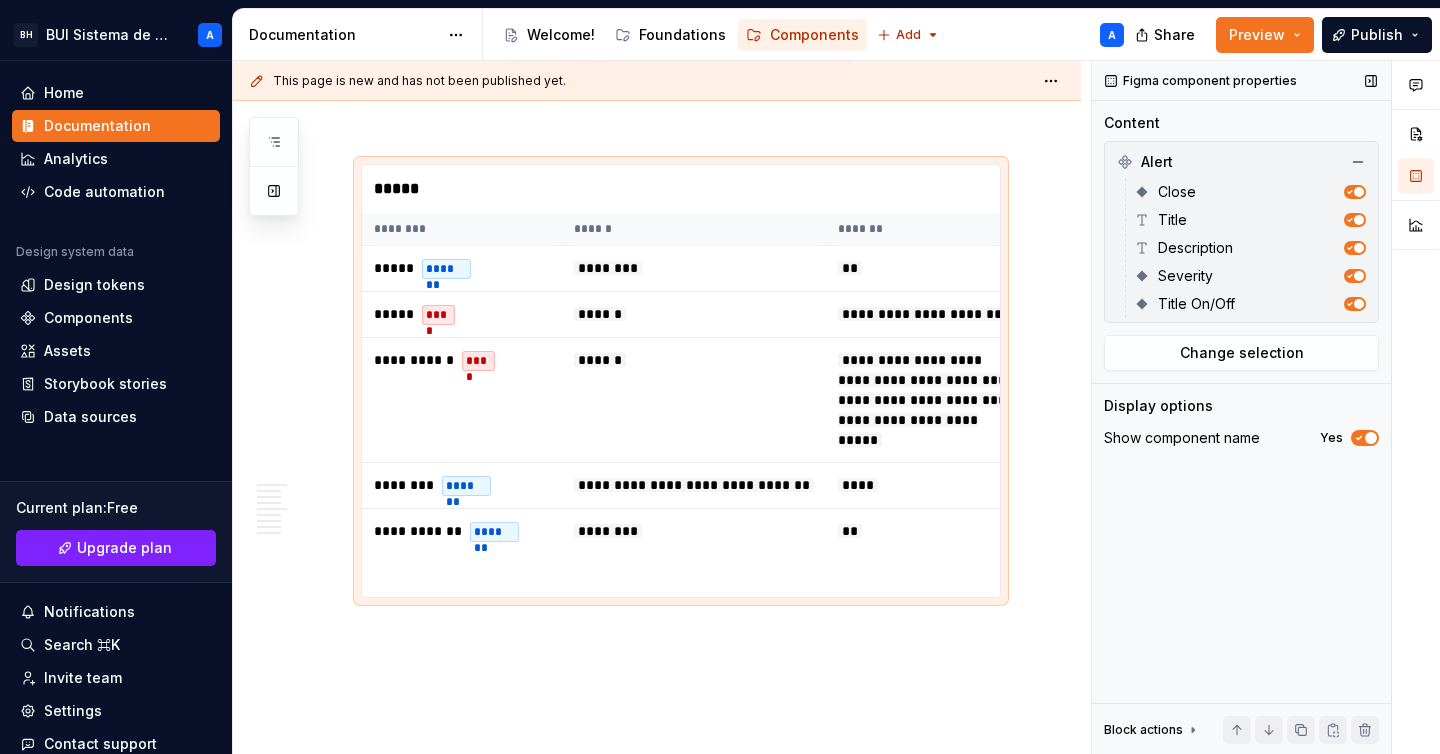 click 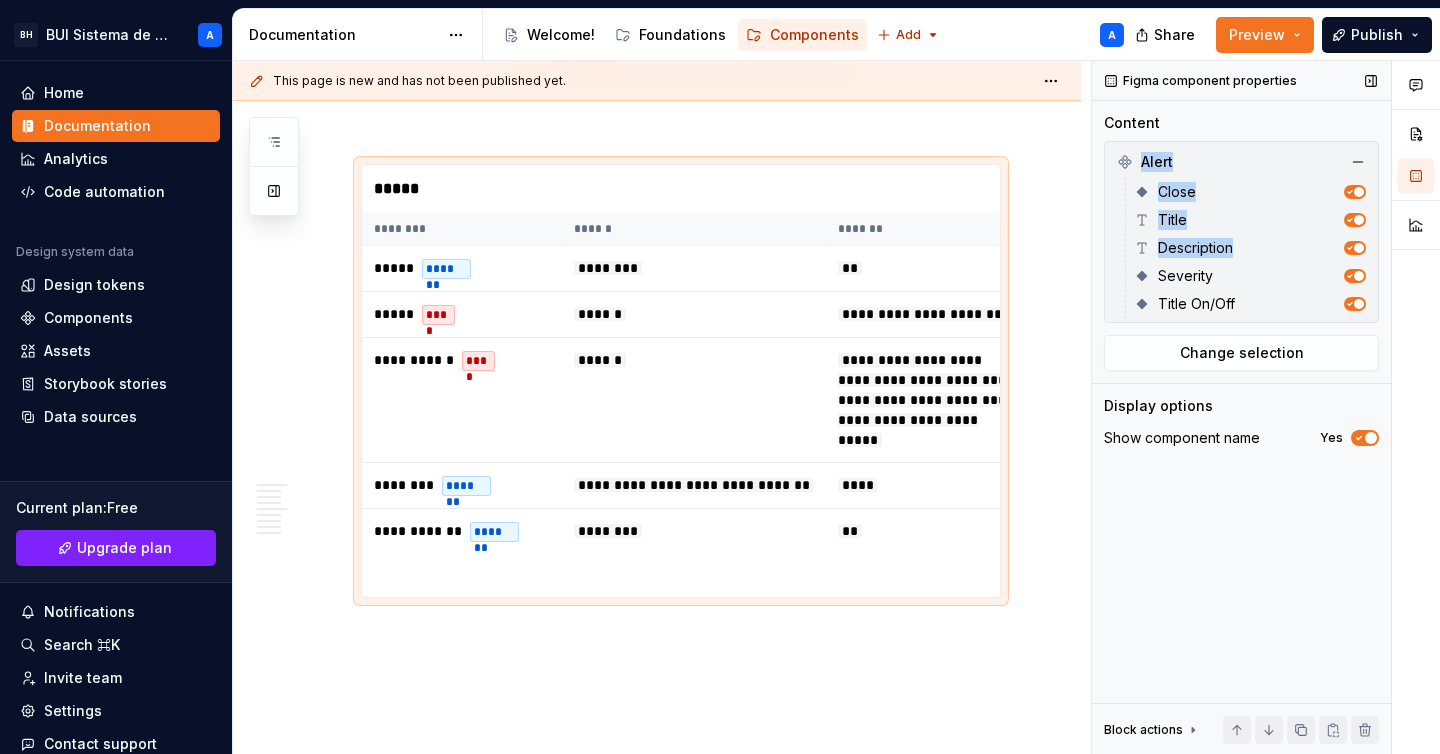 drag, startPoint x: 1129, startPoint y: 277, endPoint x: 1129, endPoint y: 167, distance: 110 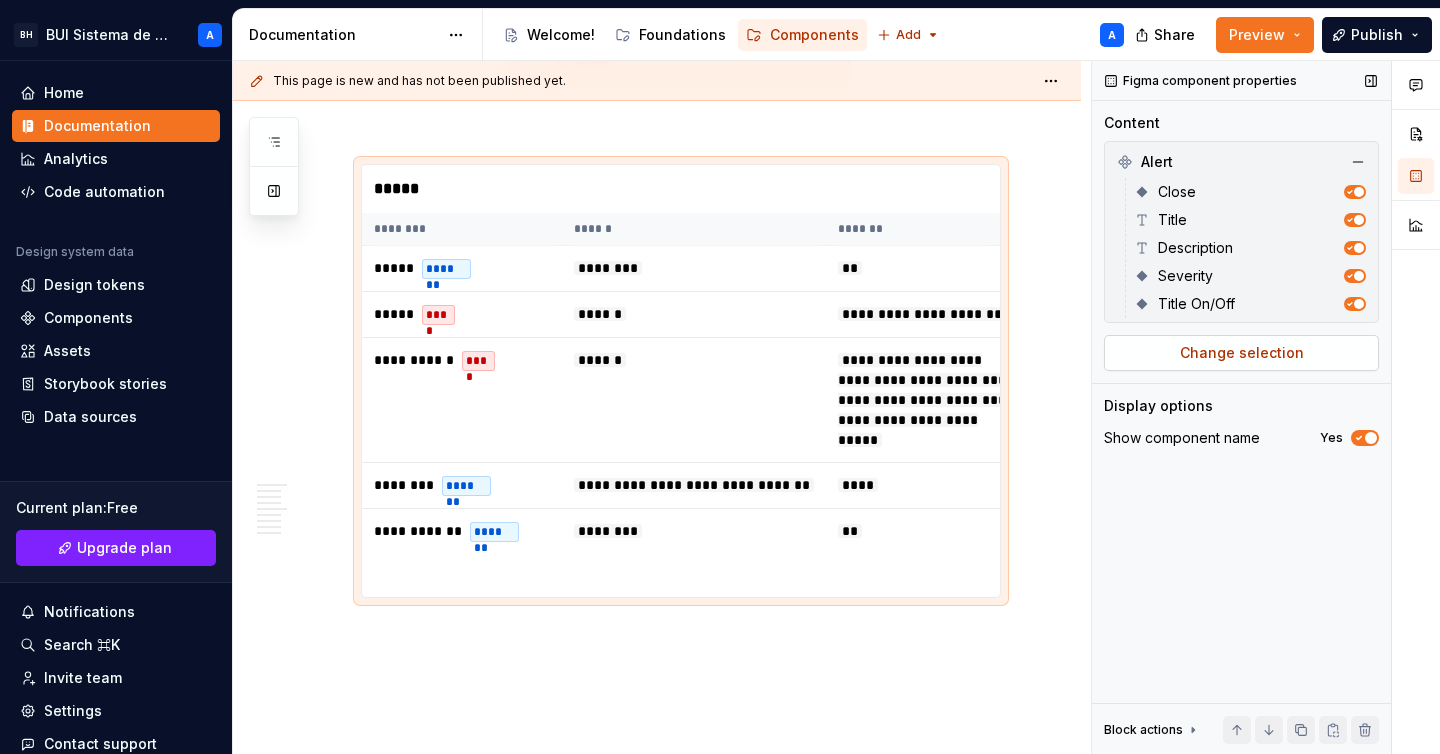 click on "Change selection" at bounding box center (1242, 353) 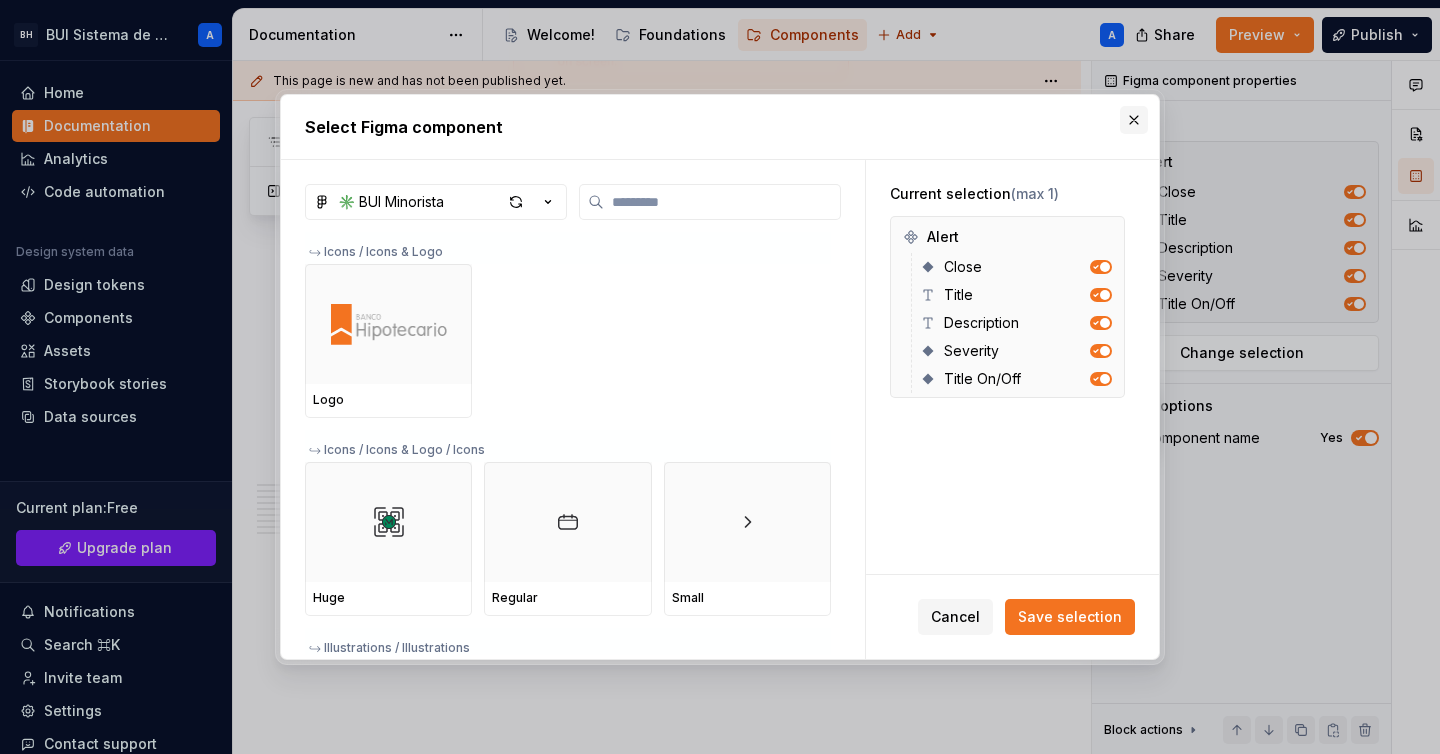 click at bounding box center [1134, 120] 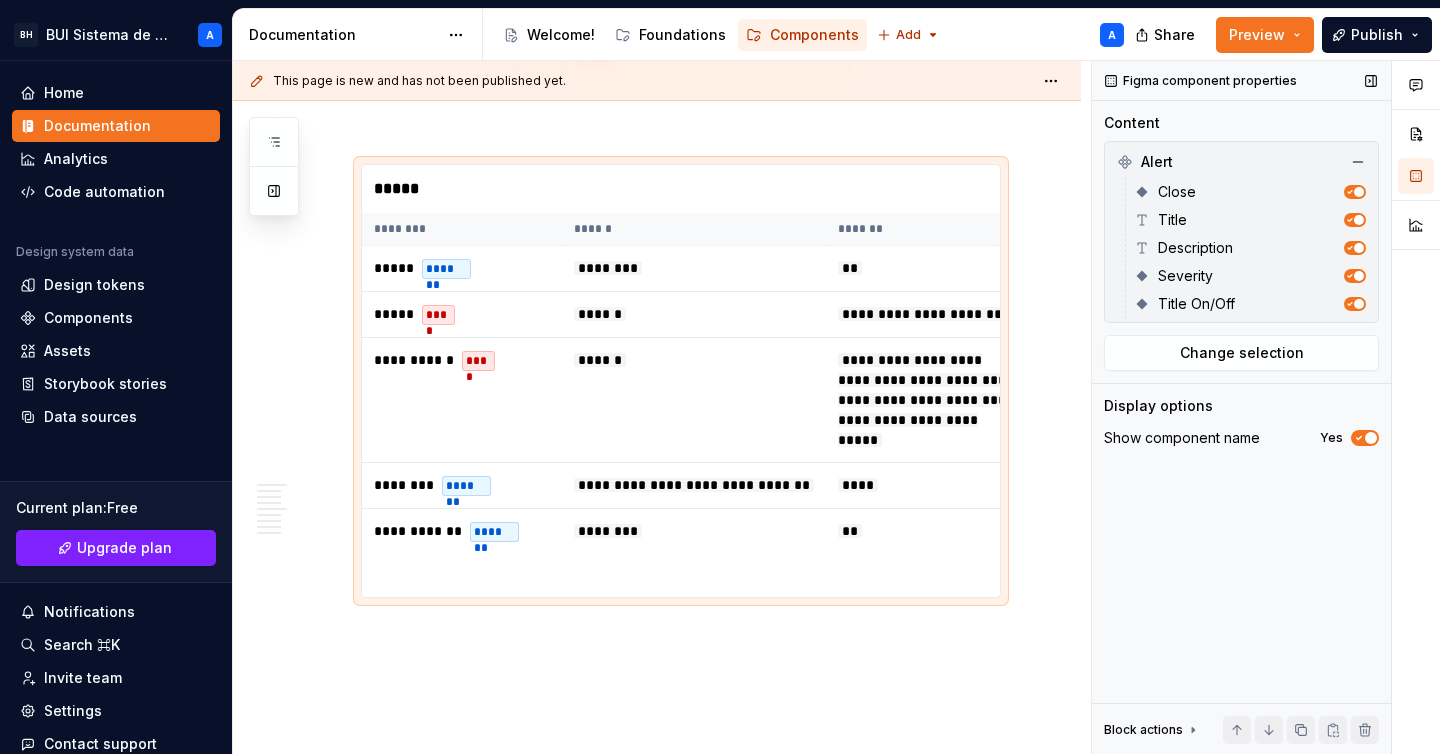 click at bounding box center [1371, 438] 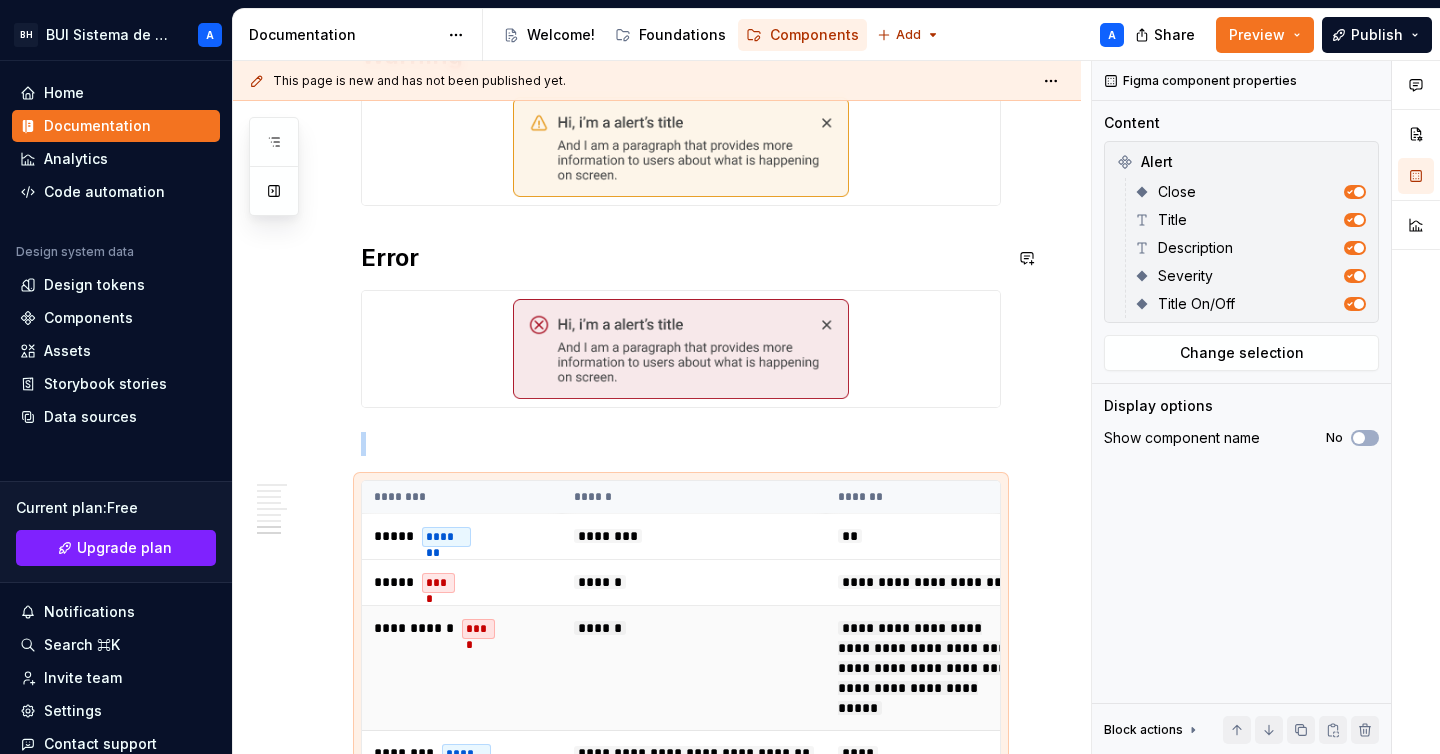 scroll, scrollTop: 1972, scrollLeft: 0, axis: vertical 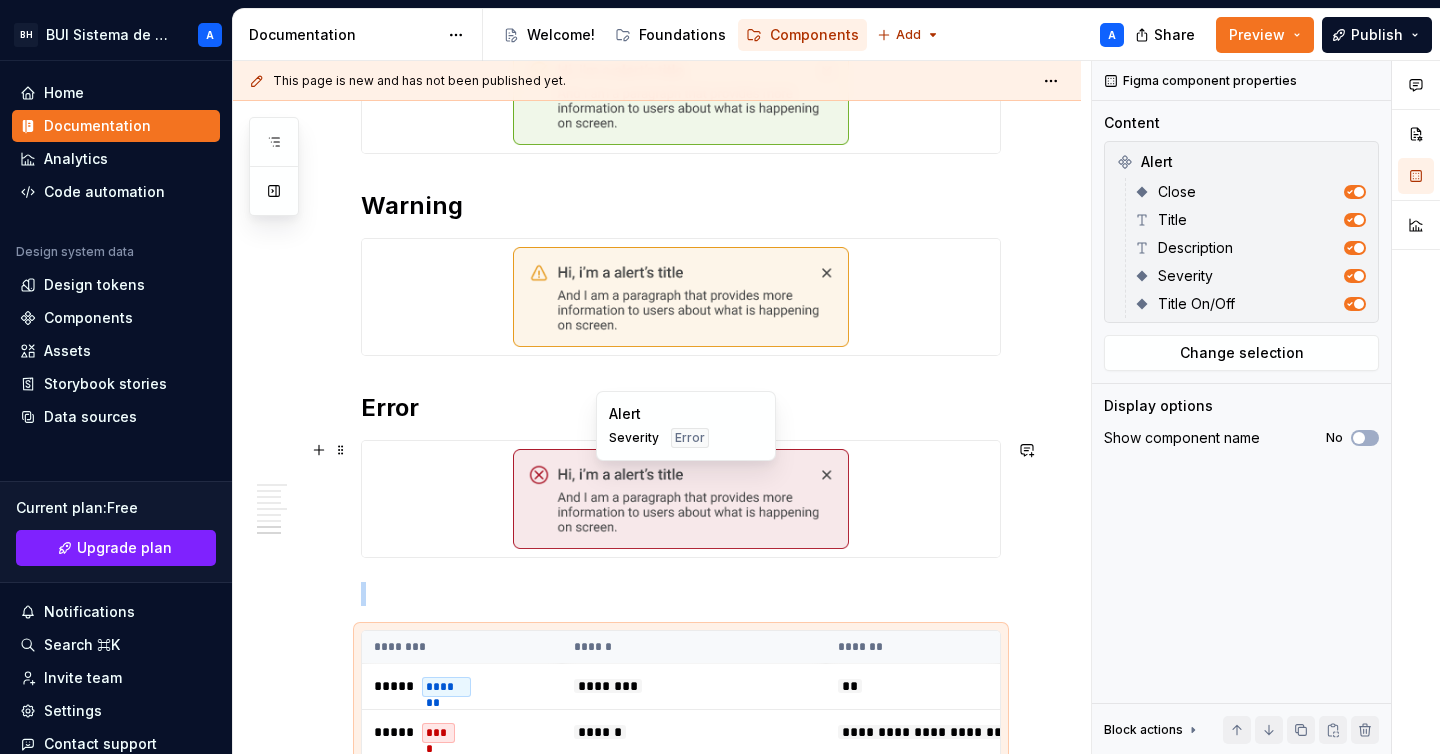 click at bounding box center (681, 499) 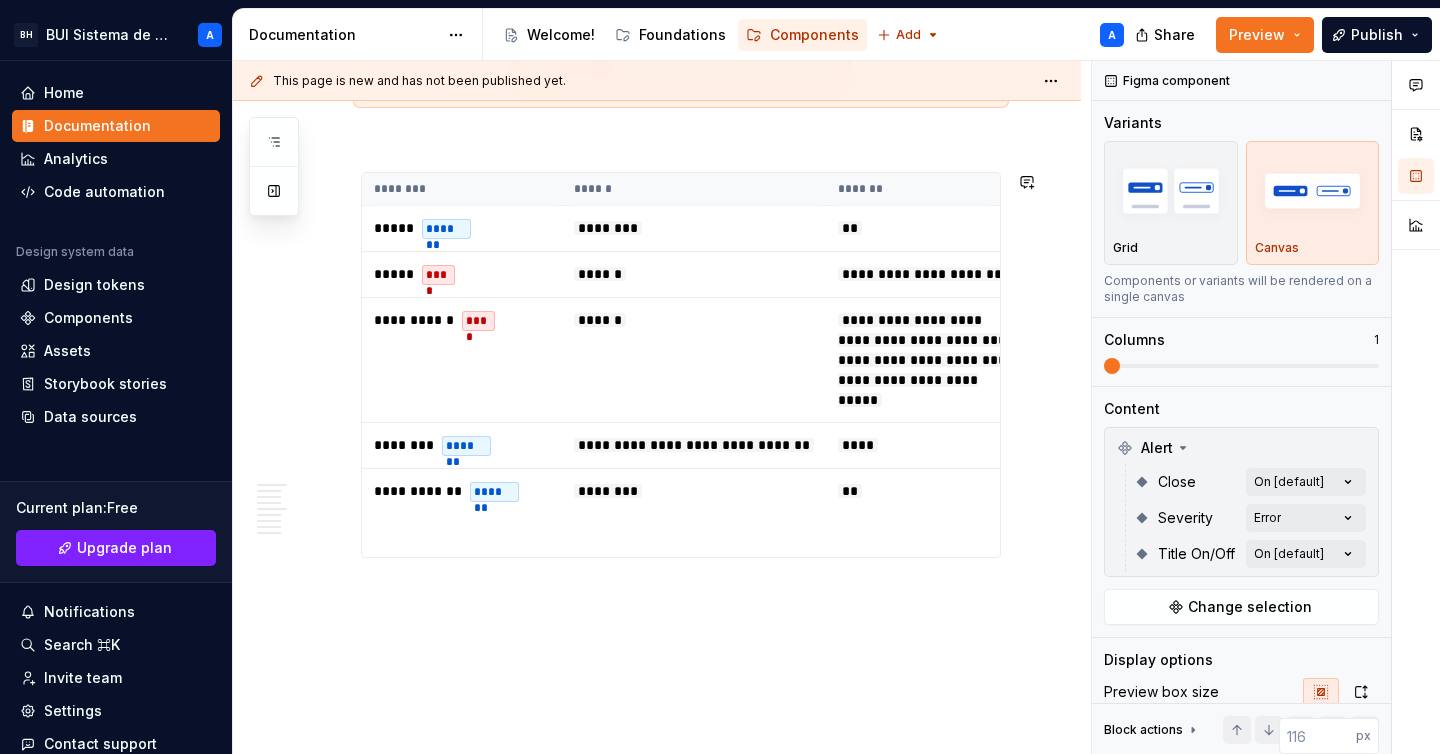 scroll, scrollTop: 2566, scrollLeft: 0, axis: vertical 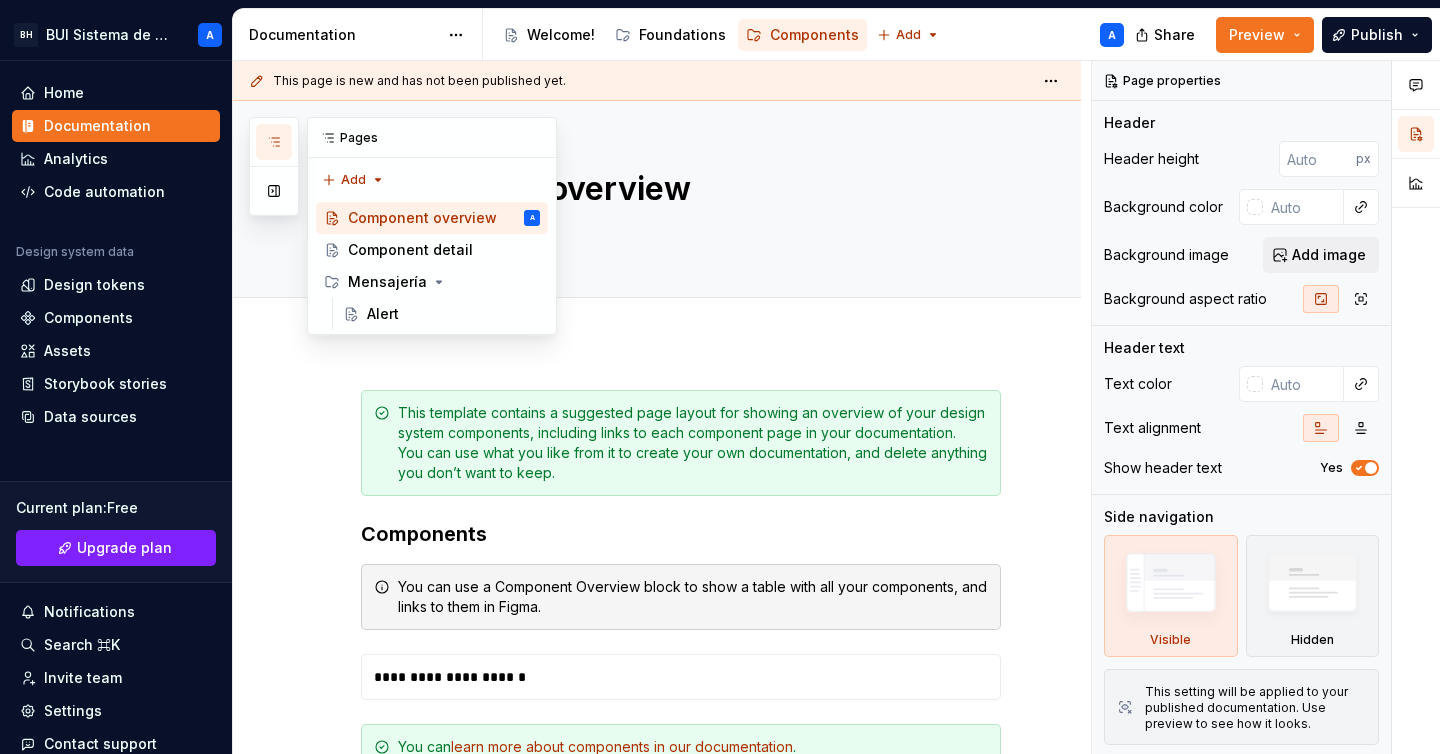 click 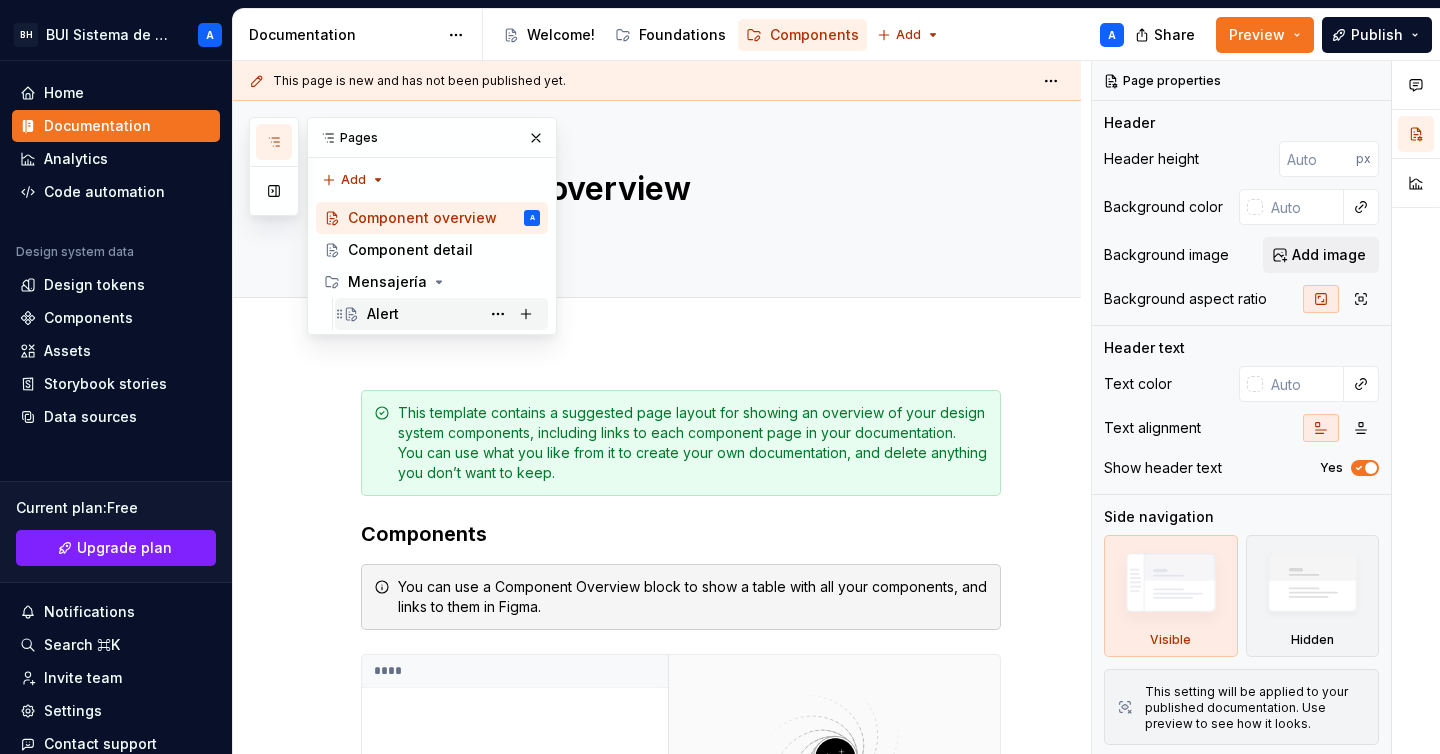 click on "Alert" at bounding box center (383, 314) 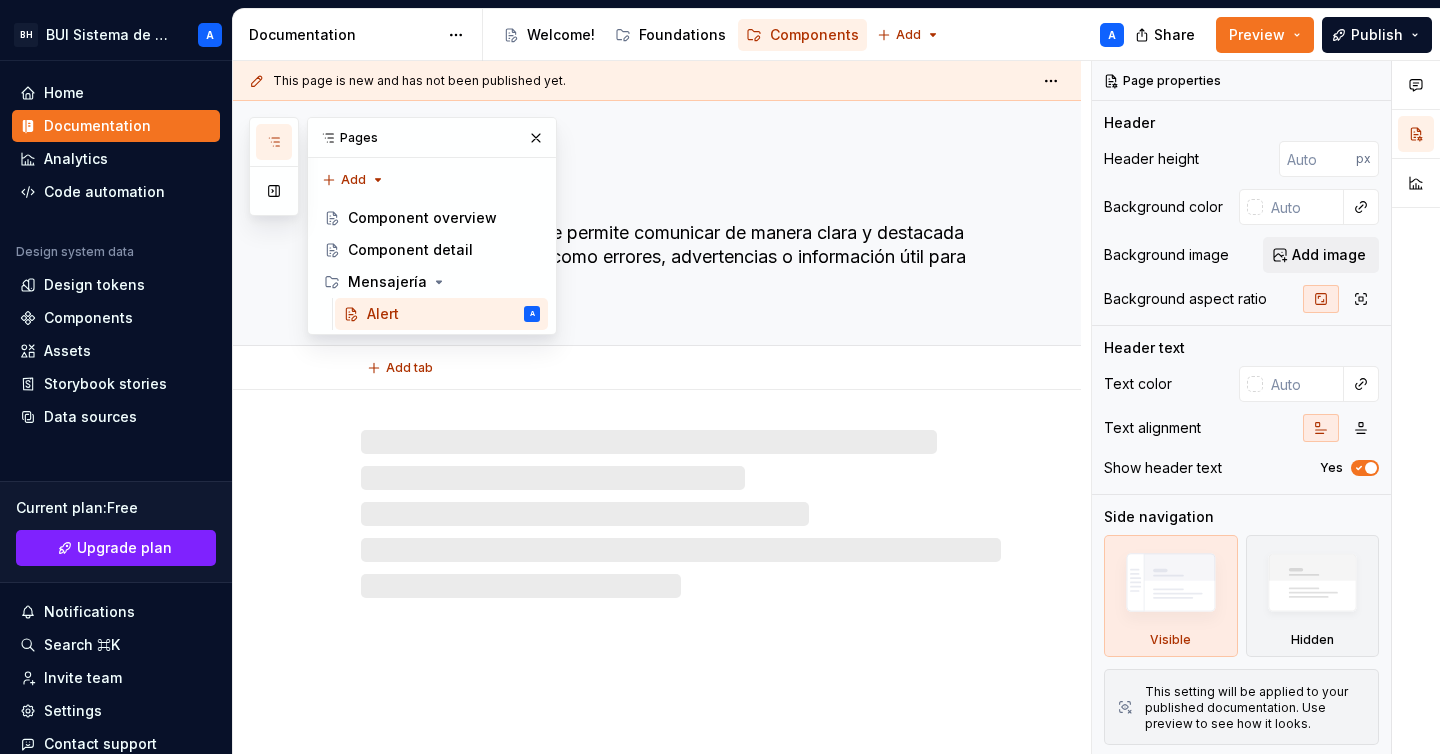 click on "Alert El Alert es clave, porque permite comunicar de manera clara y destacada mensajes importantes, como errores, advertencias o información útil para los usuarios." at bounding box center [657, 223] 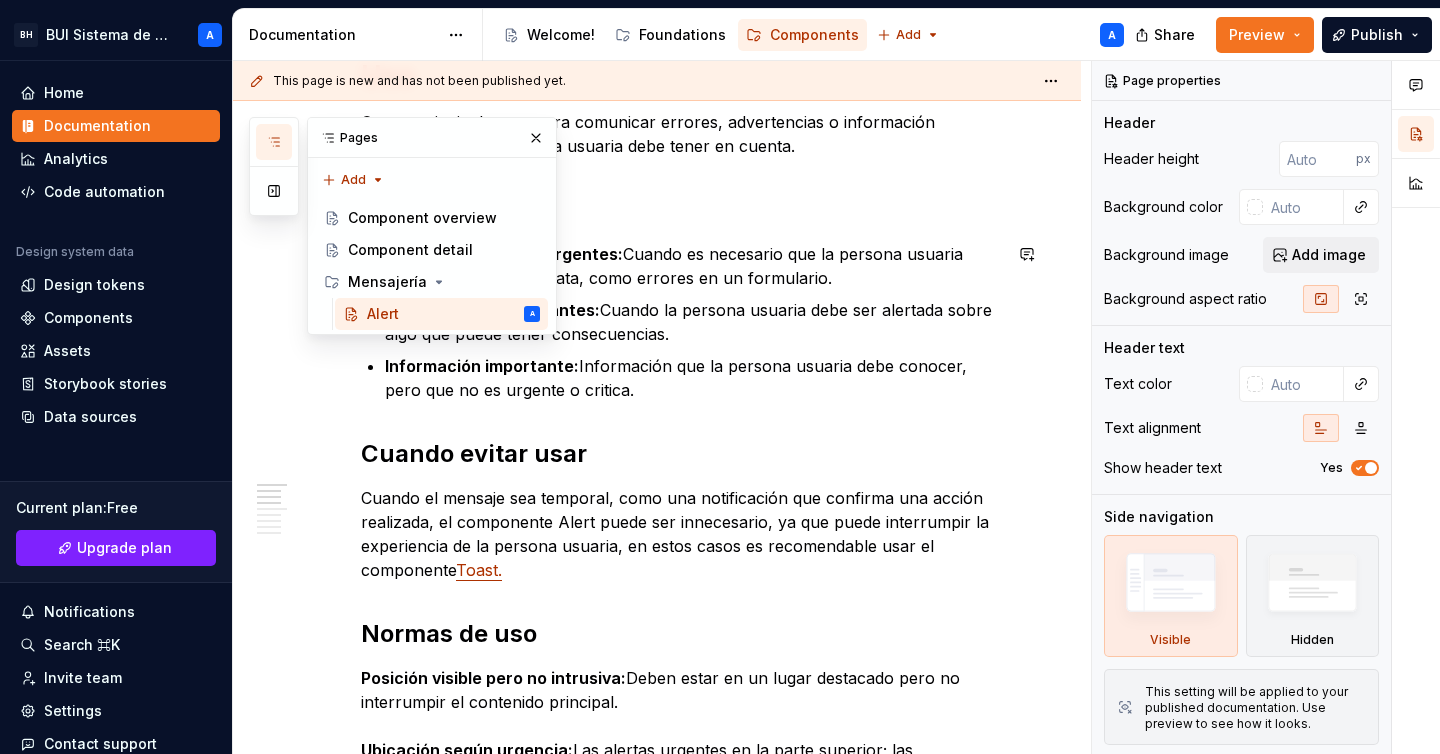 scroll, scrollTop: 381, scrollLeft: 0, axis: vertical 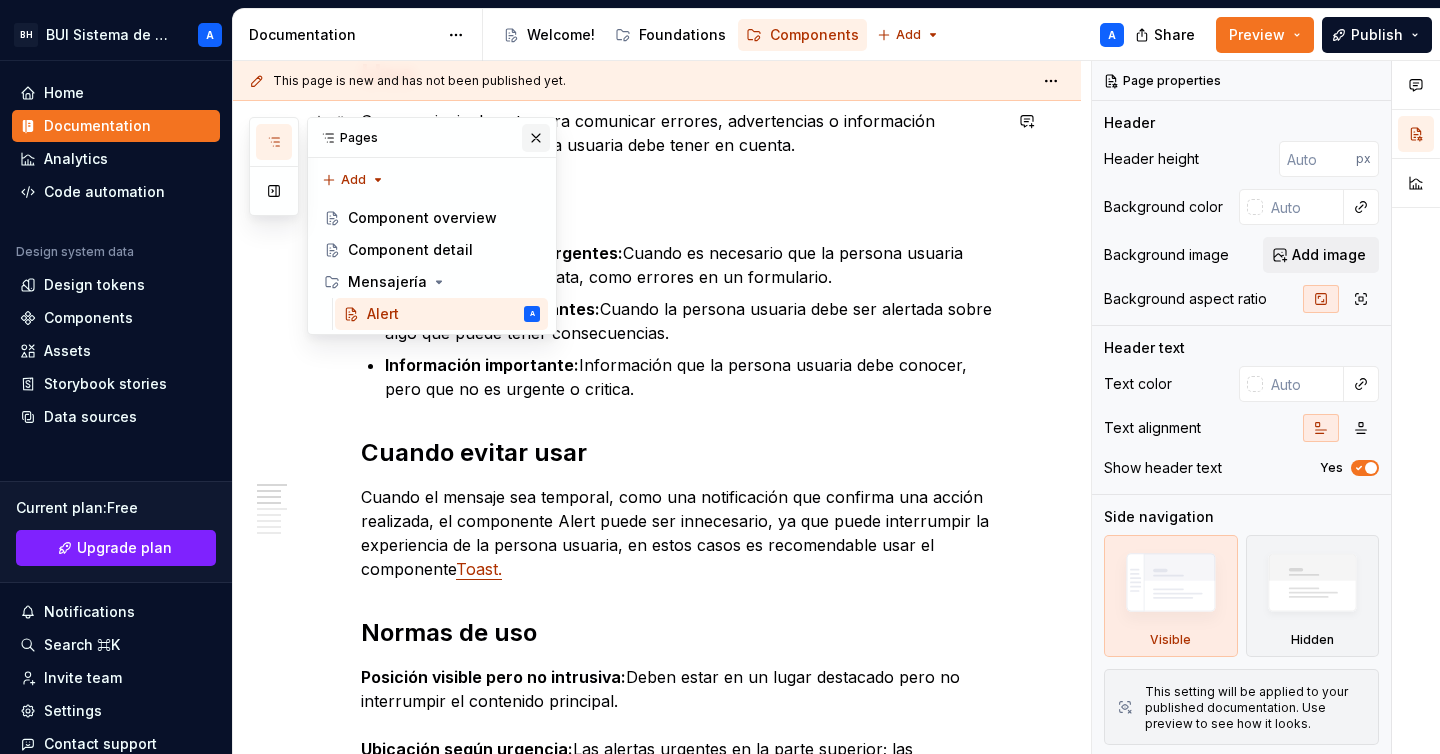 click at bounding box center (536, 138) 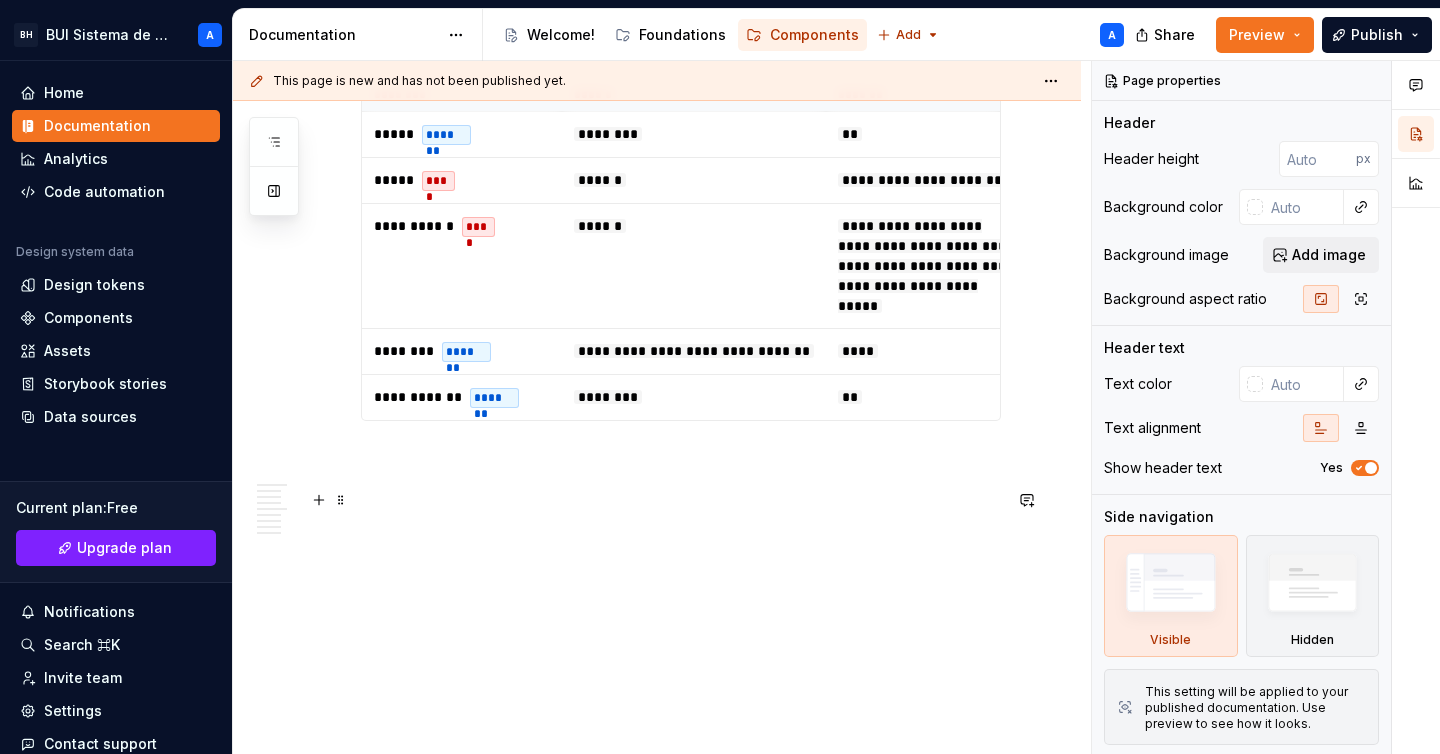 scroll, scrollTop: 2537, scrollLeft: 0, axis: vertical 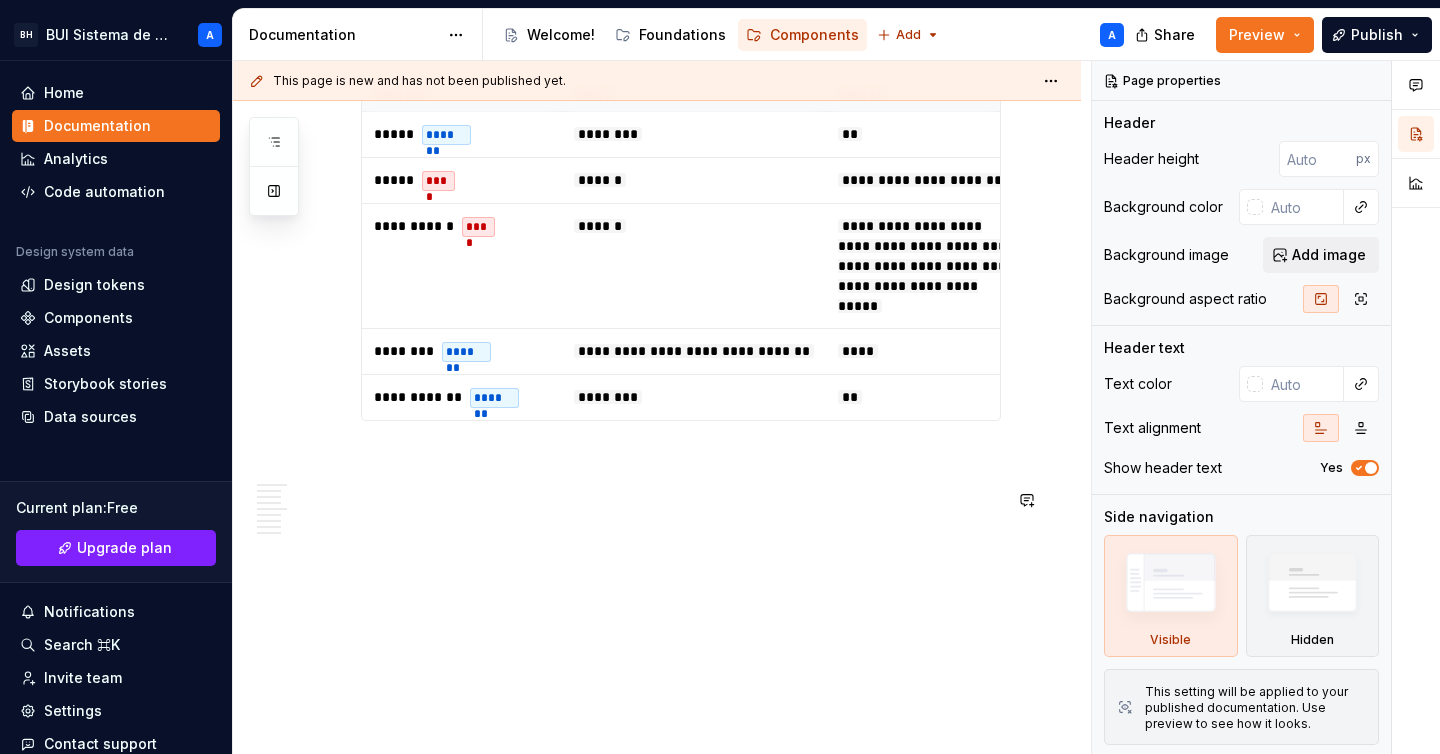 click on "Uso Se usa principalmente para comunicar errores, advertencias o información importante que la persona usuaria debe tener en cuenta. Cuando usar Mensajes críticos o urgentes:  Cuando es necesario que la persona usuaria preste atención inmediata, como errores en un formulario. Advertencias importantes:  Cuando la persona usuaria debe ser alertada sobre algo que puede tener consecuencias. Información importante:  Información que la persona usuaria debe conocer, pero que no es urgente o critica. Cuando evitar usar Cuando el mensaje sea temporal, como una notificación que confirma una acción realizada, el componente Alert puede ser innecesario, ya que puede interrumpir la experiencia de la persona usuaria, en estos casos es recomendable usar el componente  Toast. Normas de uso Posición visible pero no intrusiva:  Deben estar en un lugar destacado pero no interrumpir el contenido principal. Ubicación según urgencia: Alertas fijas:  Contenido: Tamaño: Variantes Info Success Warning Error ******** ******" at bounding box center (681, -791) 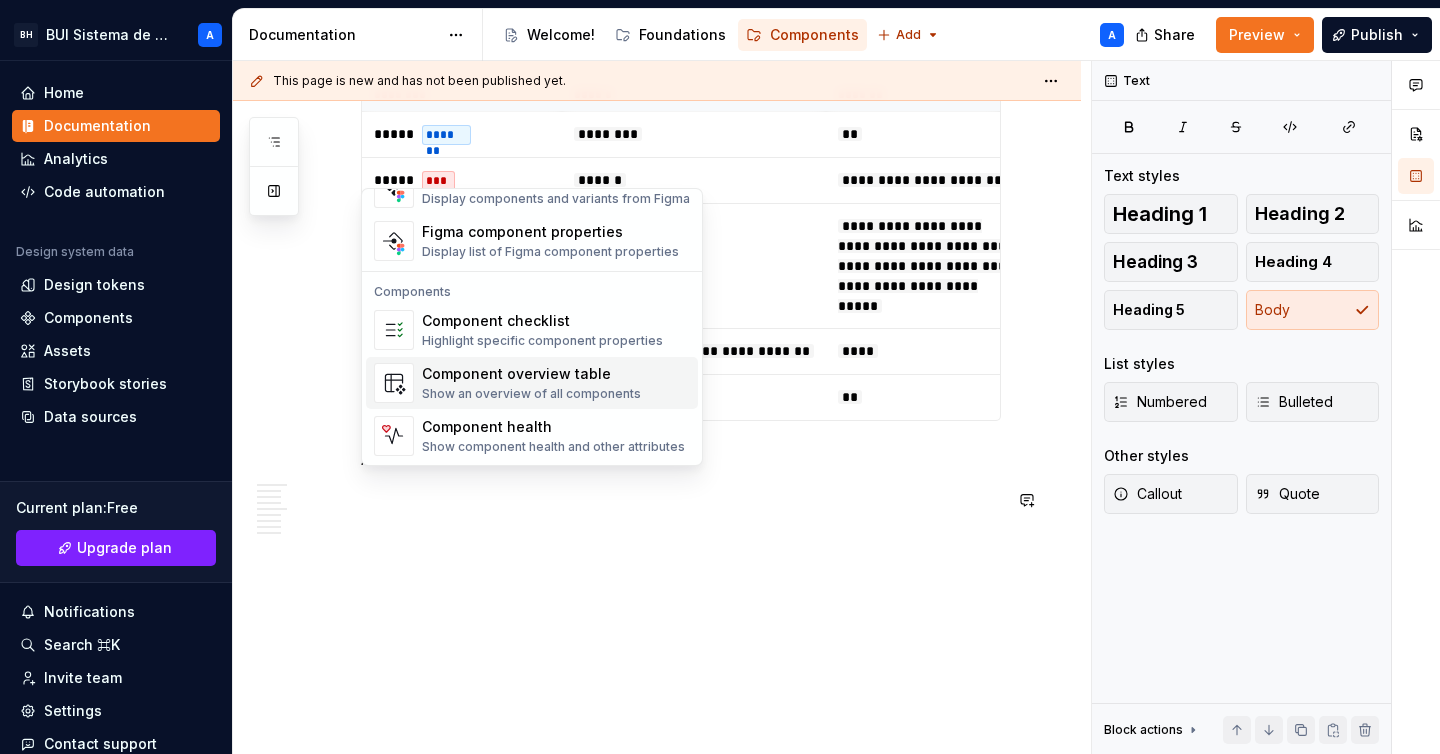 scroll, scrollTop: 1991, scrollLeft: 0, axis: vertical 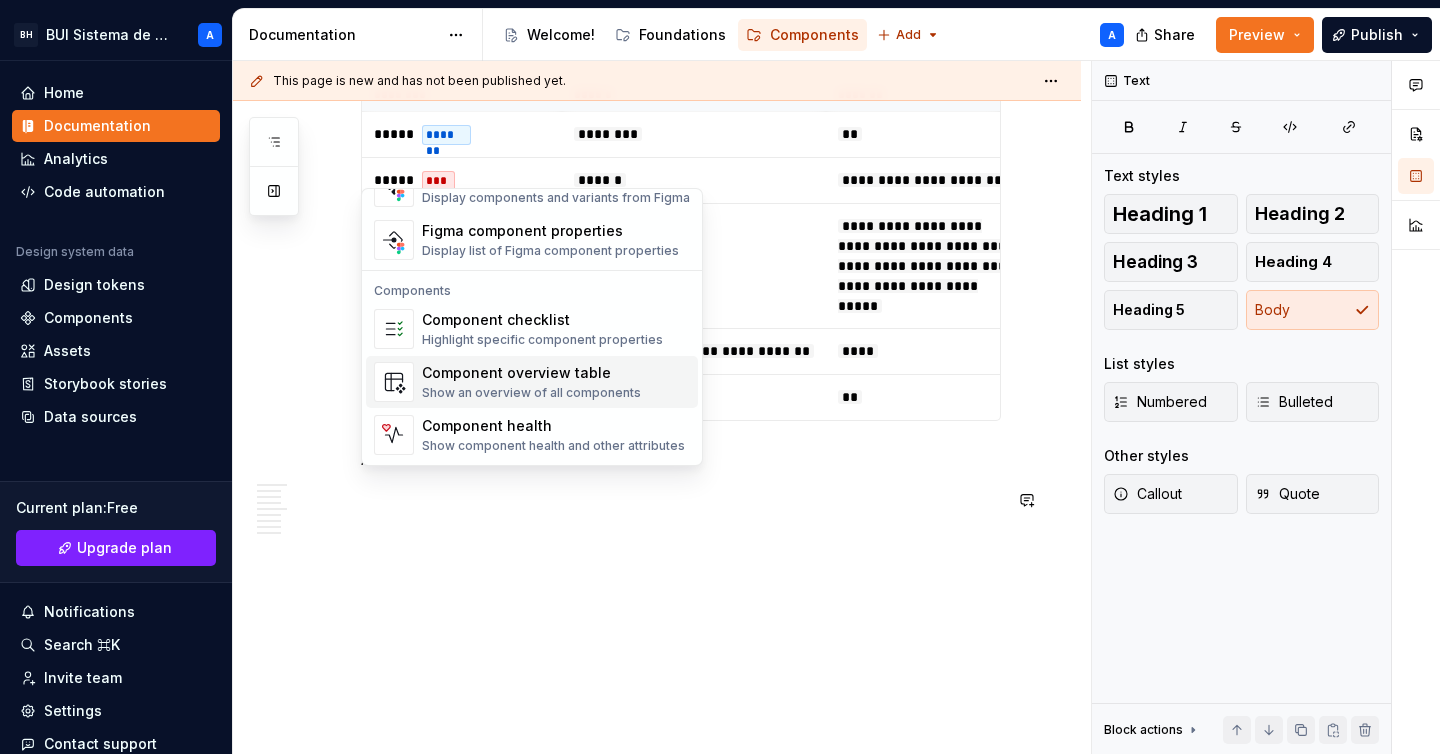 click on "Component overview table" at bounding box center [531, 373] 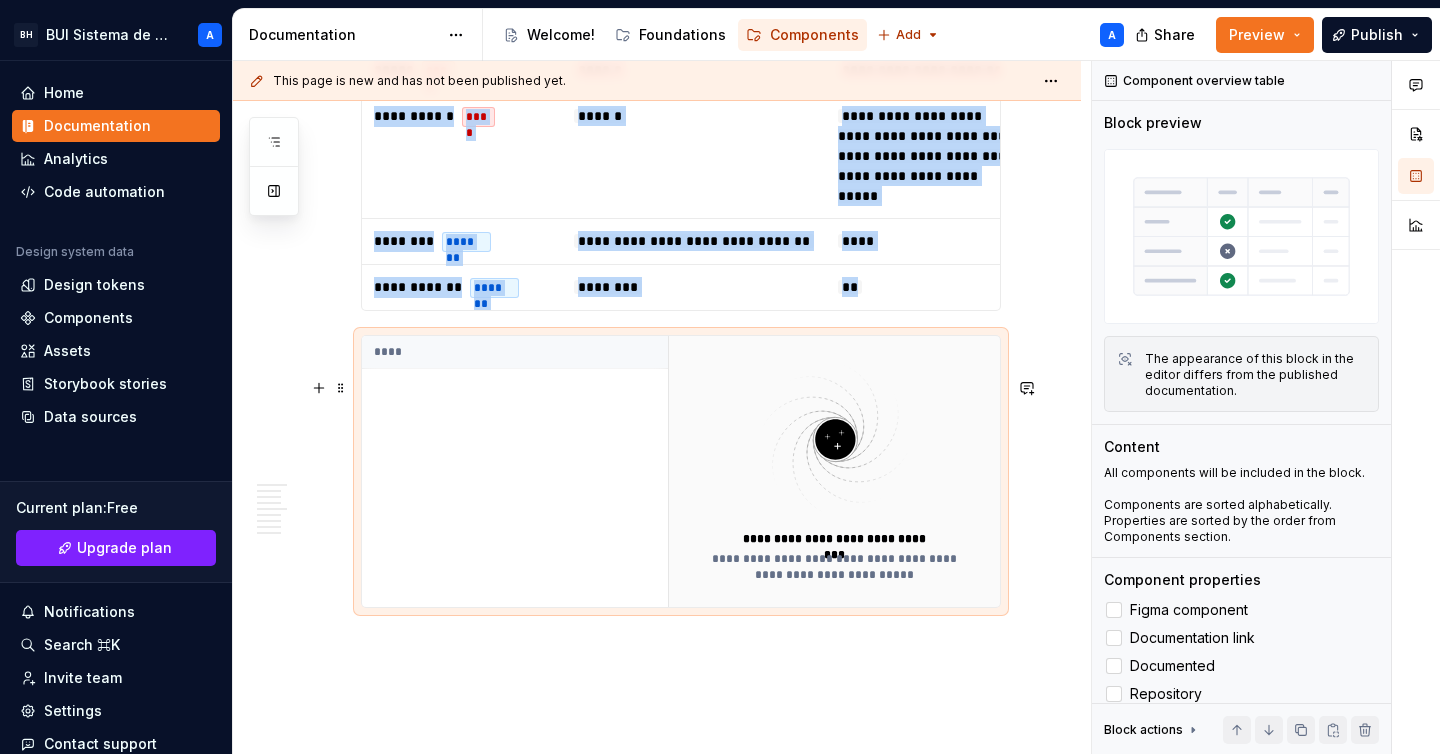 scroll, scrollTop: 2659, scrollLeft: 0, axis: vertical 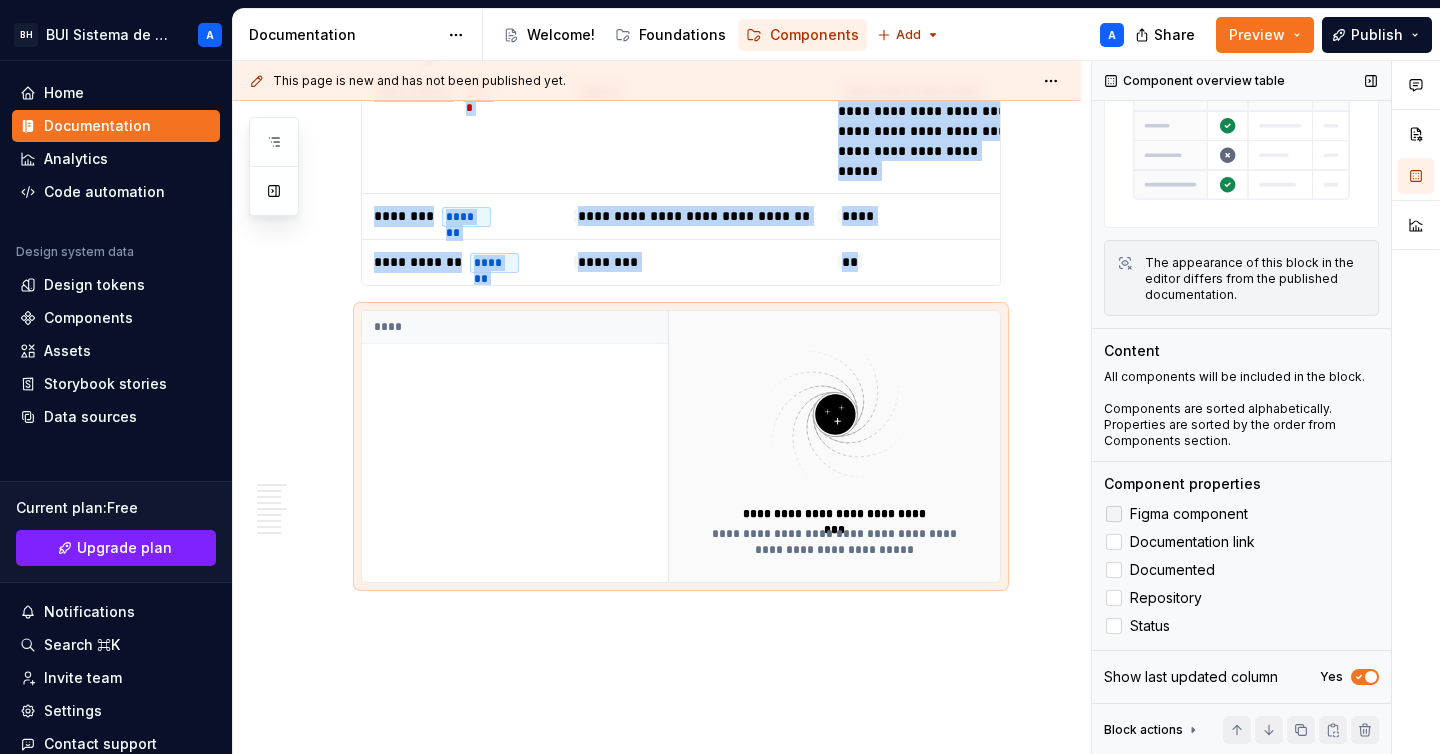 click on "Figma component" at bounding box center [1241, 514] 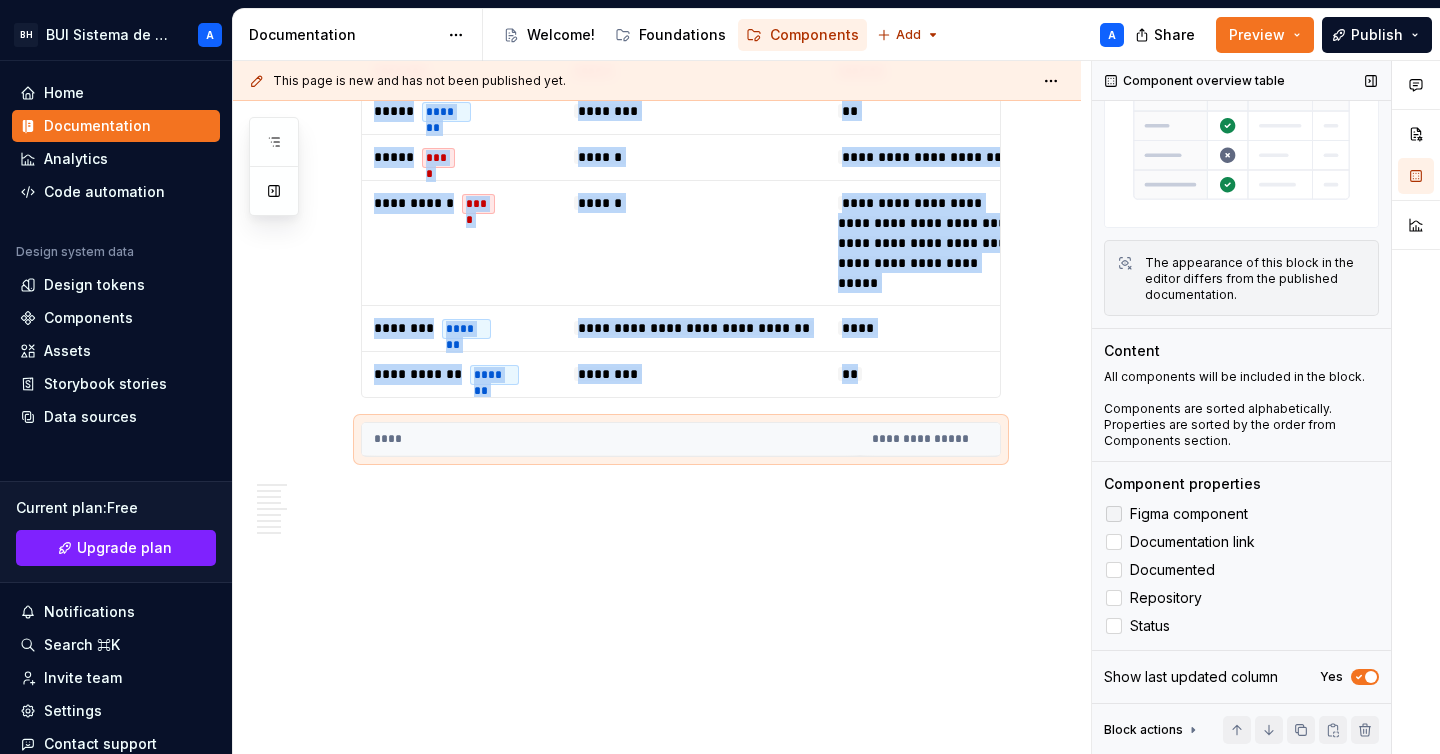 scroll, scrollTop: 2589, scrollLeft: 0, axis: vertical 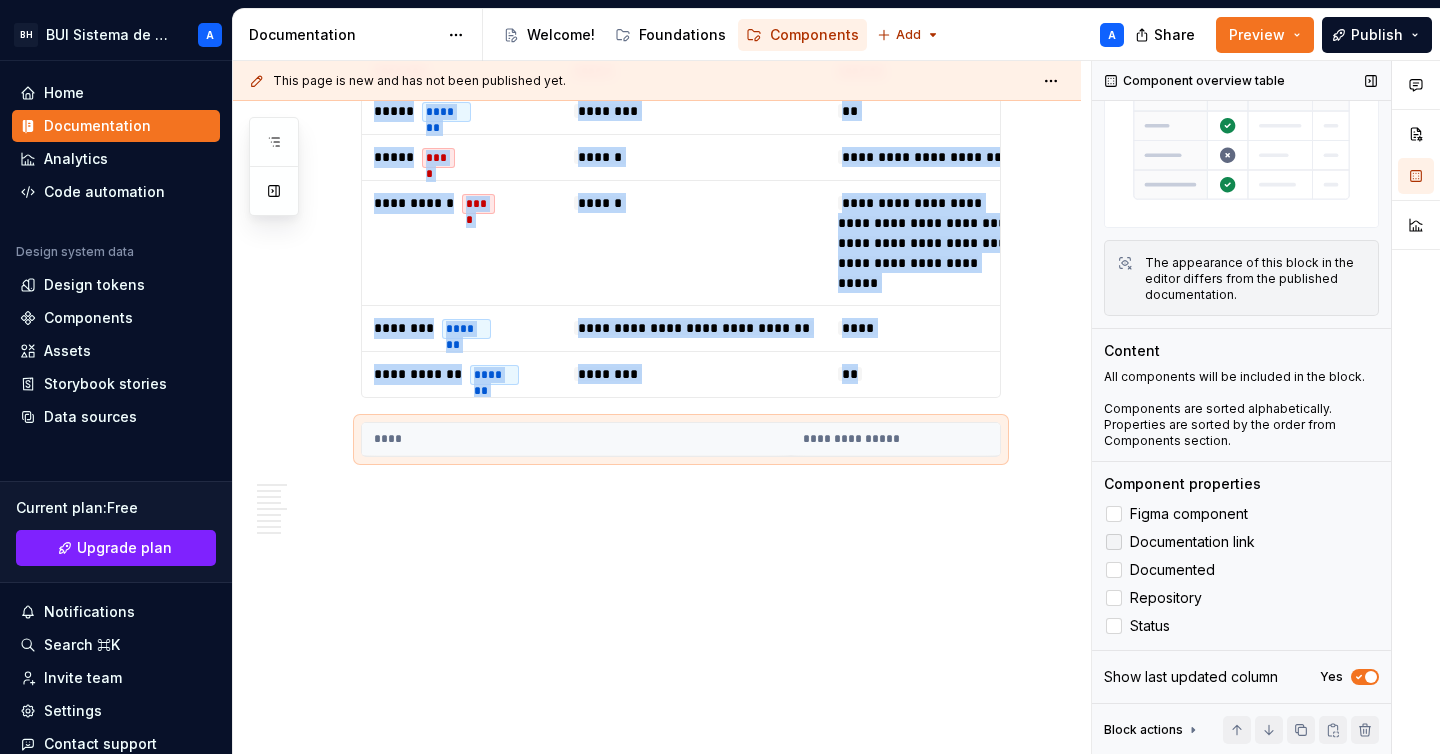 click at bounding box center [1114, 542] 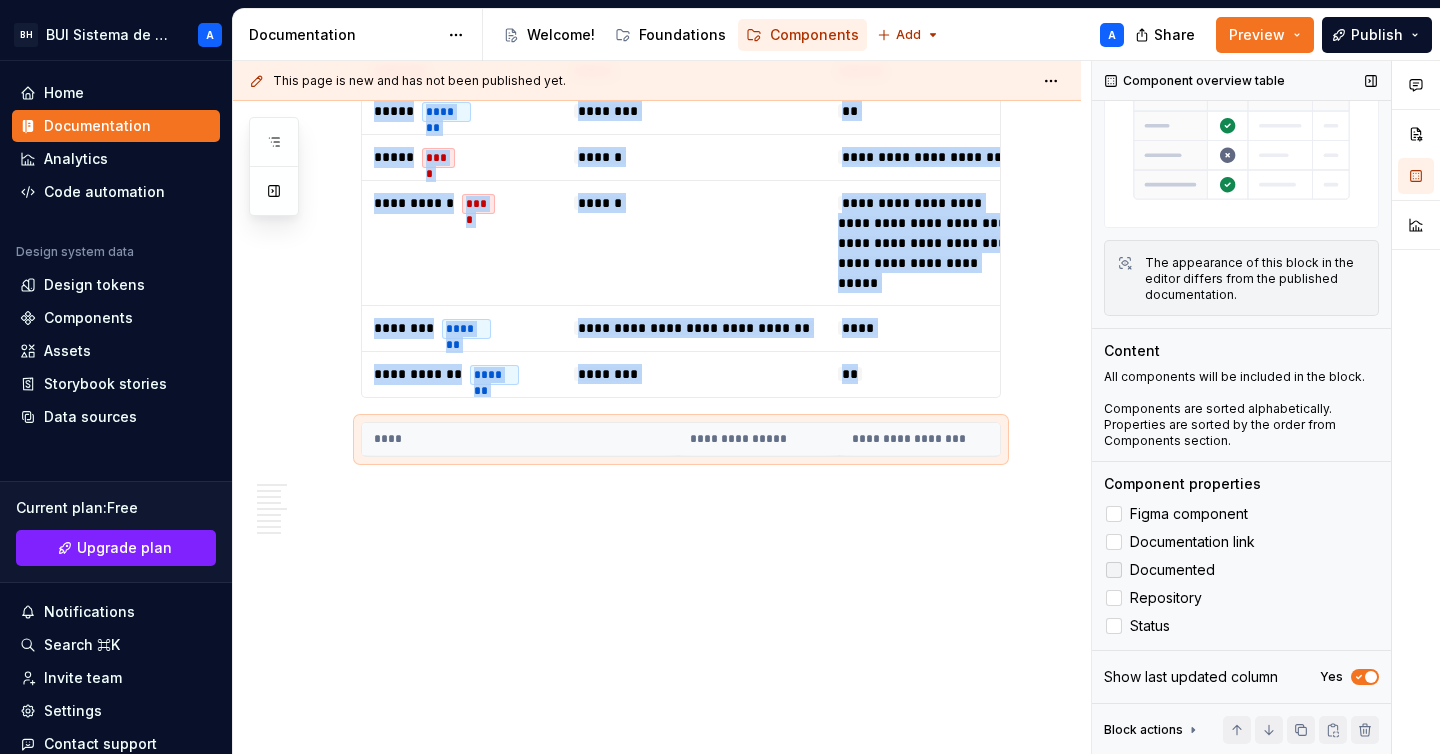 click on "Documented" at bounding box center [1241, 570] 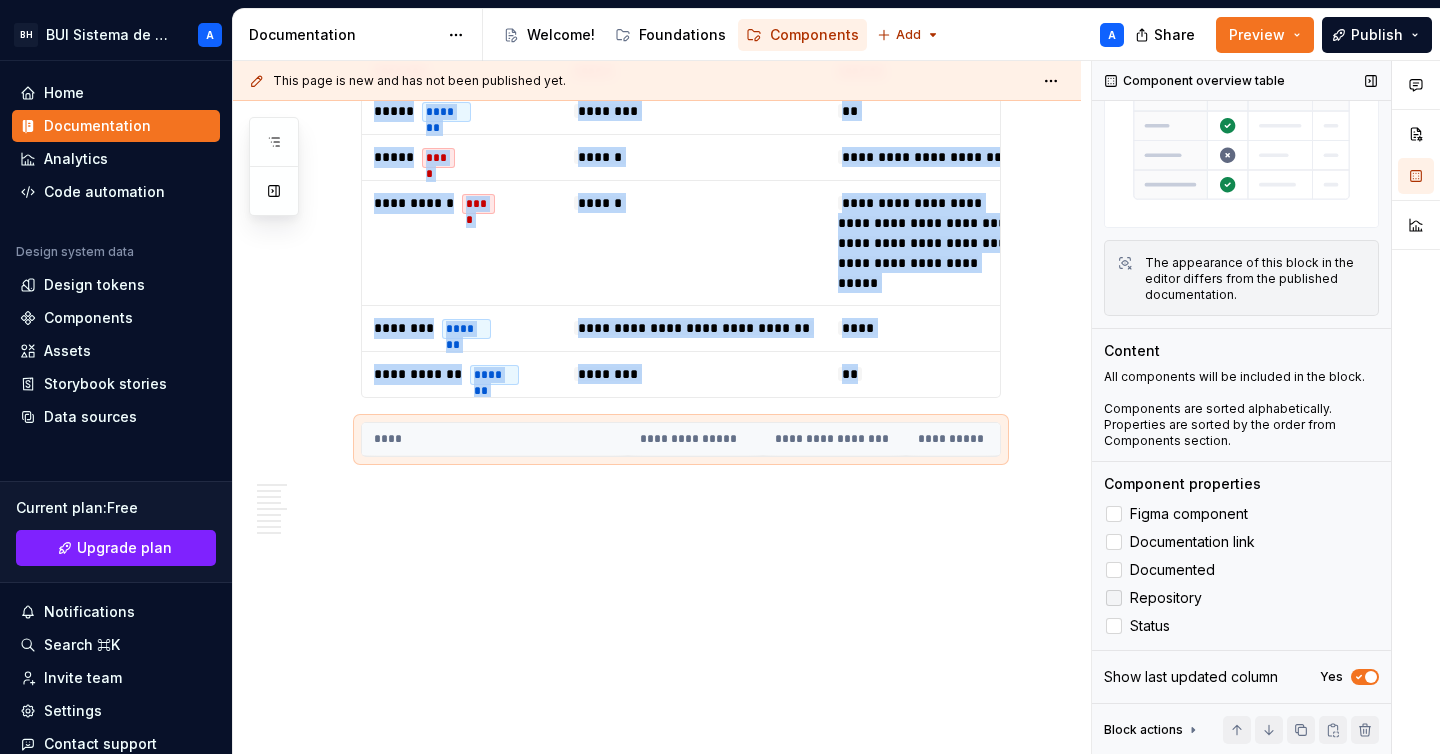 click at bounding box center [1114, 598] 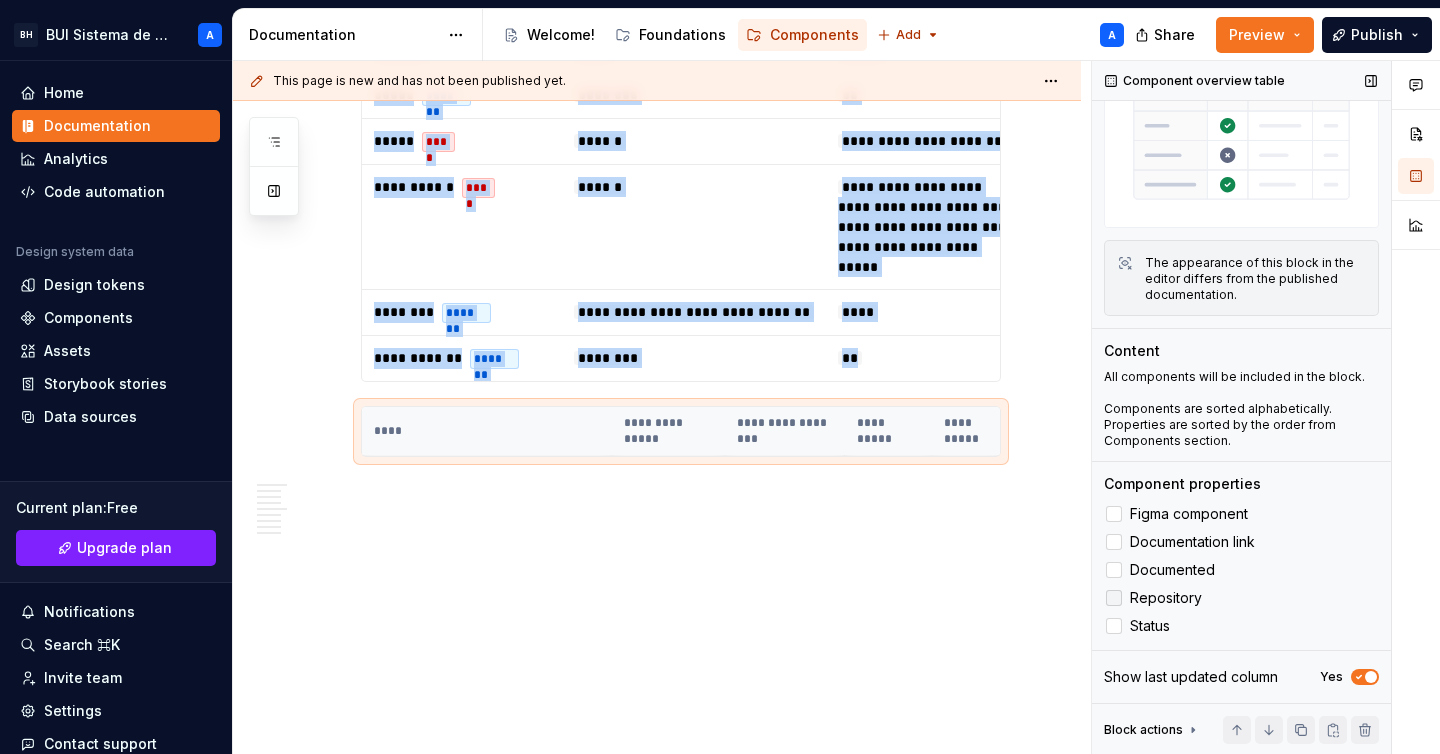 click 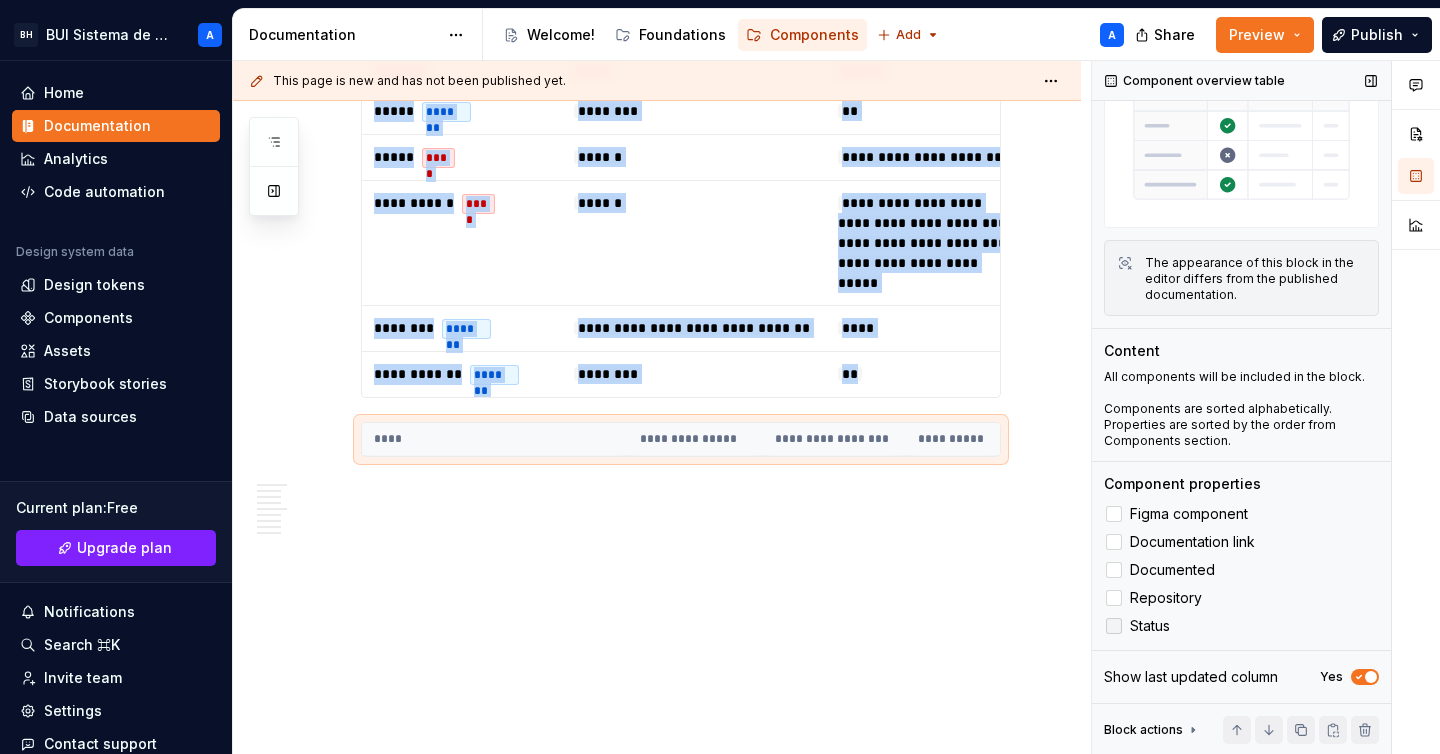 click at bounding box center [1114, 626] 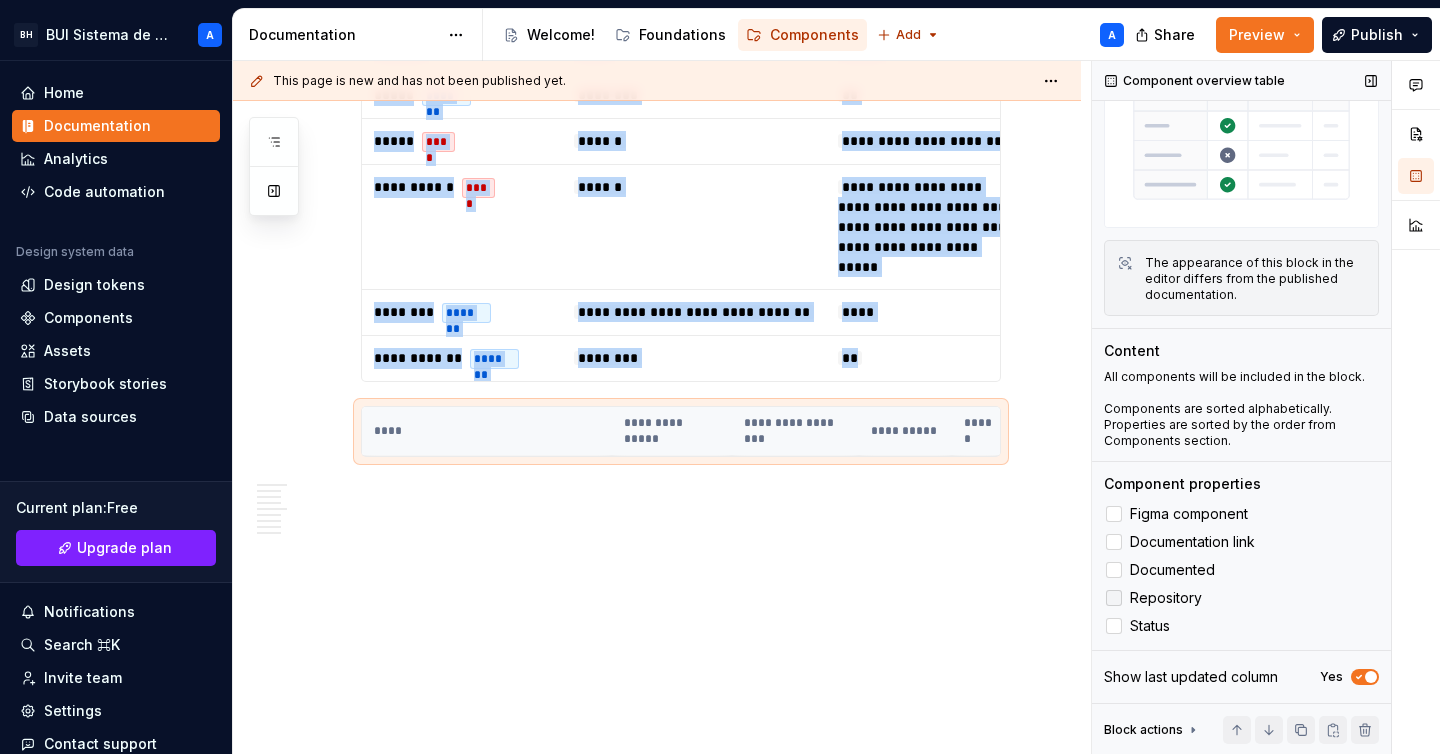 click at bounding box center [1114, 598] 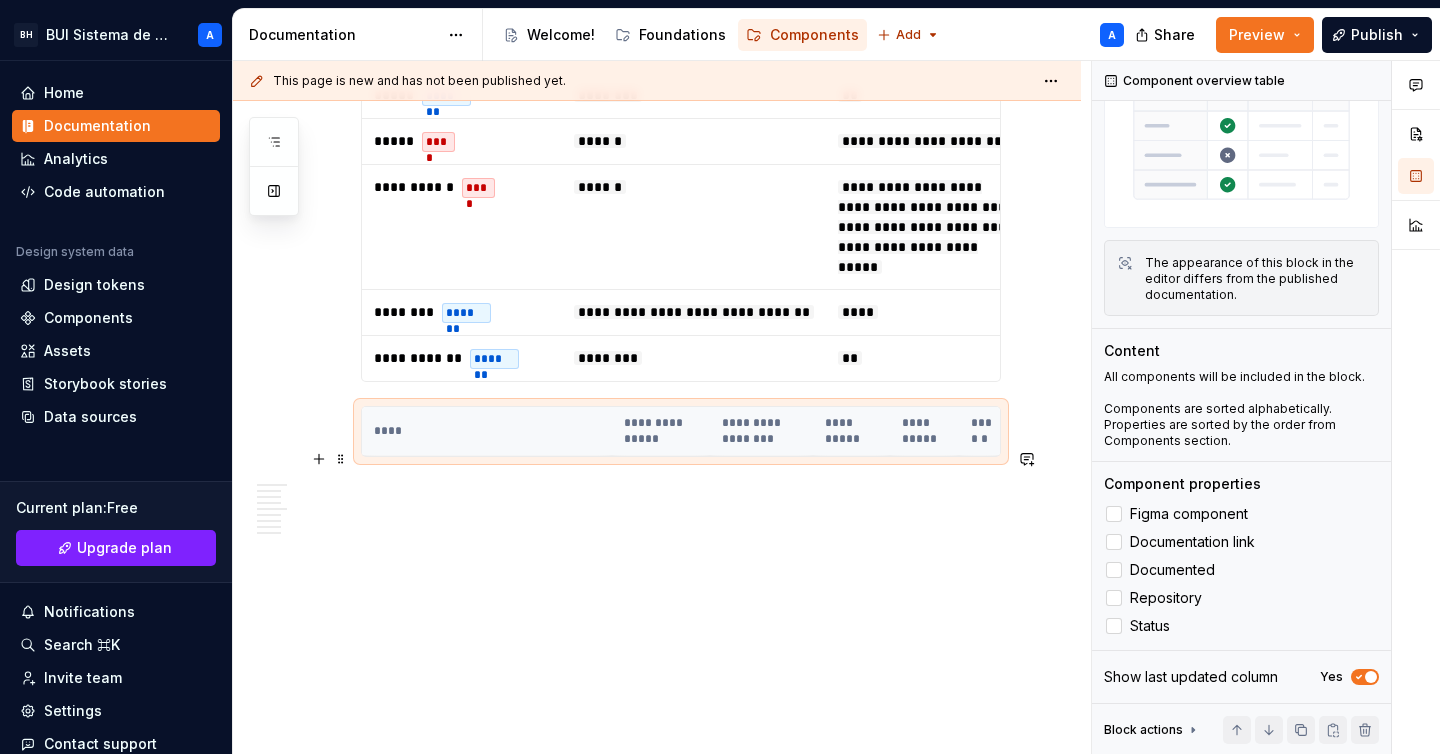click on "**********" at bounding box center [761, 431] 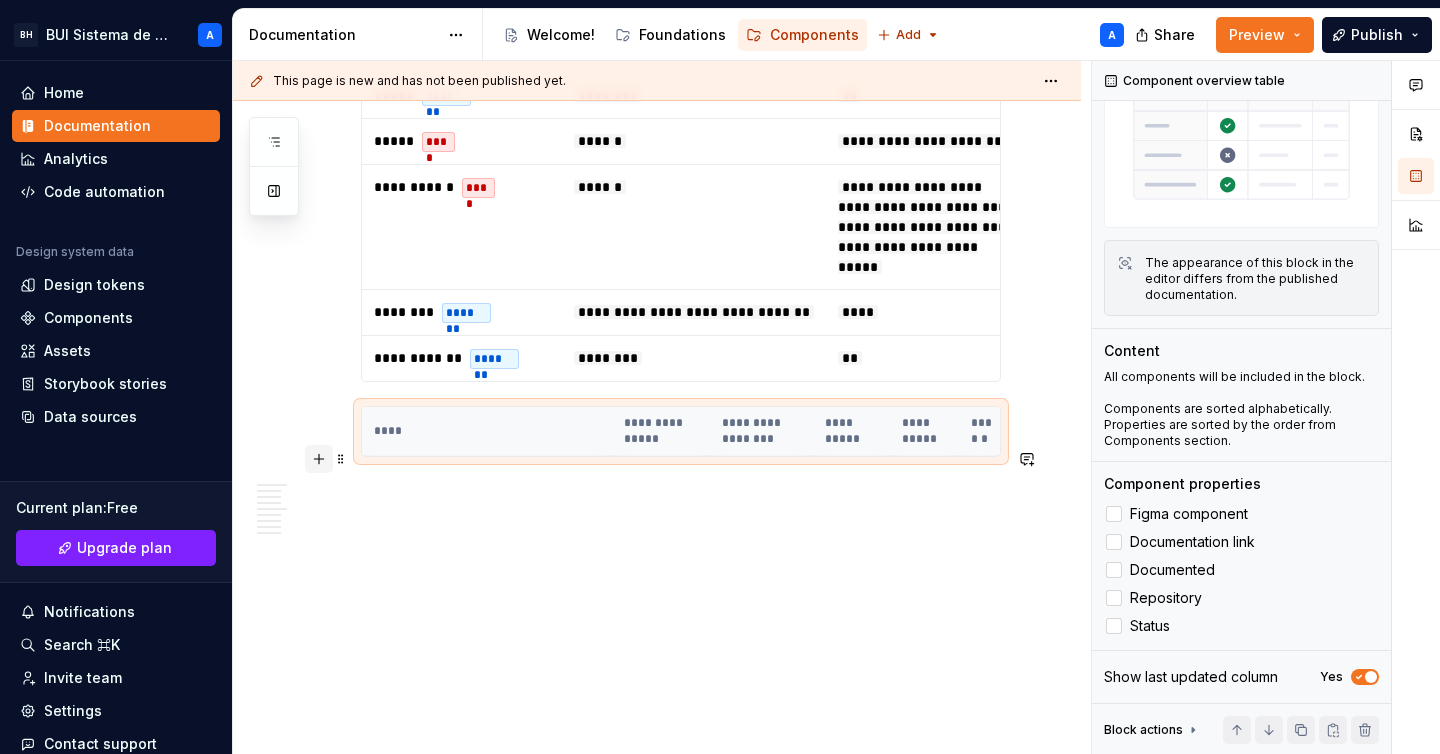 click at bounding box center (319, 459) 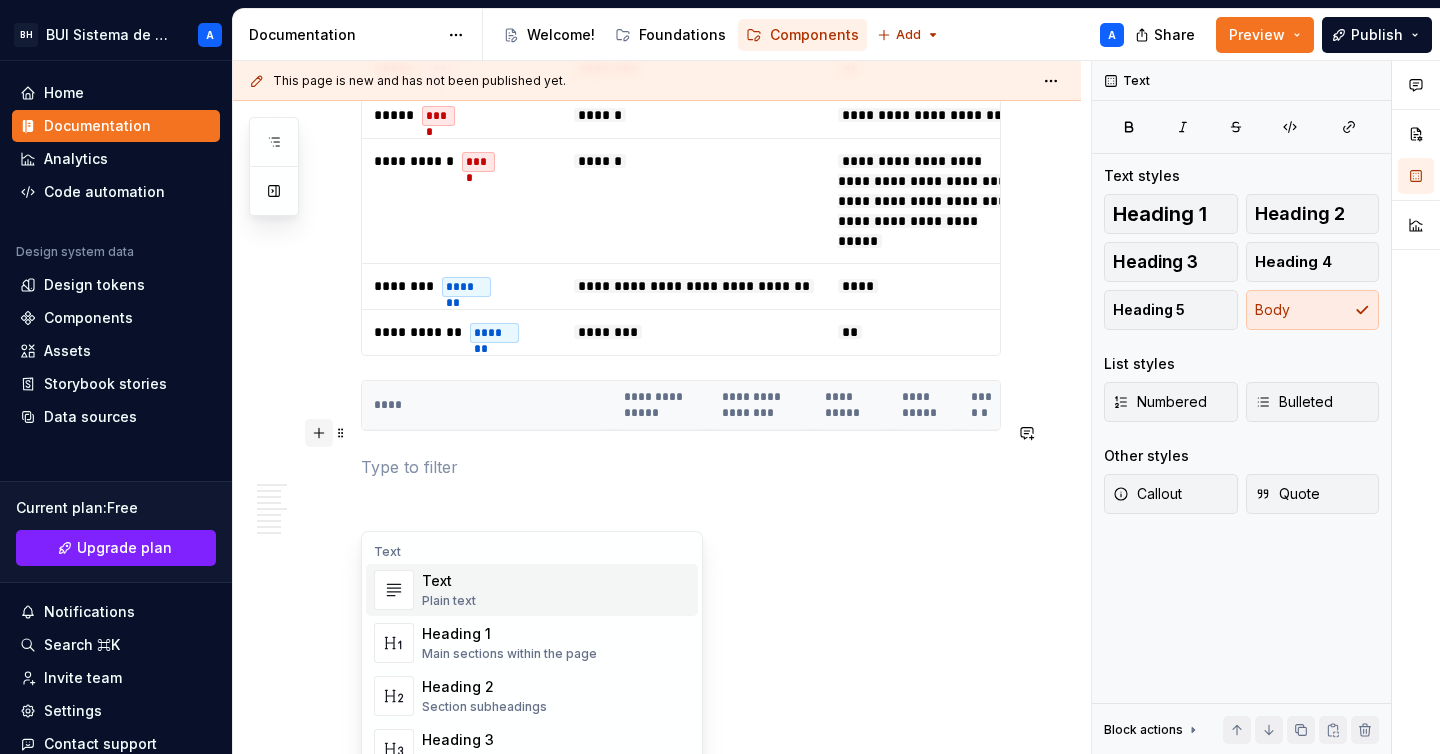 scroll, scrollTop: 0, scrollLeft: 0, axis: both 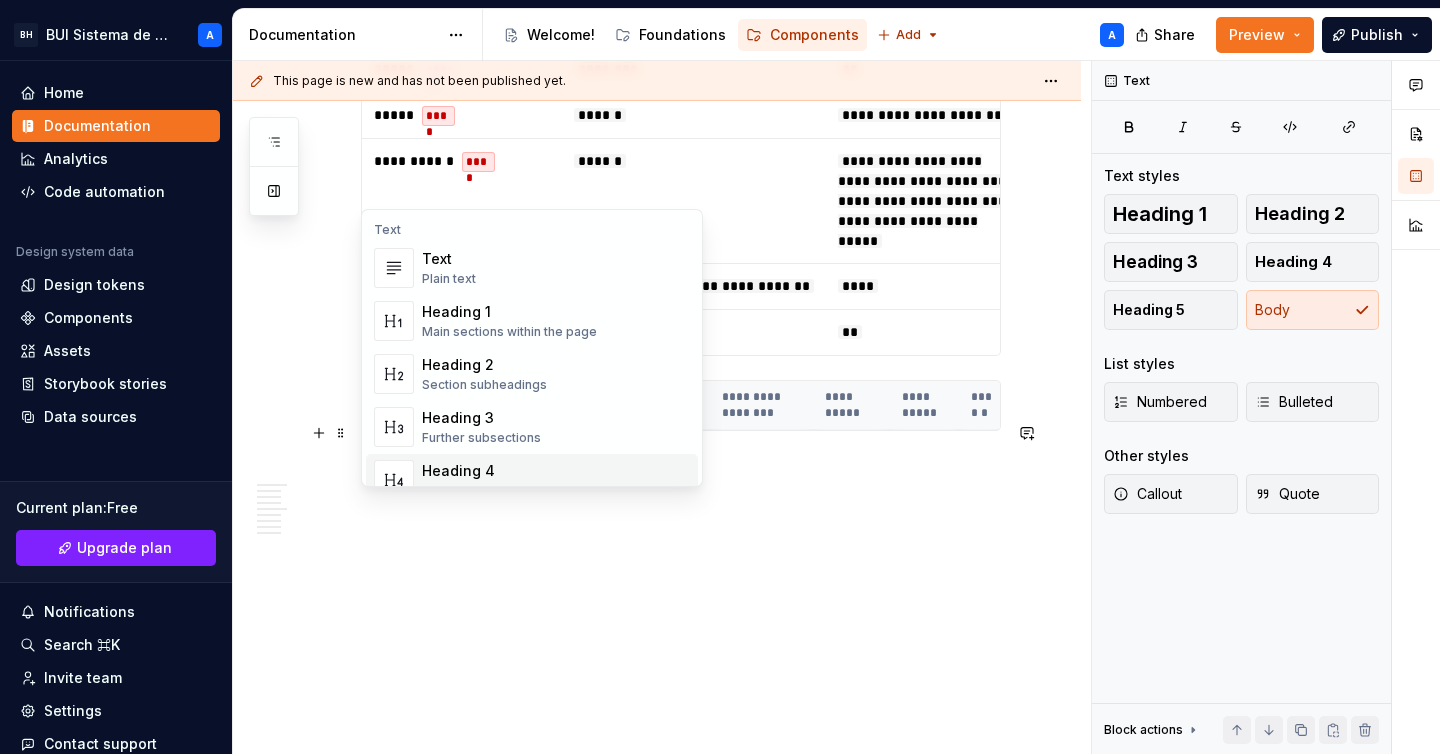 click on "**********" at bounding box center (761, 405) 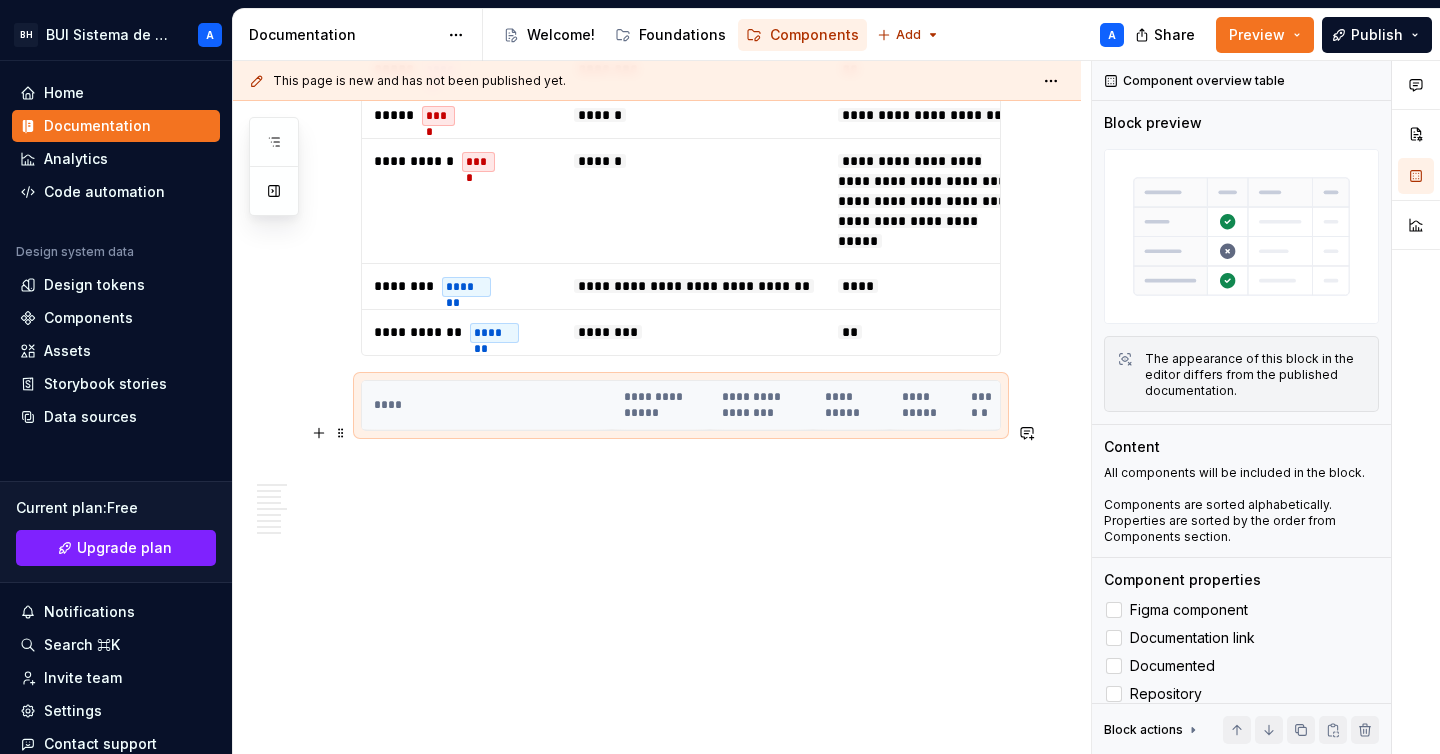 click on "**********" at bounding box center [661, 405] 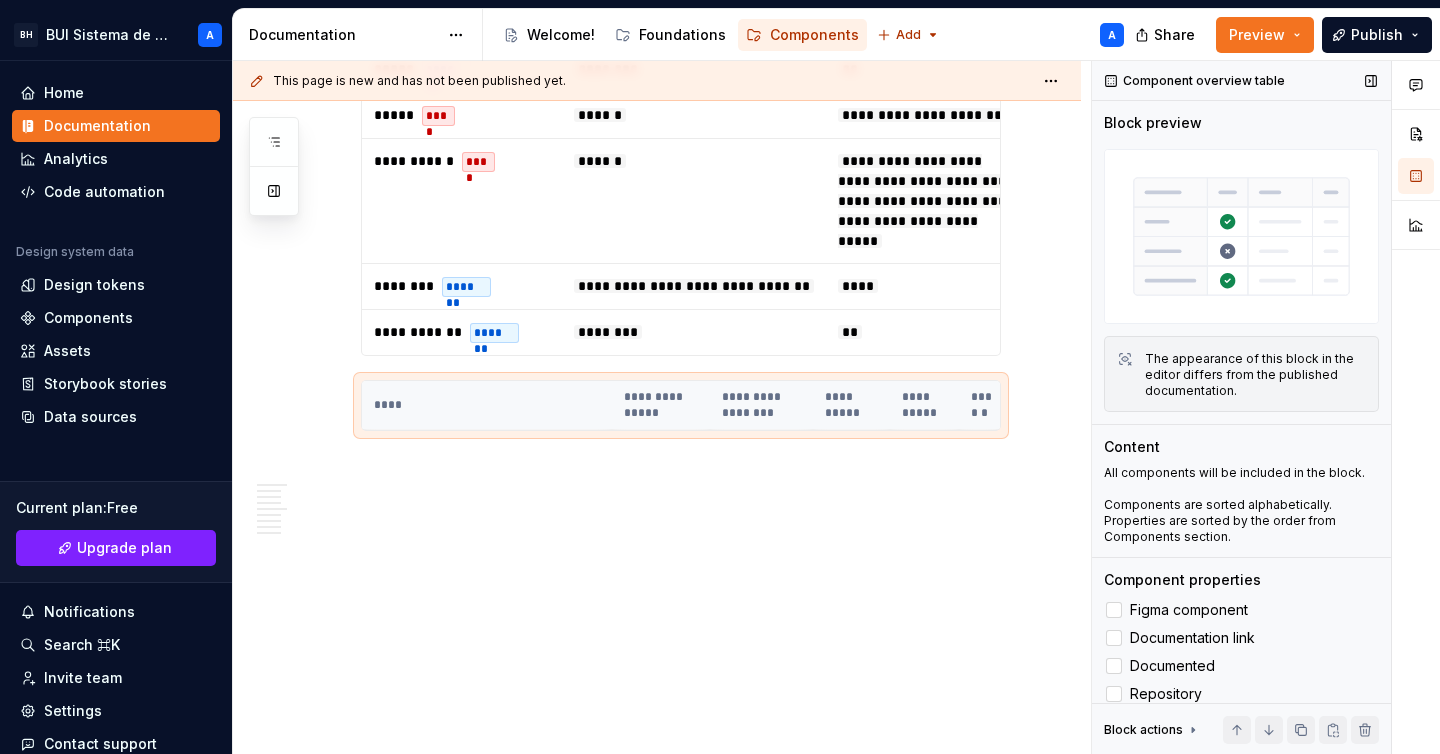 click on "The appearance of this block in the editor differs from the published documentation." at bounding box center (1255, 375) 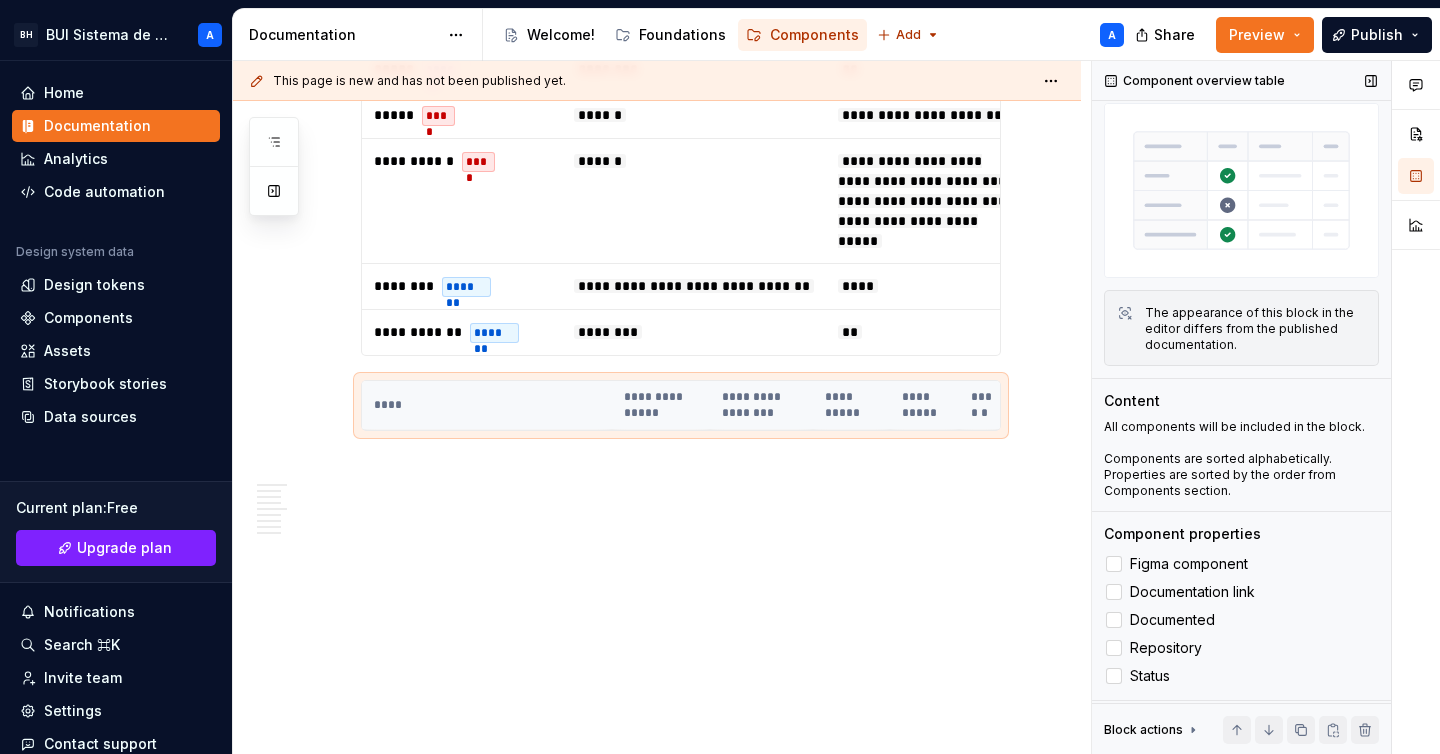 scroll, scrollTop: 0, scrollLeft: 0, axis: both 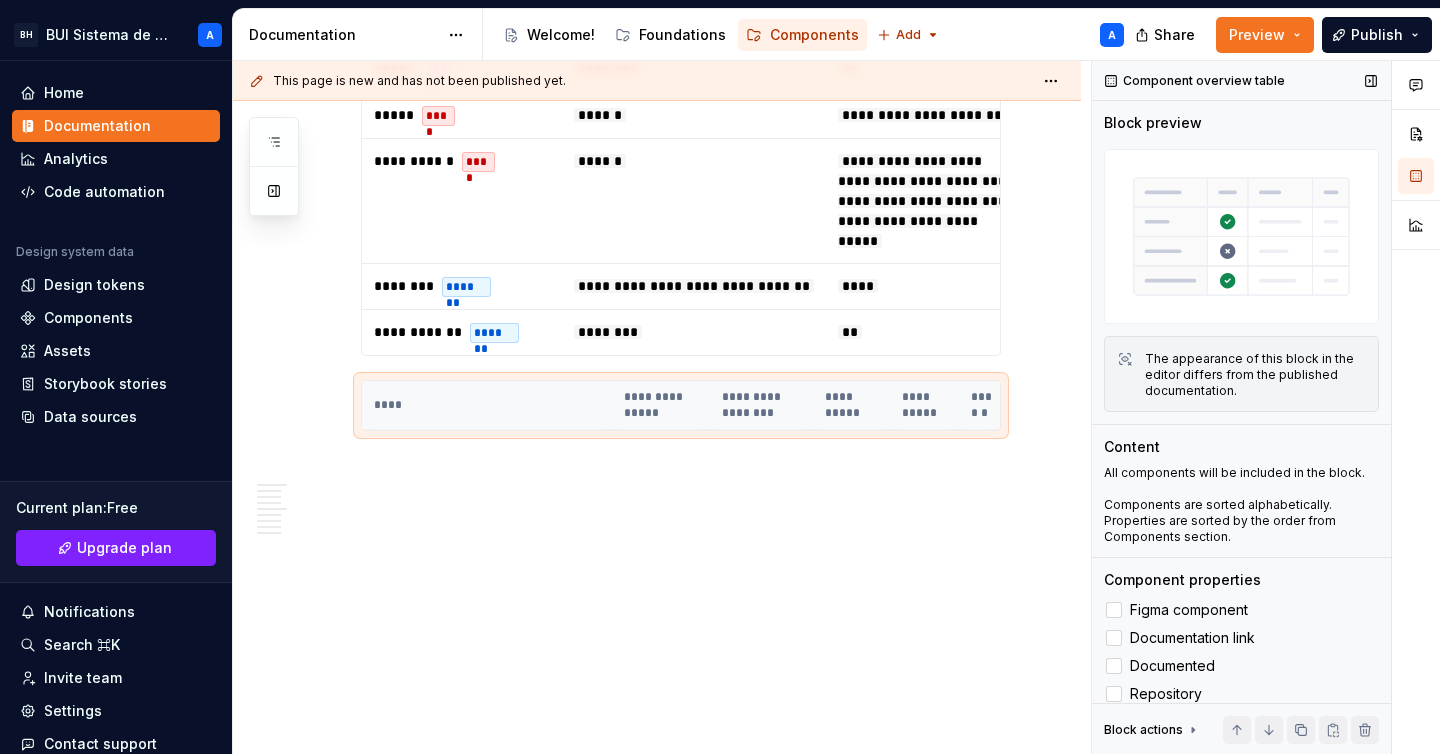 click on "The appearance of this block in the editor differs from the published documentation." at bounding box center [1255, 375] 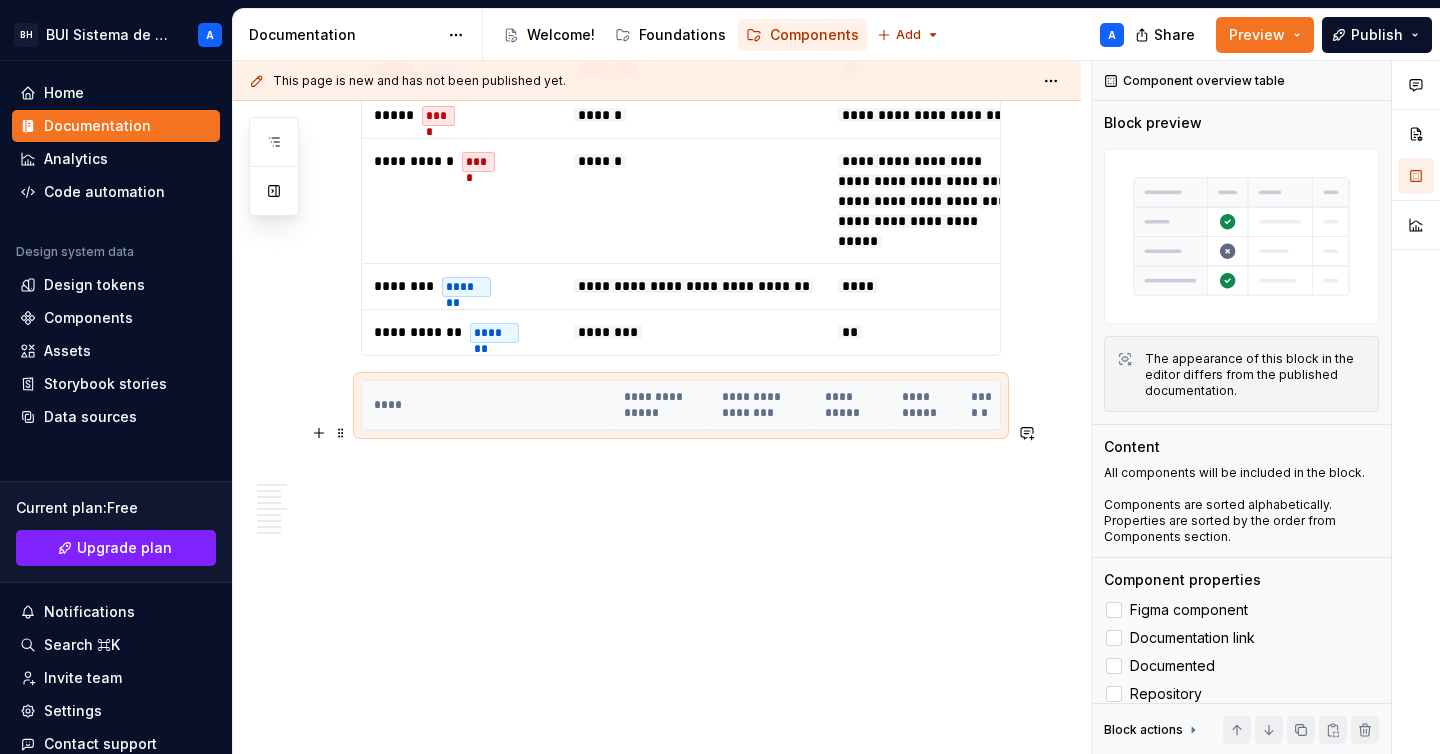 click on "******" at bounding box center (984, 405) 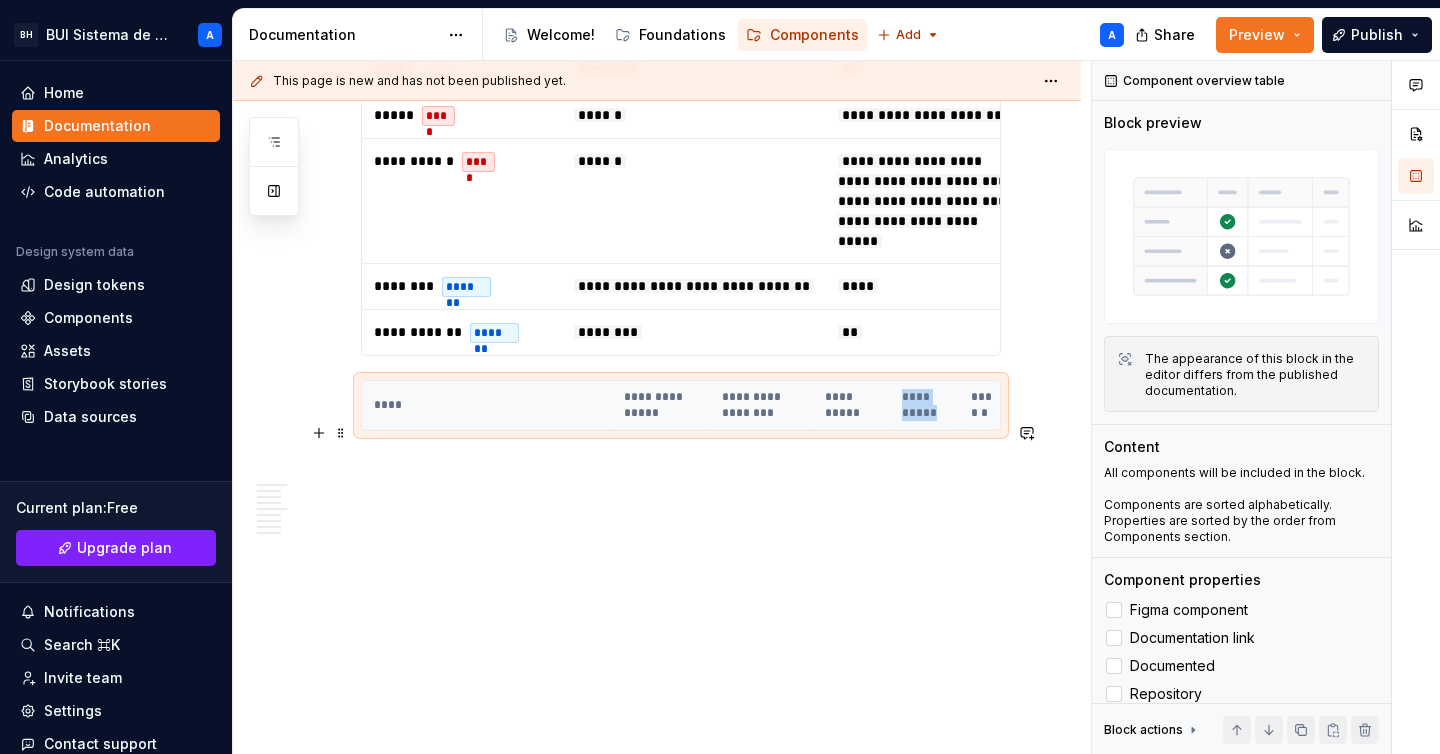 click on "**********" at bounding box center (924, 405) 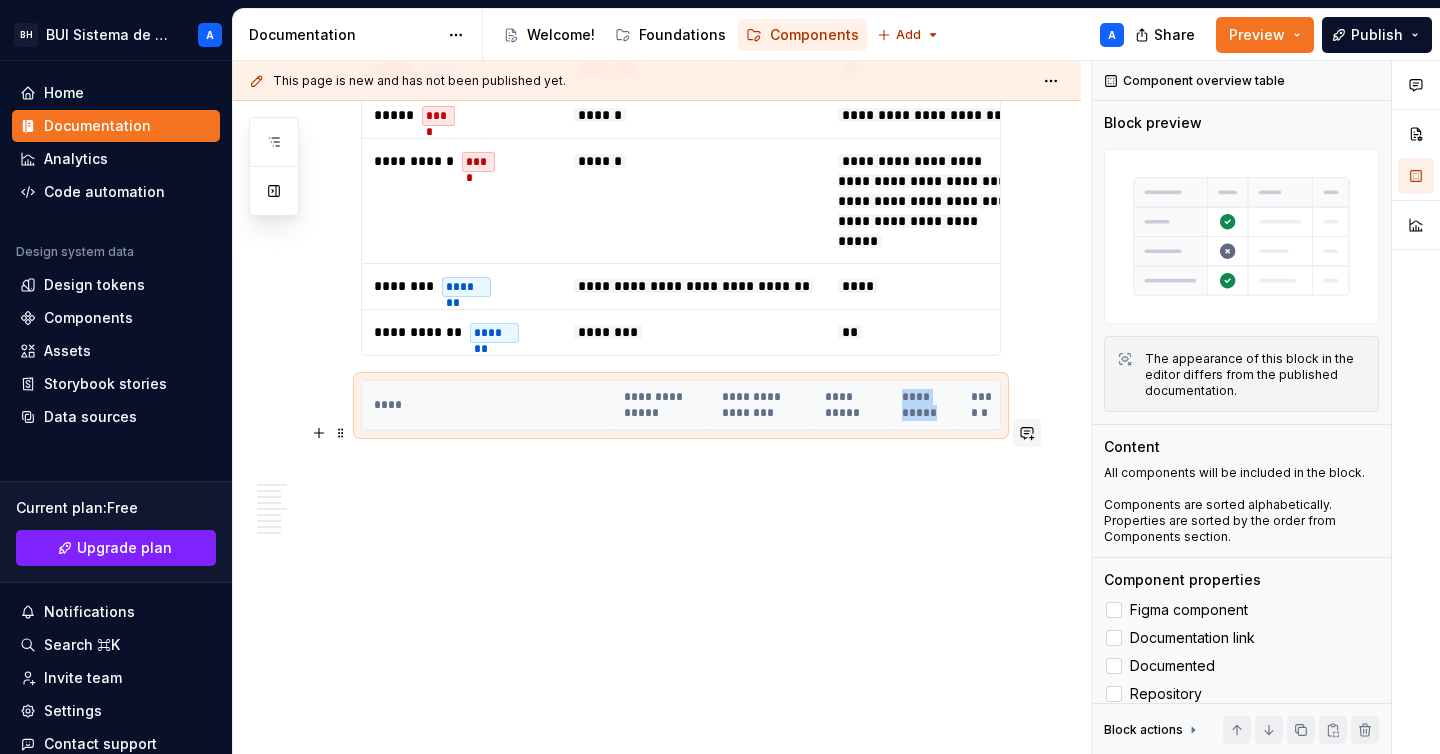 click at bounding box center [1027, 433] 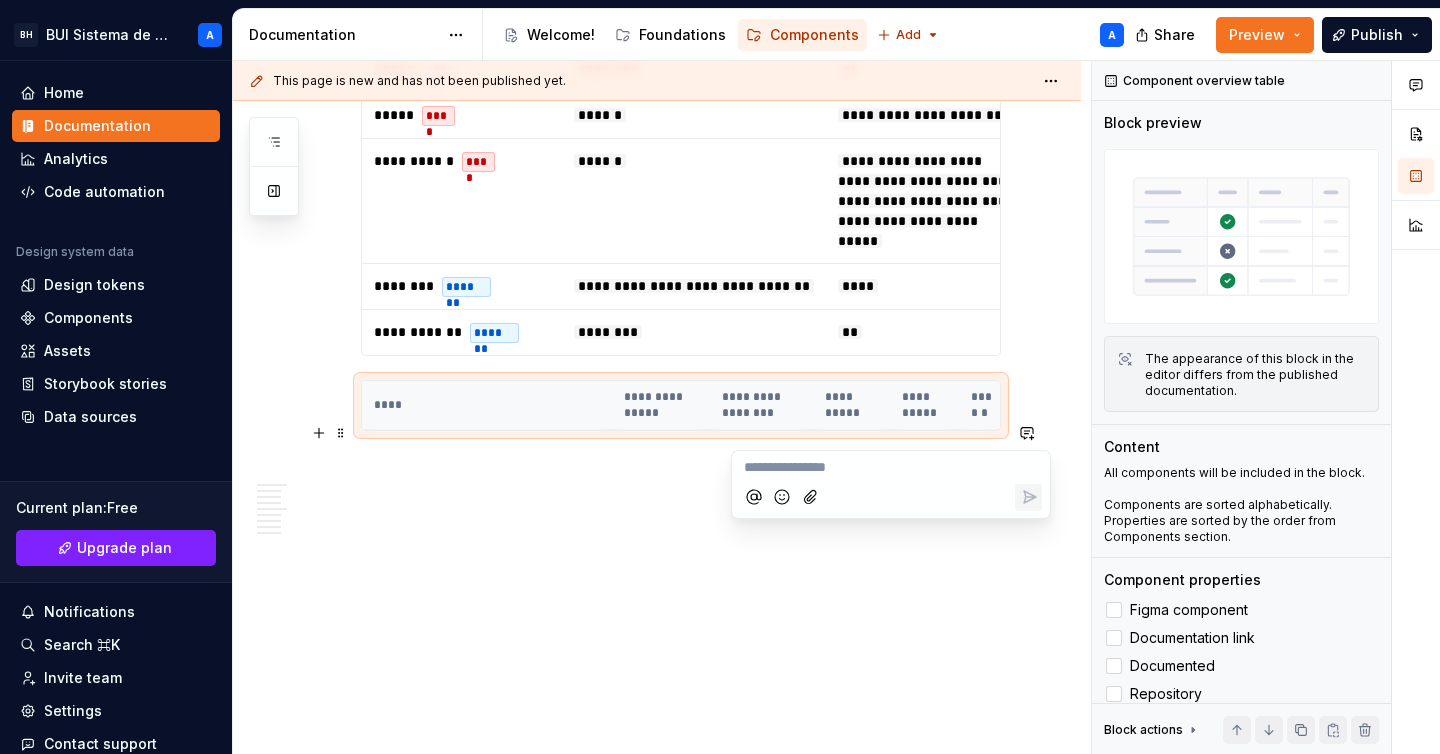 click on "****" at bounding box center (487, 405) 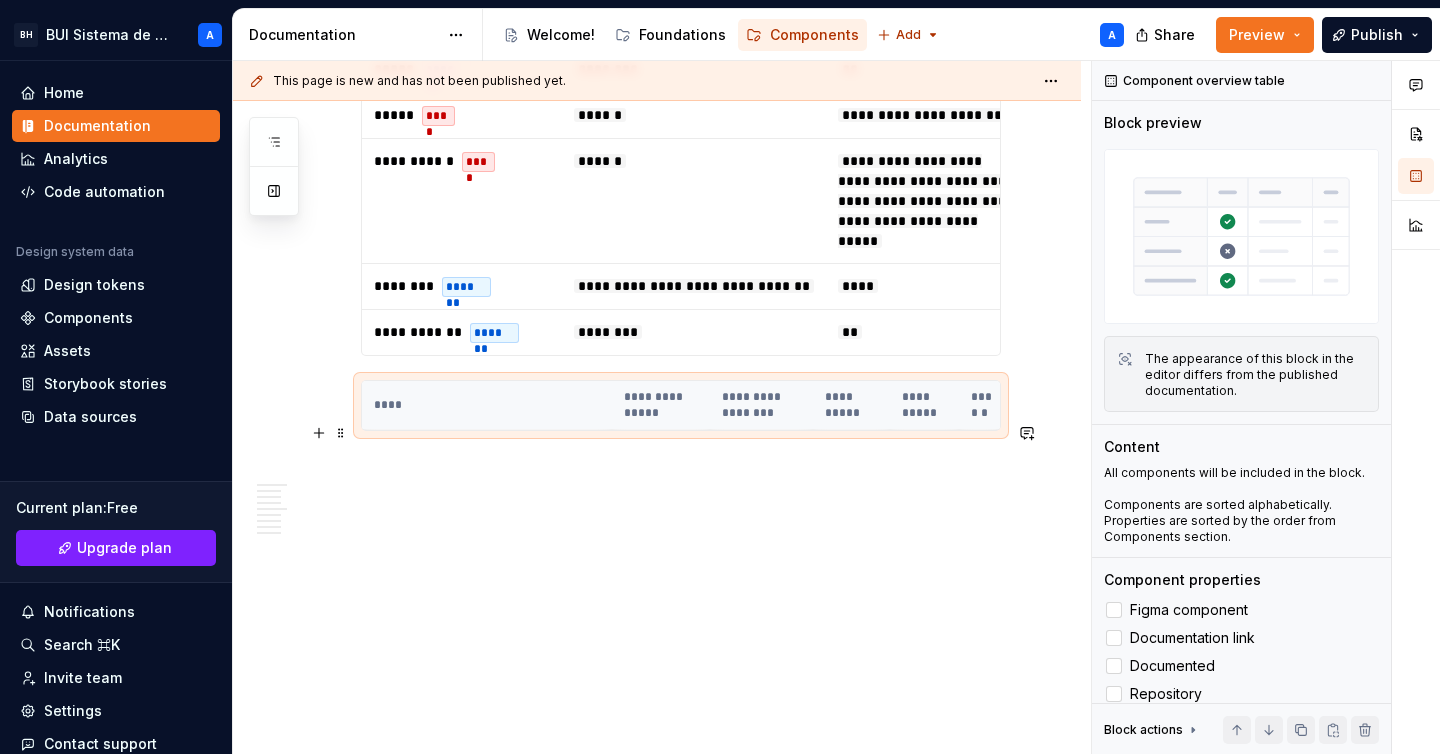 click on "****" at bounding box center (487, 405) 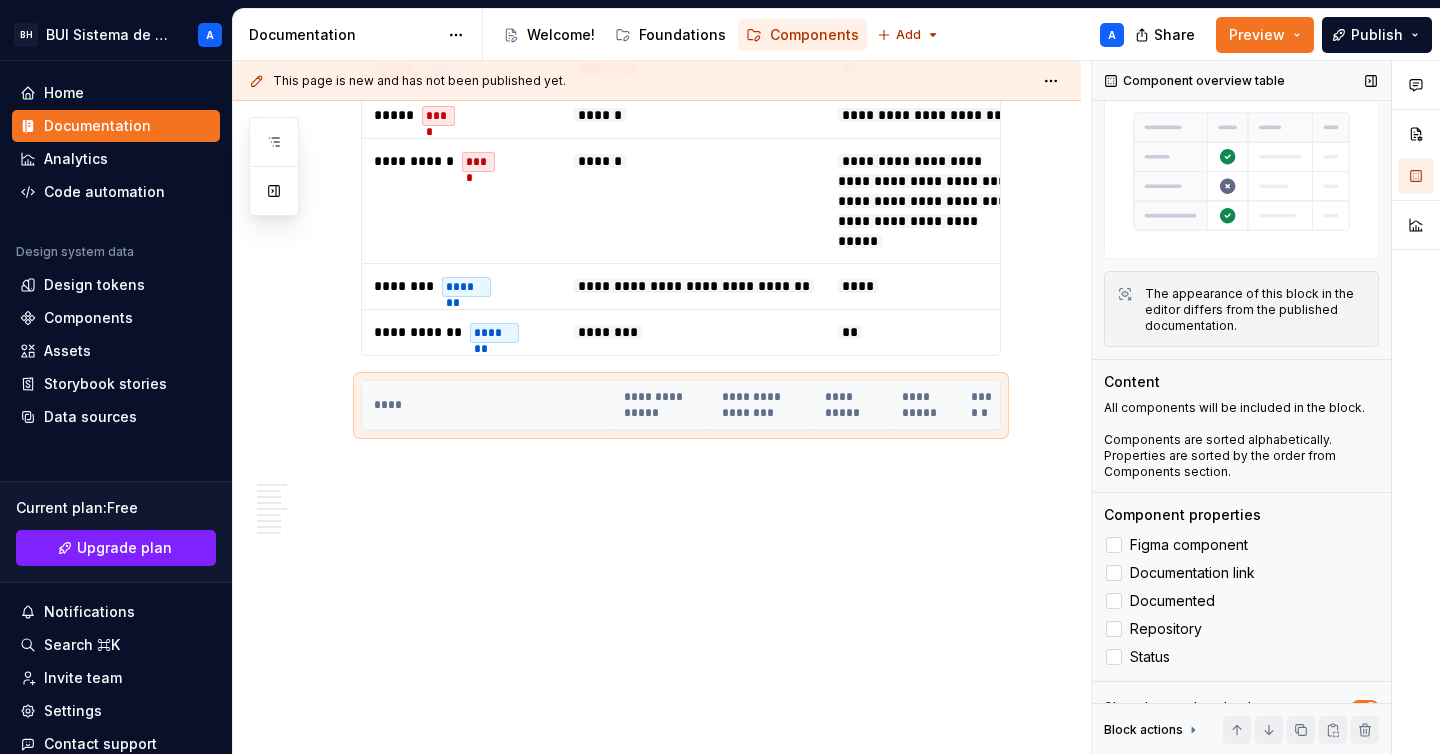 scroll, scrollTop: 96, scrollLeft: 0, axis: vertical 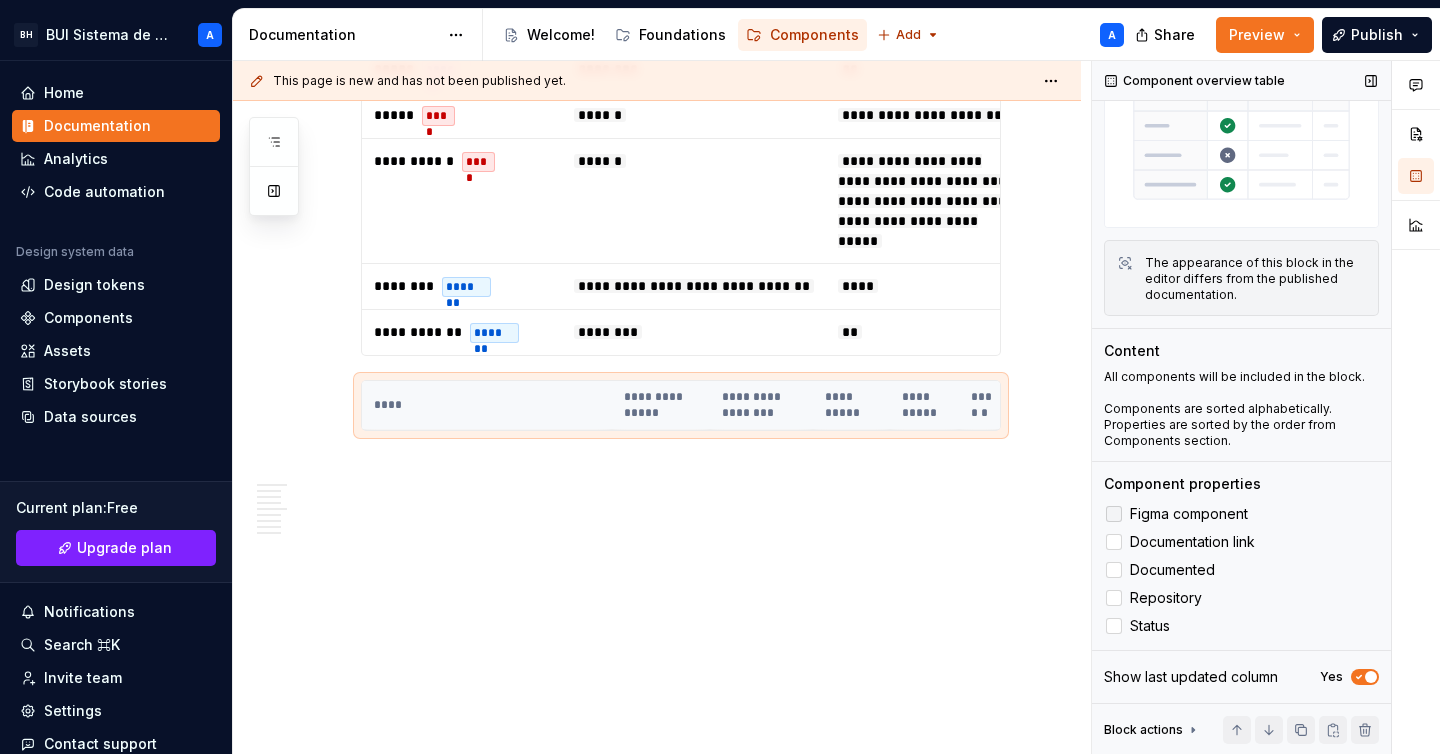 click 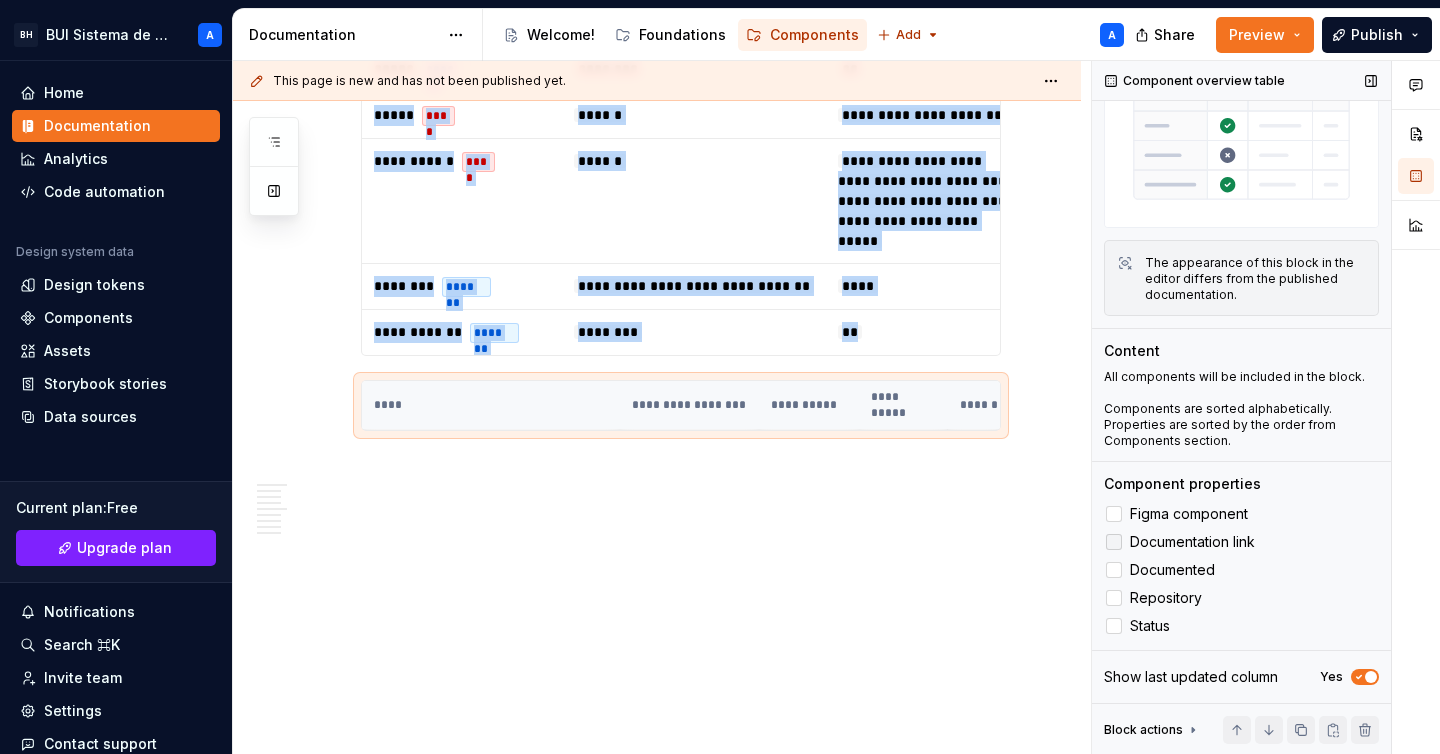 click 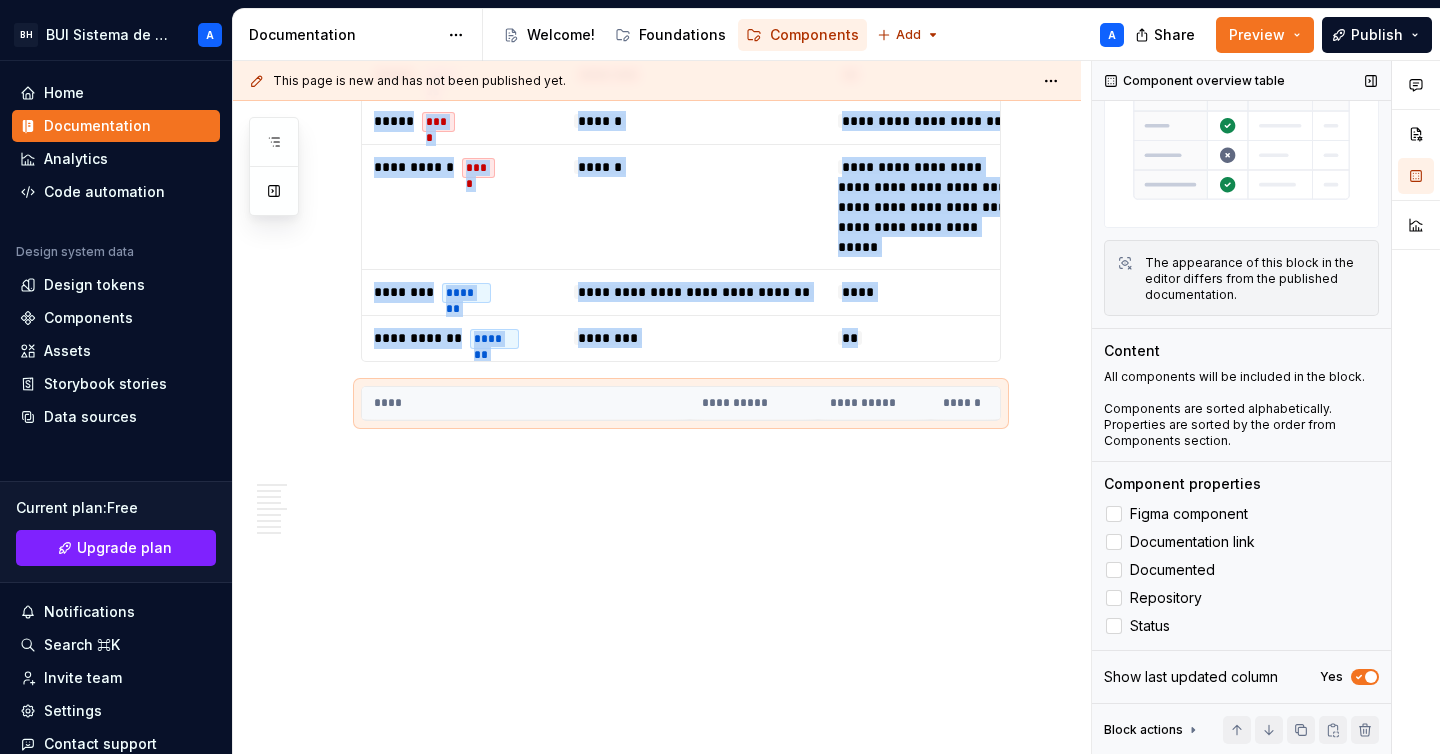 click on "Block actions" at bounding box center (1143, 730) 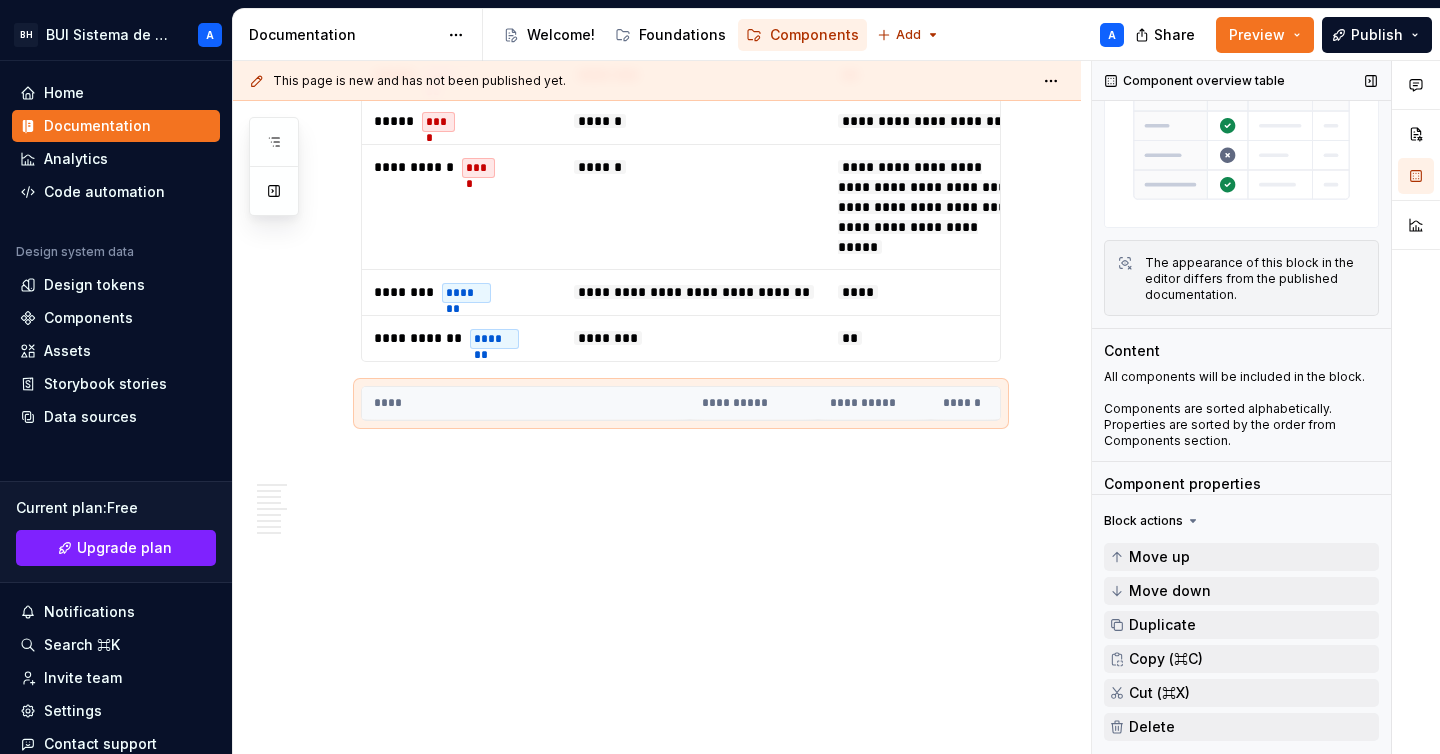 click on "Block actions Move up Move down Duplicate Copy (⌘C) Cut (⌘X) Delete" at bounding box center (1241, 624) 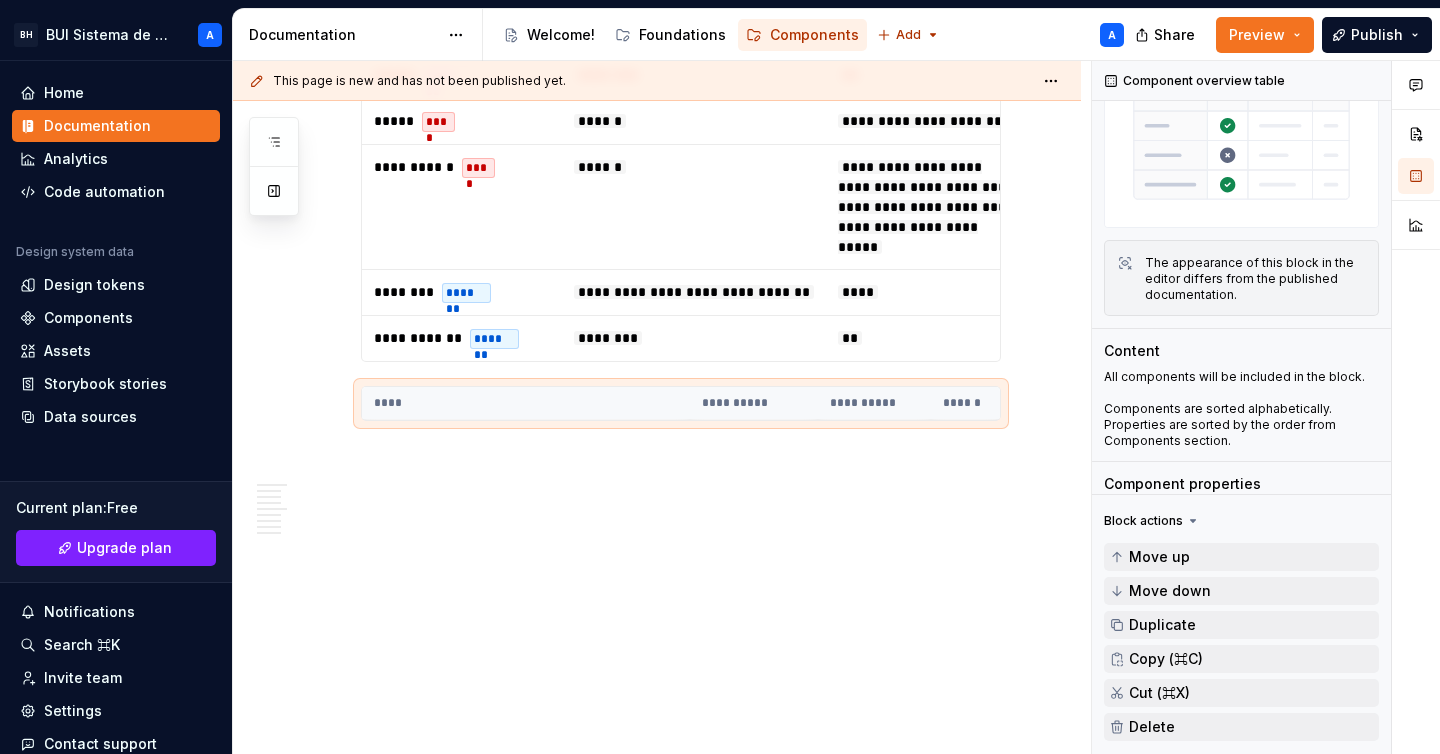 click on "**********" at bounding box center (681, 190) 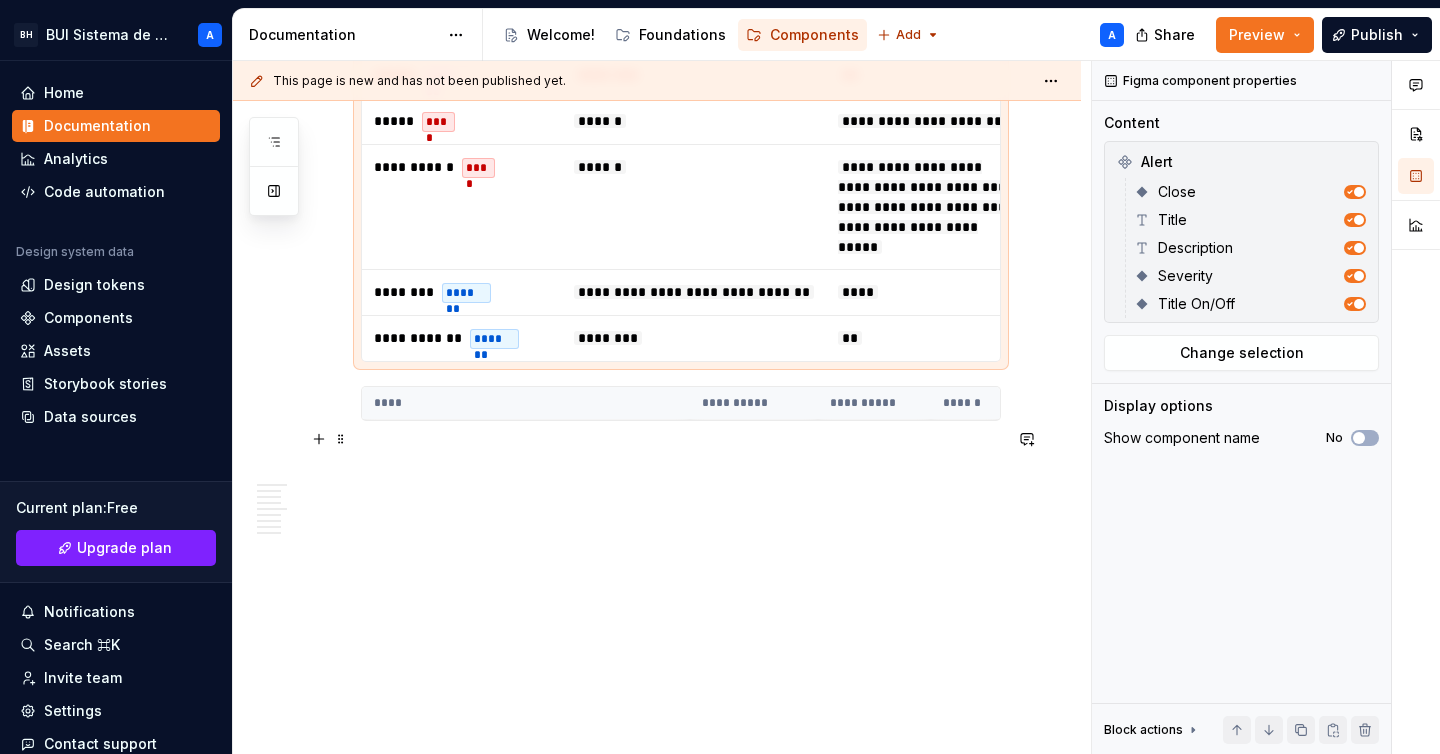 click on "**********" at bounding box center [874, 403] 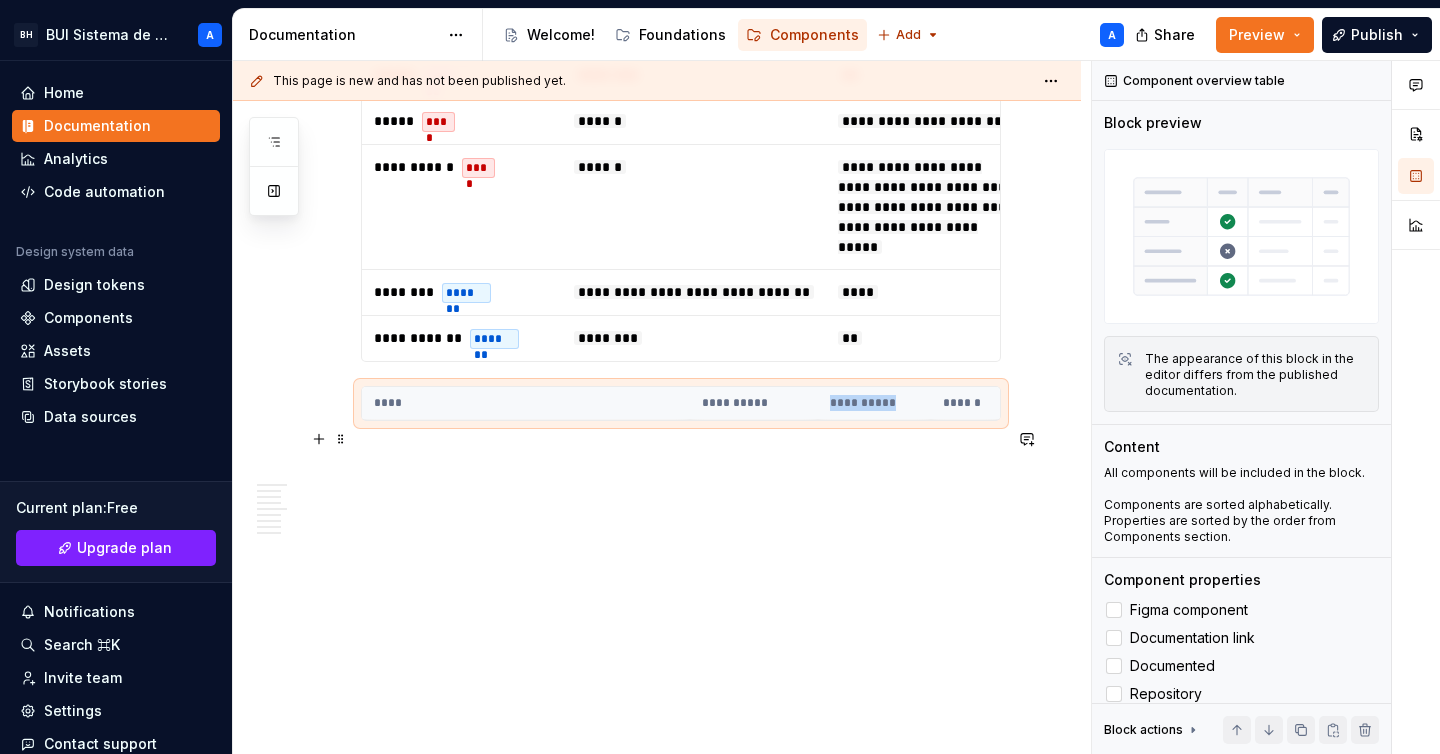 click on "**********" at bounding box center (874, 403) 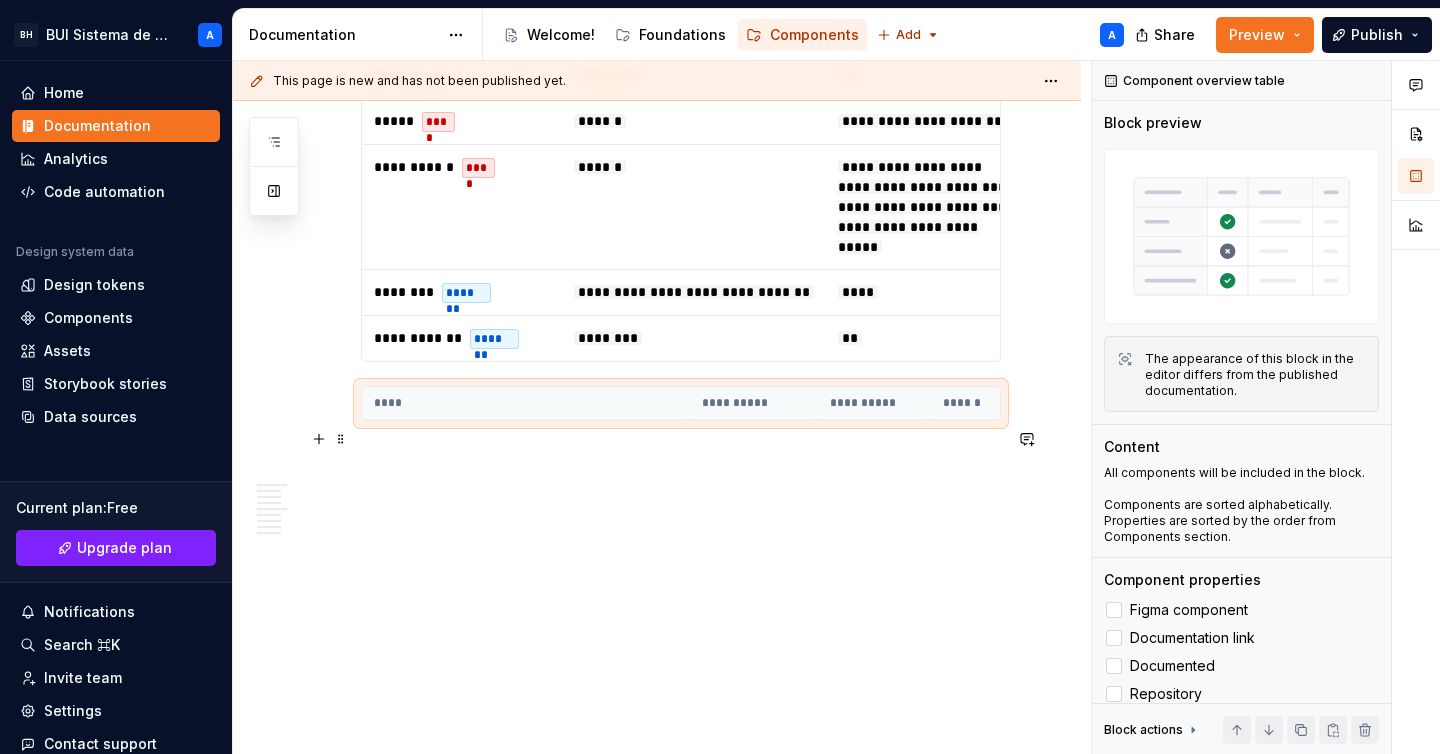 click on "**********" at bounding box center [754, 403] 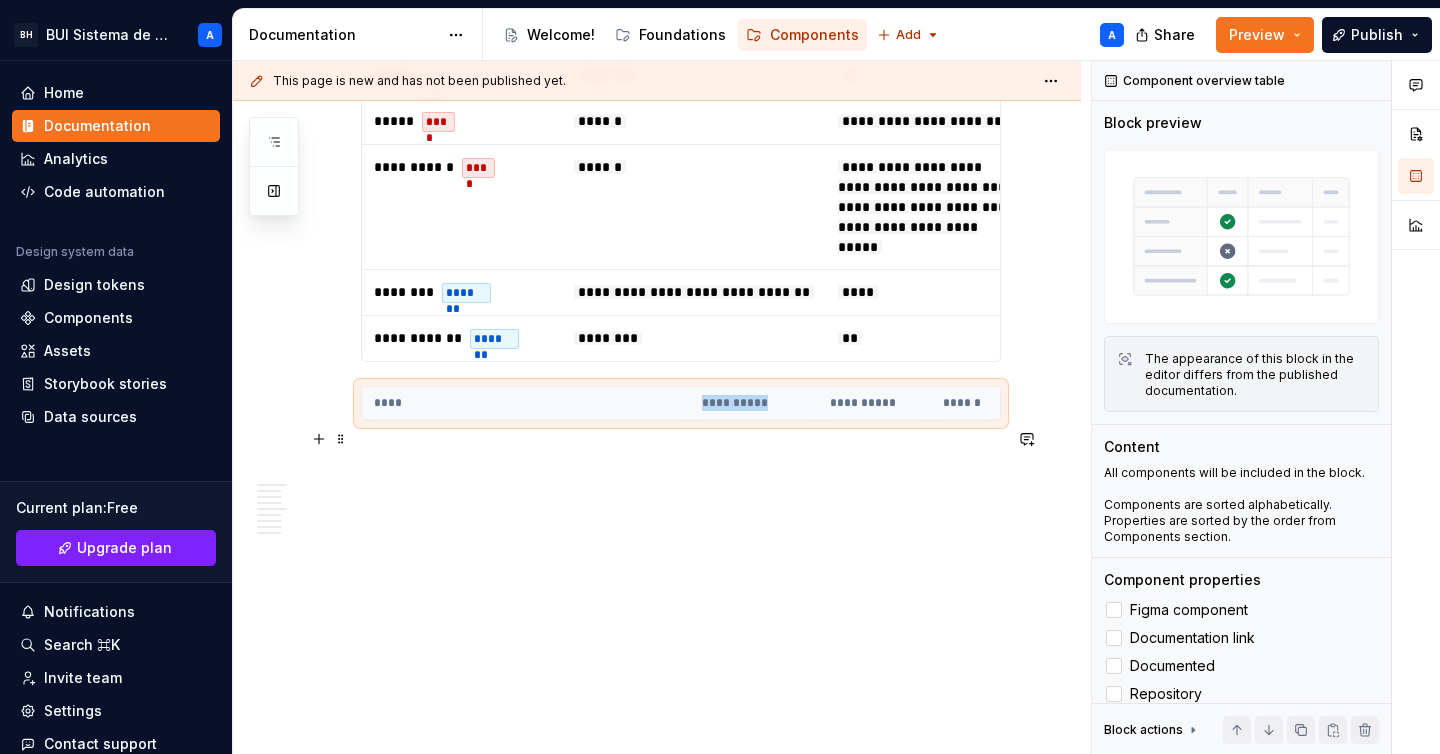 click on "**********" at bounding box center [754, 403] 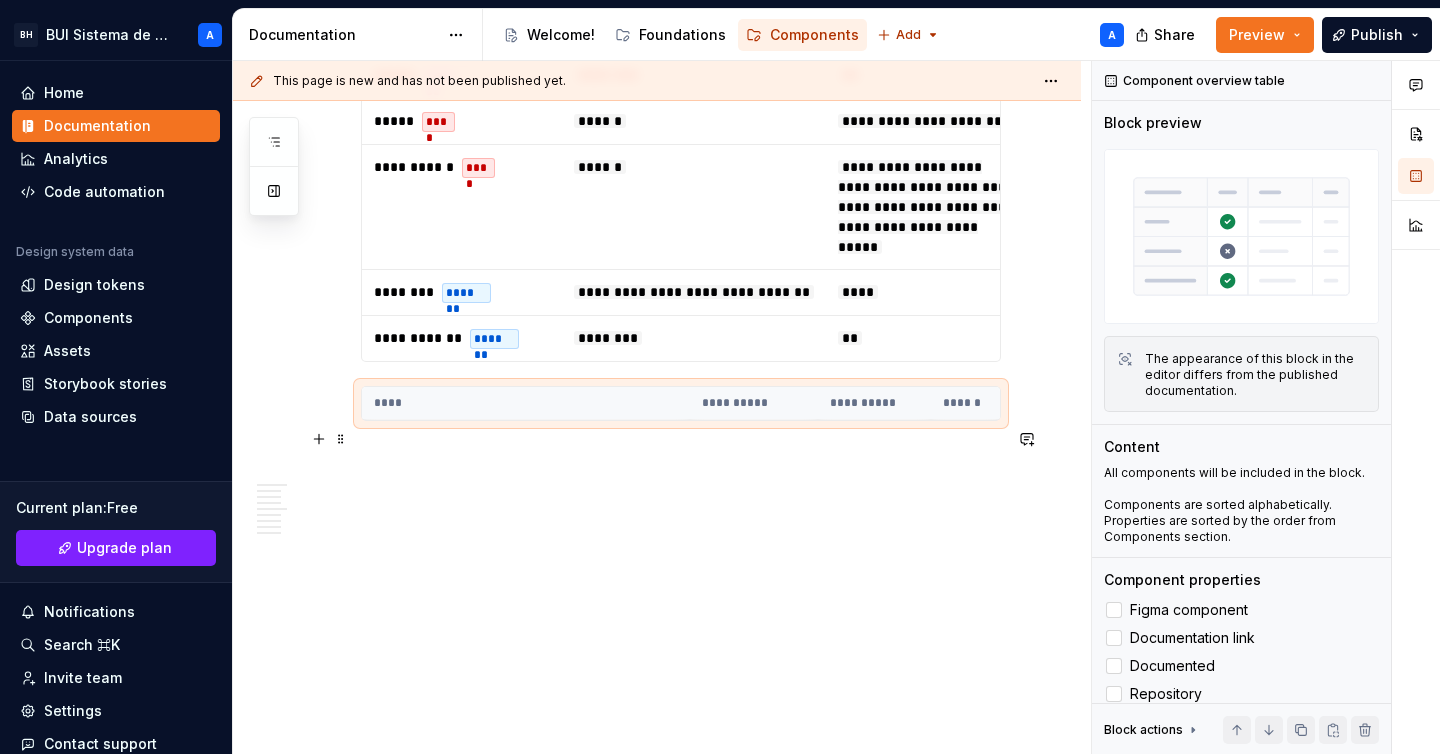 click on "****" at bounding box center (526, 403) 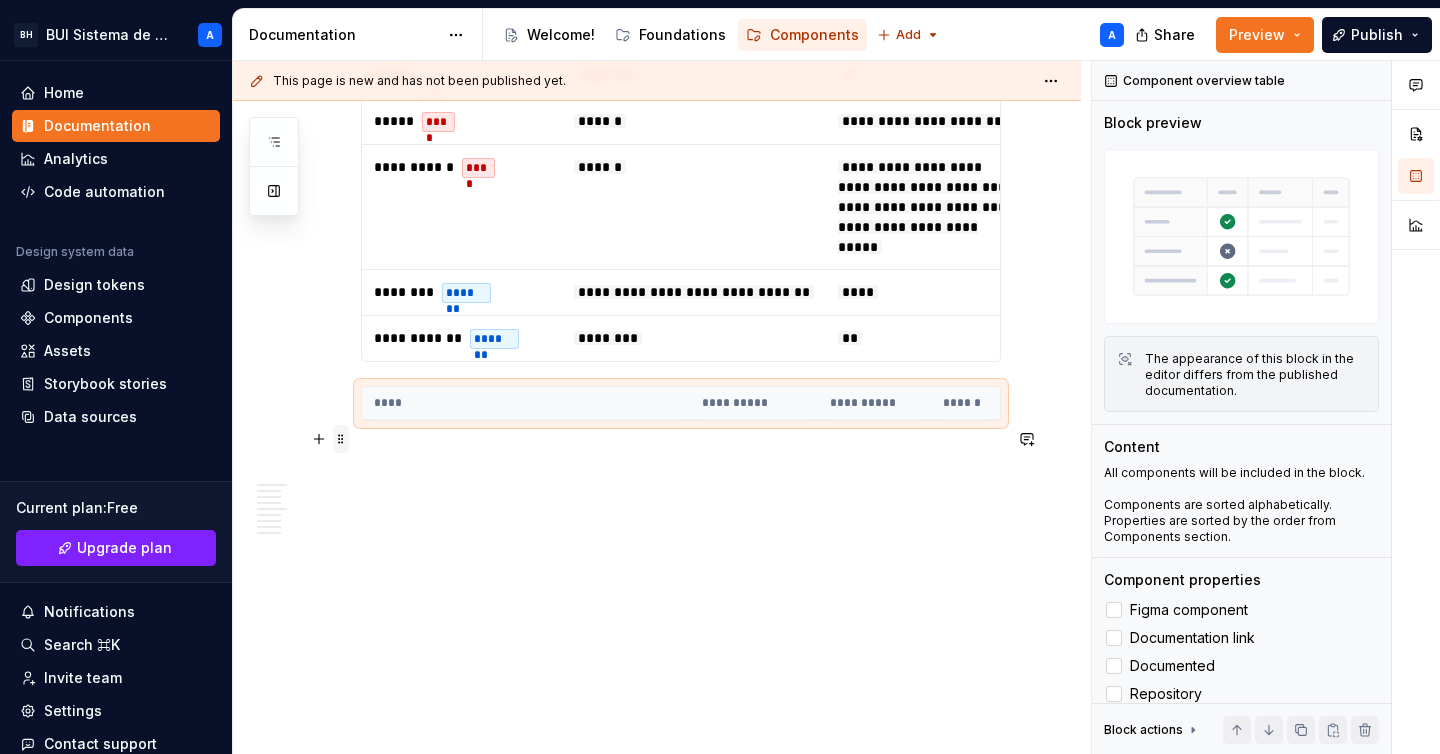 click at bounding box center [341, 439] 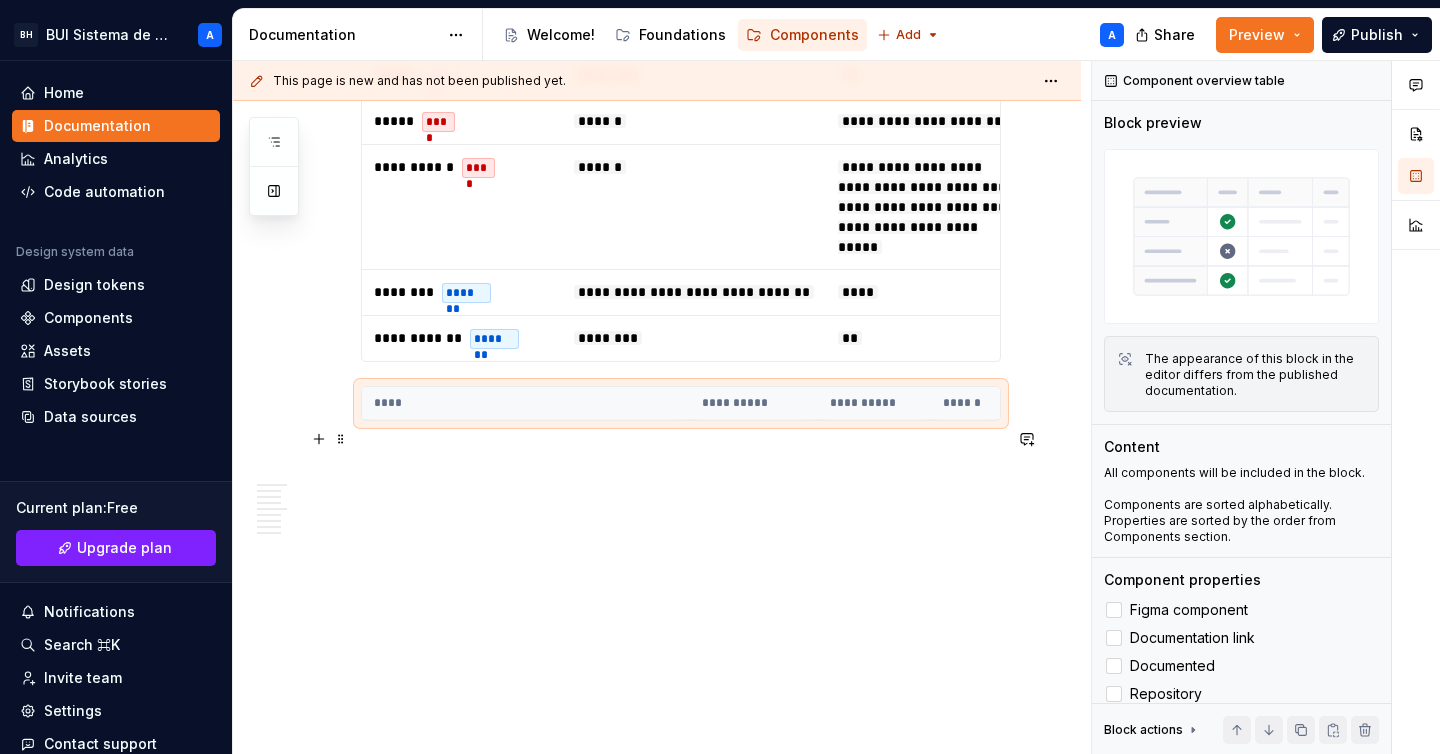click on "****" at bounding box center [526, 403] 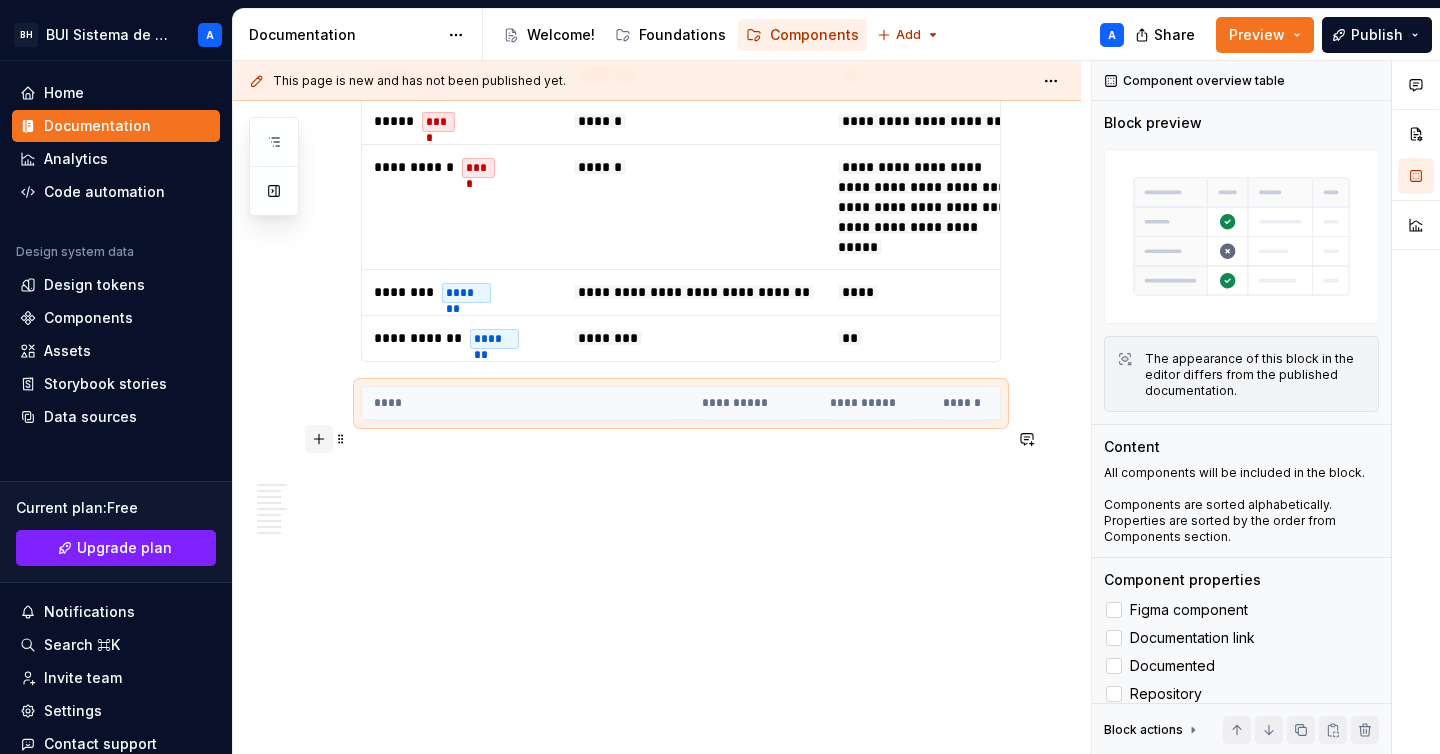 click at bounding box center [319, 439] 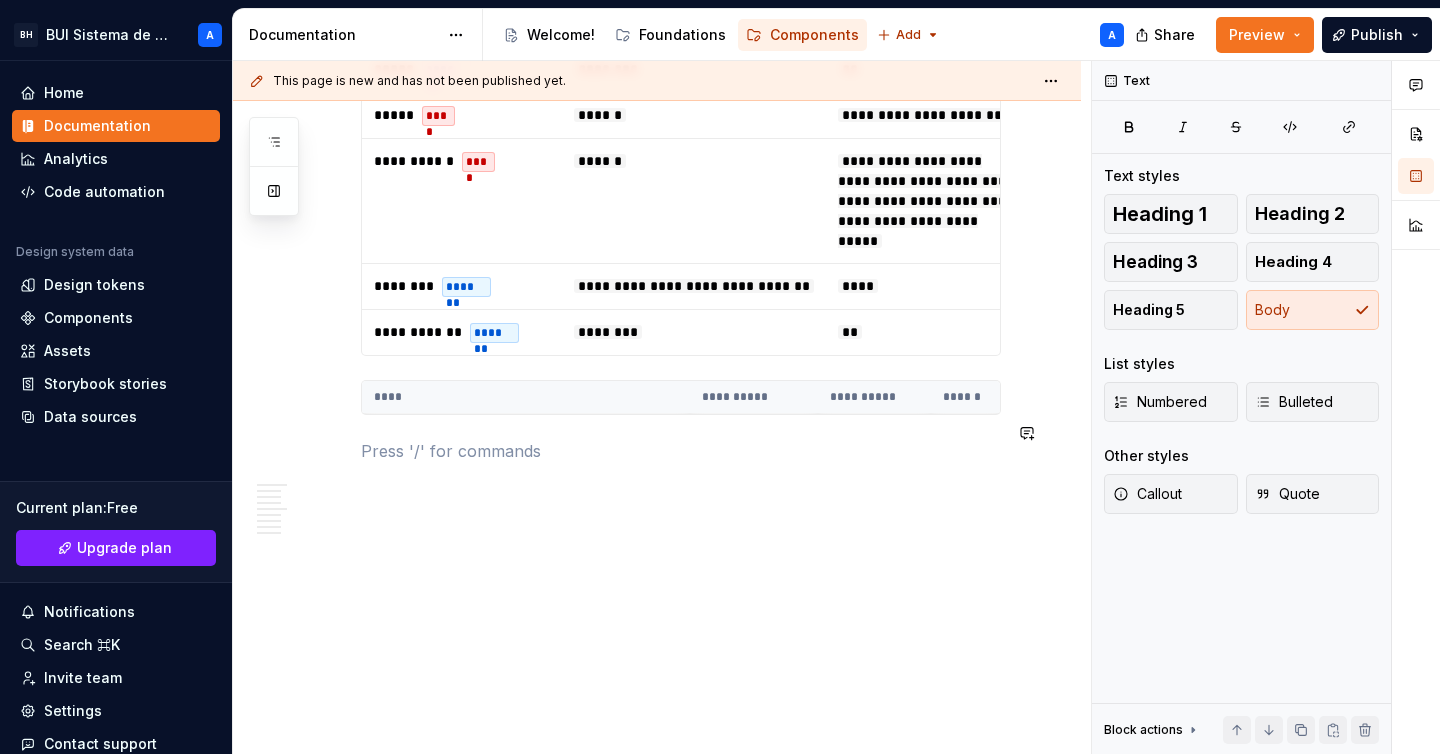 click on "Uso Se usa principalmente para comunicar errores, advertencias o información importante que la persona usuaria debe tener en cuenta. Cuando usar Mensajes críticos o urgentes:  Cuando es necesario que la persona usuaria preste atención inmediata, como errores en un formulario. Advertencias importantes:  Cuando la persona usuaria debe ser alertada sobre algo que puede tener consecuencias. Información importante:  Información que la persona usuaria debe conocer, pero que no es urgente o critica. Cuando evitar usar Cuando el mensaje sea temporal, como una notificación que confirma una acción realizada, el componente Alert puede ser innecesario, ya que puede interrumpir la experiencia de la persona usuaria, en estos casos es recomendable usar el componente  Toast. Normas de uso Posición visible pero no intrusiva:  Deben estar en un lugar destacado pero no interrumpir el contenido principal. Ubicación según urgencia: Alertas fijas:  Contenido: Tamaño: Variantes Info Success Warning Error ******** ******" at bounding box center (681, -808) 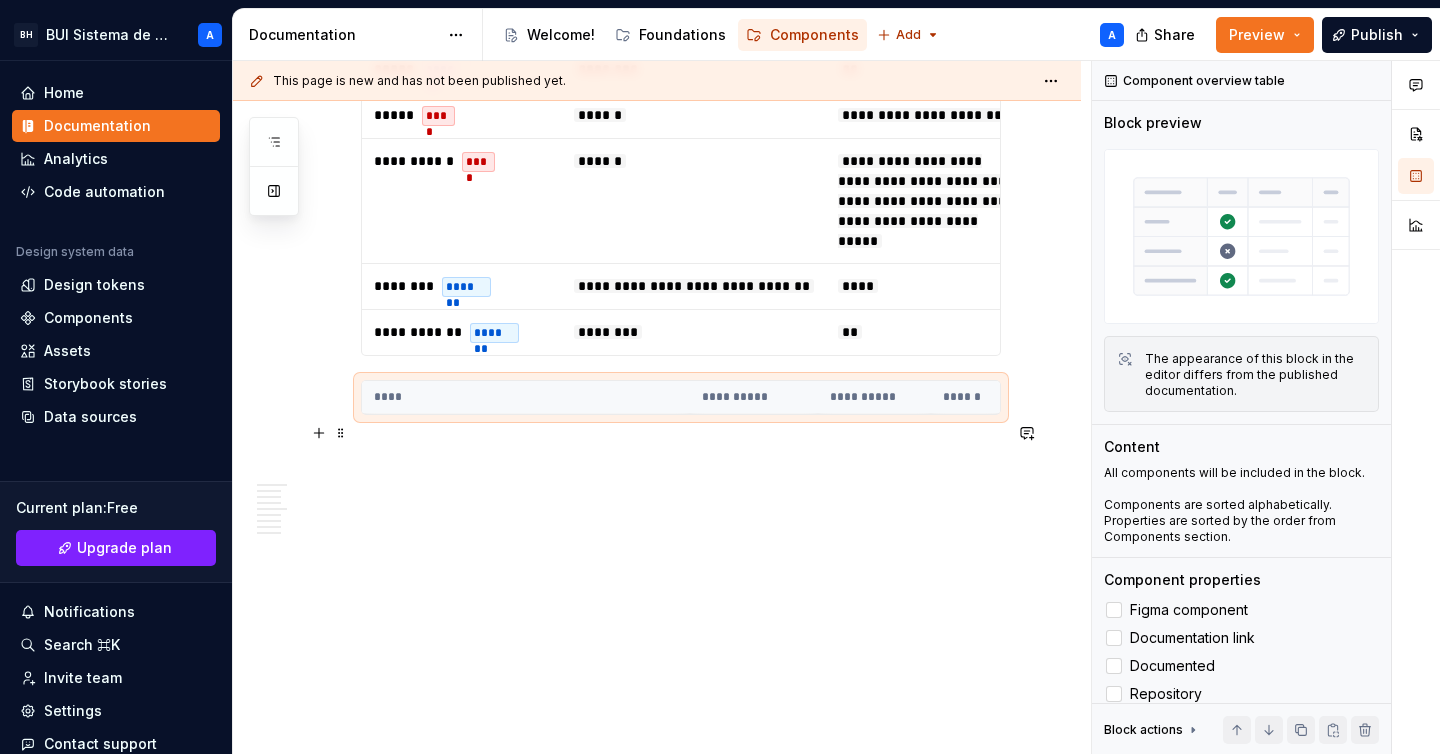 click on "**********" at bounding box center (754, 397) 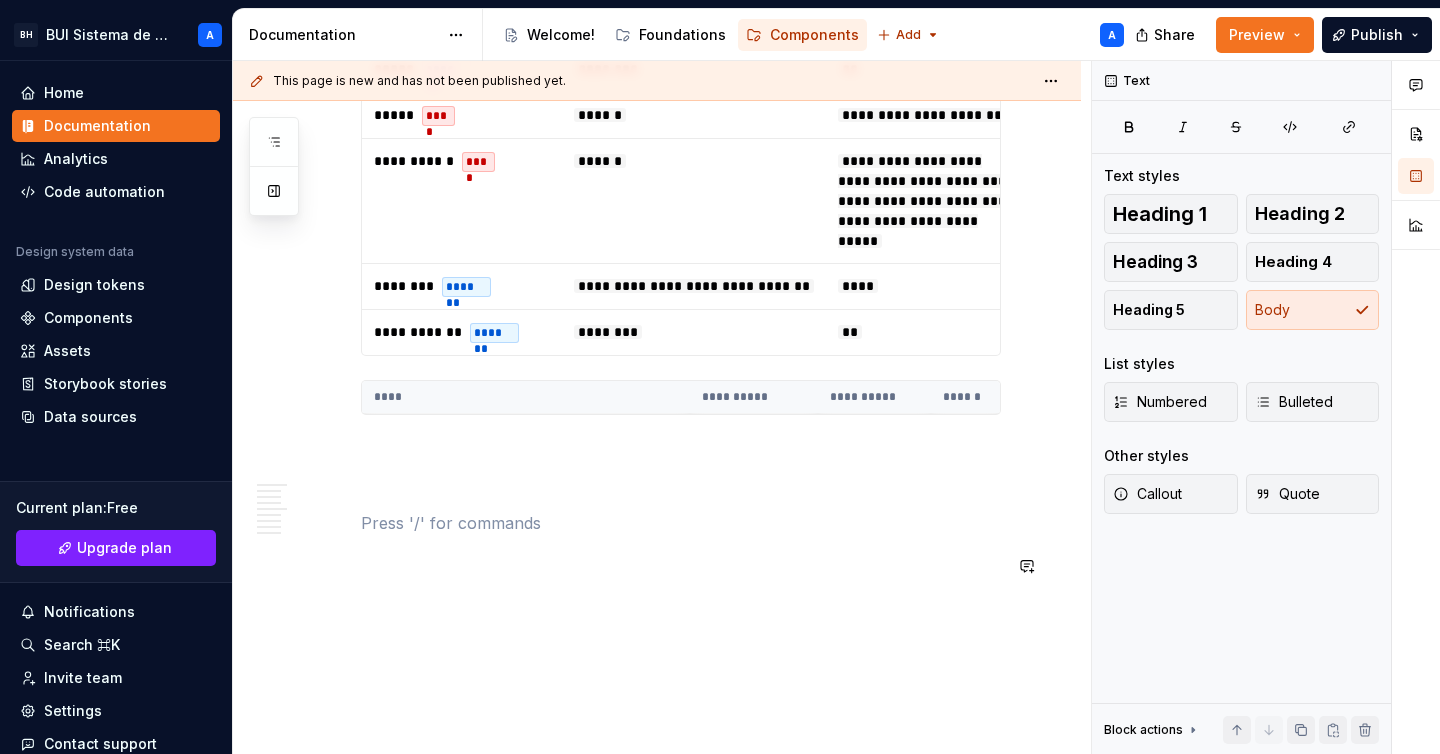 click on "Uso Se usa principalmente para comunicar errores, advertencias o información importante que la persona usuaria debe tener en cuenta. Cuando usar Mensajes críticos o urgentes:  Cuando es necesario que la persona usuaria preste atención inmediata, como errores en un formulario. Advertencias importantes:  Cuando la persona usuaria debe ser alertada sobre algo que puede tener consecuencias. Información importante:  Información que la persona usuaria debe conocer, pero que no es urgente o critica. Cuando evitar usar Cuando el mensaje sea temporal, como una notificación que confirma una acción realizada, el componente Alert puede ser innecesario, ya que puede interrumpir la experiencia de la persona usuaria, en estos casos es recomendable usar el componente  Toast. Normas de uso Posición visible pero no intrusiva:  Deben estar en un lugar destacado pero no interrumpir el contenido principal. Ubicación según urgencia: Alertas fijas:  Contenido: Tamaño: Variantes Info Success Warning Error ******** ******" at bounding box center [681, -796] 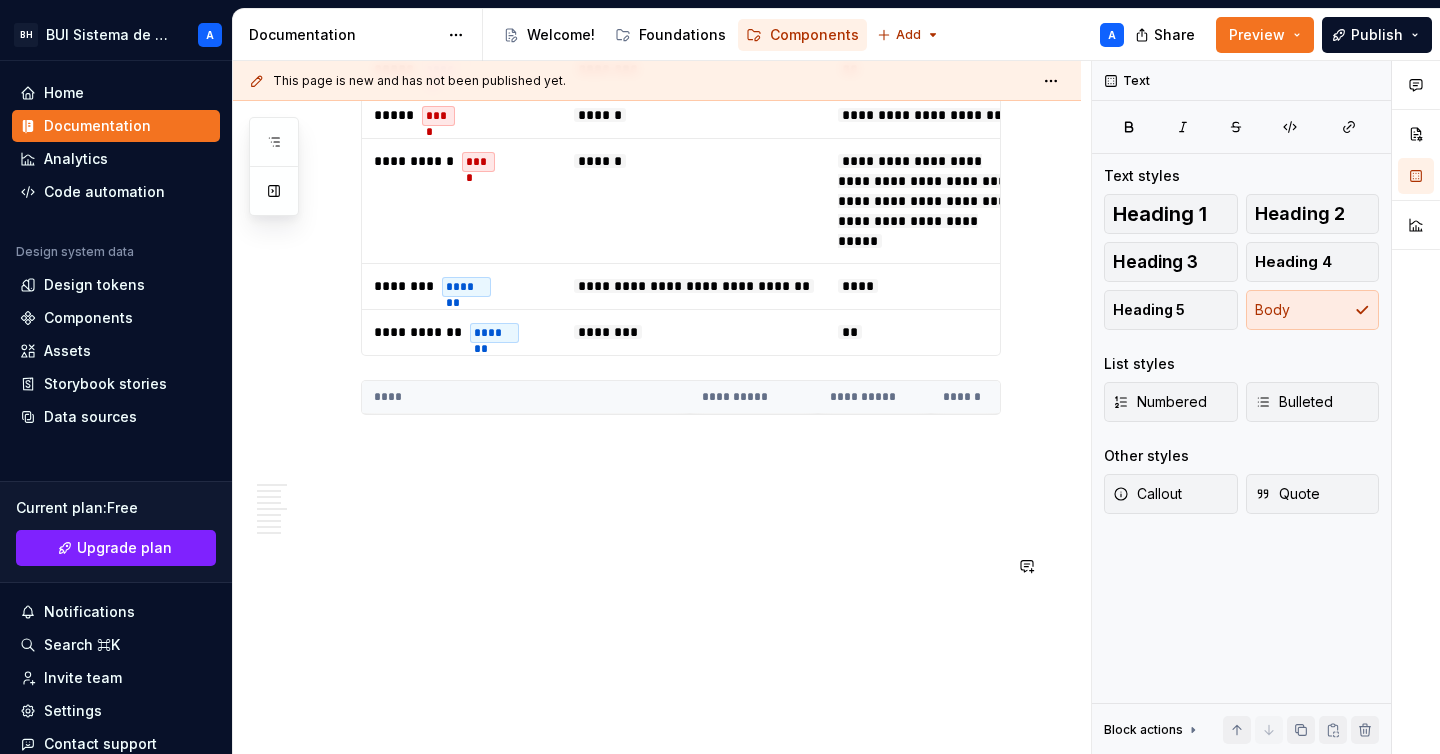 click on "Uso Se usa principalmente para comunicar errores, advertencias o información importante que la persona usuaria debe tener en cuenta. Cuando usar Mensajes críticos o urgentes:  Cuando es necesario que la persona usuaria preste atención inmediata, como errores en un formulario. Advertencias importantes:  Cuando la persona usuaria debe ser alertada sobre algo que puede tener consecuencias. Información importante:  Información que la persona usuaria debe conocer, pero que no es urgente o critica. Cuando evitar usar Cuando el mensaje sea temporal, como una notificación que confirma una acción realizada, el componente Alert puede ser innecesario, ya que puede interrumpir la experiencia de la persona usuaria, en estos casos es recomendable usar el componente  Toast. Normas de uso Posición visible pero no intrusiva:  Deben estar en un lugar destacado pero no interrumpir el contenido principal. Ubicación según urgencia: Alertas fijas:  Contenido: Tamaño: Variantes Info Success Warning Error ******** ******" at bounding box center [657, -707] 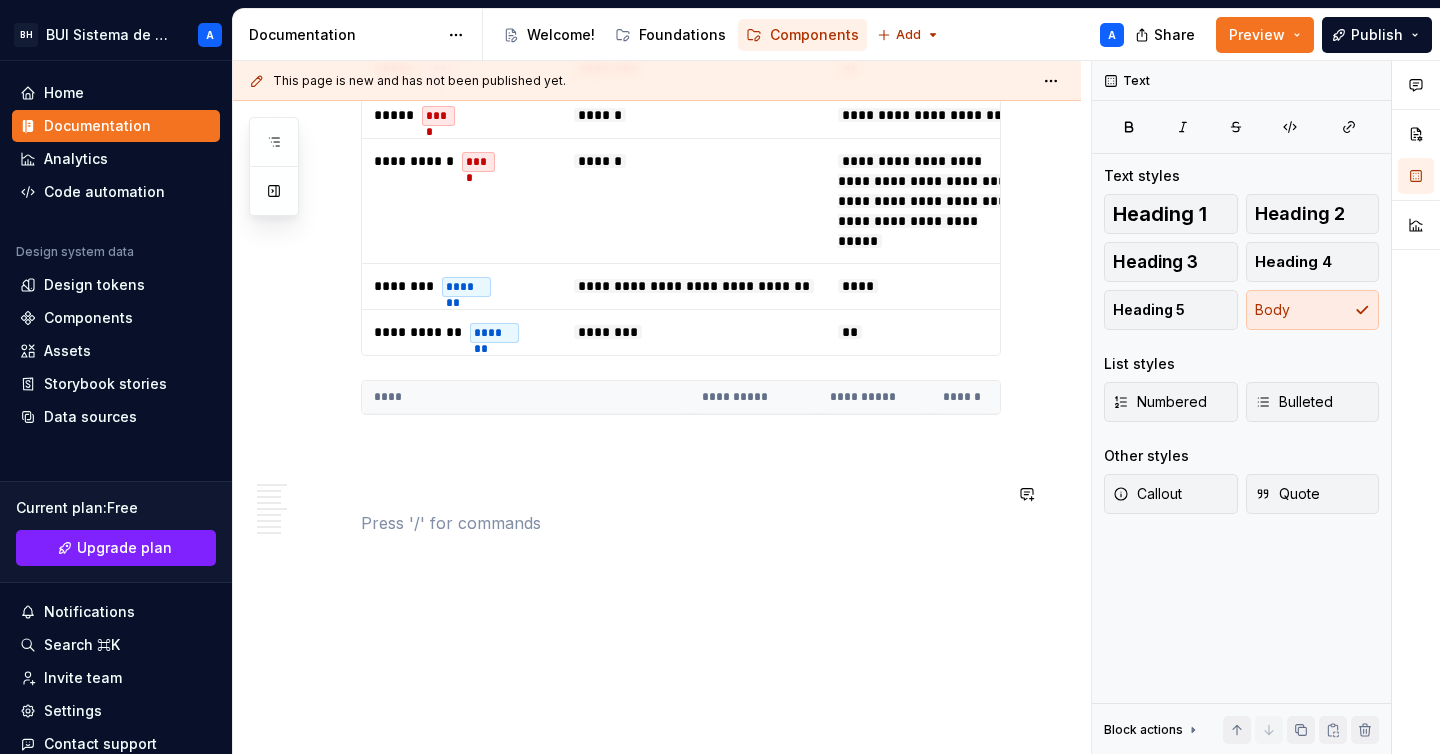 click on "**********" at bounding box center (681, 397) 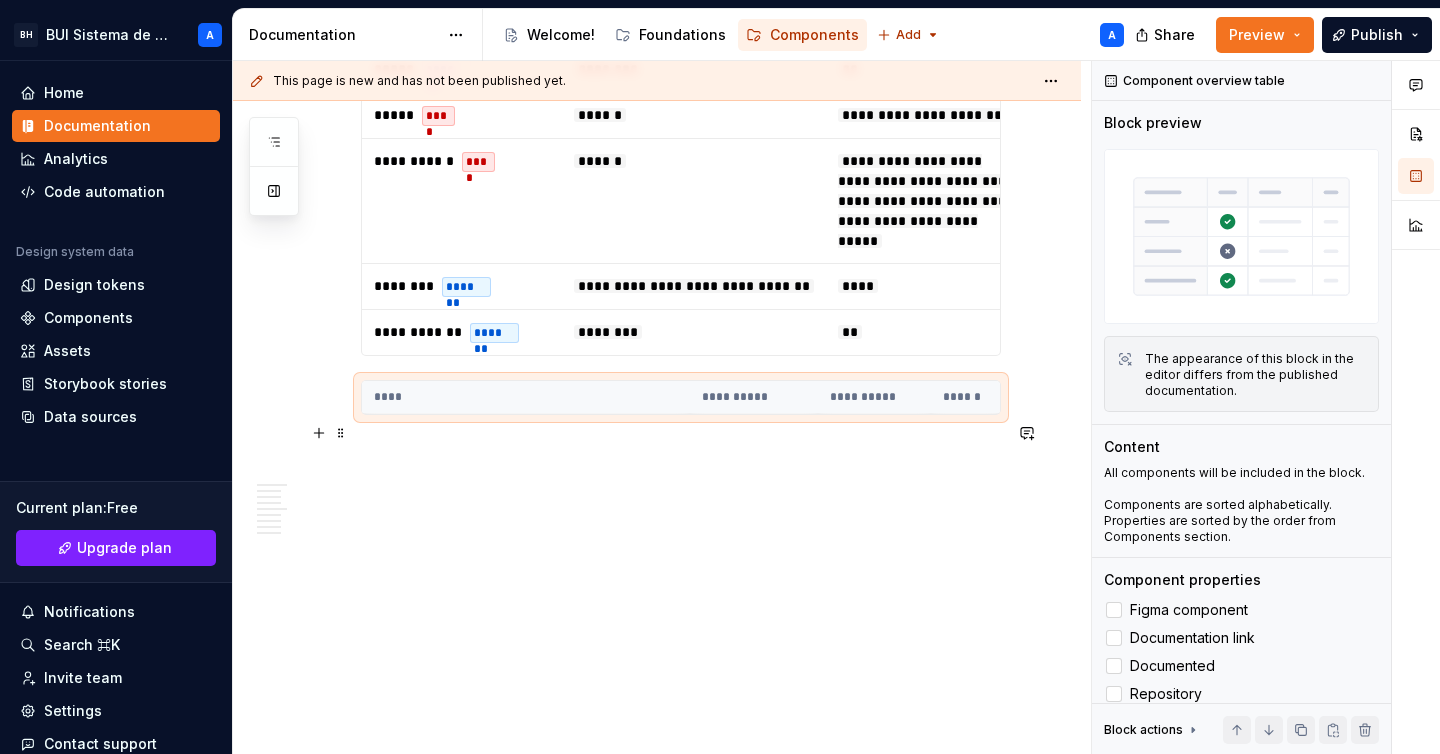 click on "****" at bounding box center [526, 397] 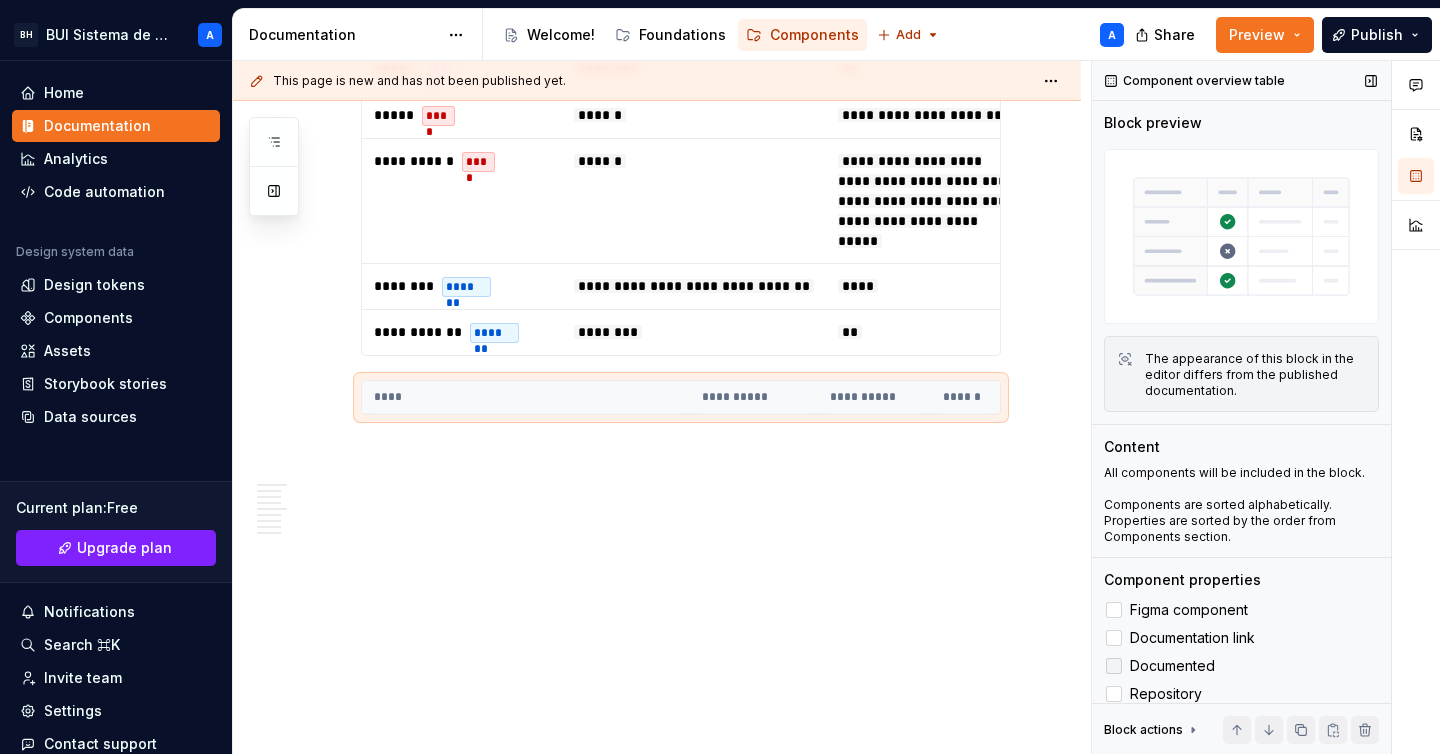 scroll, scrollTop: 96, scrollLeft: 0, axis: vertical 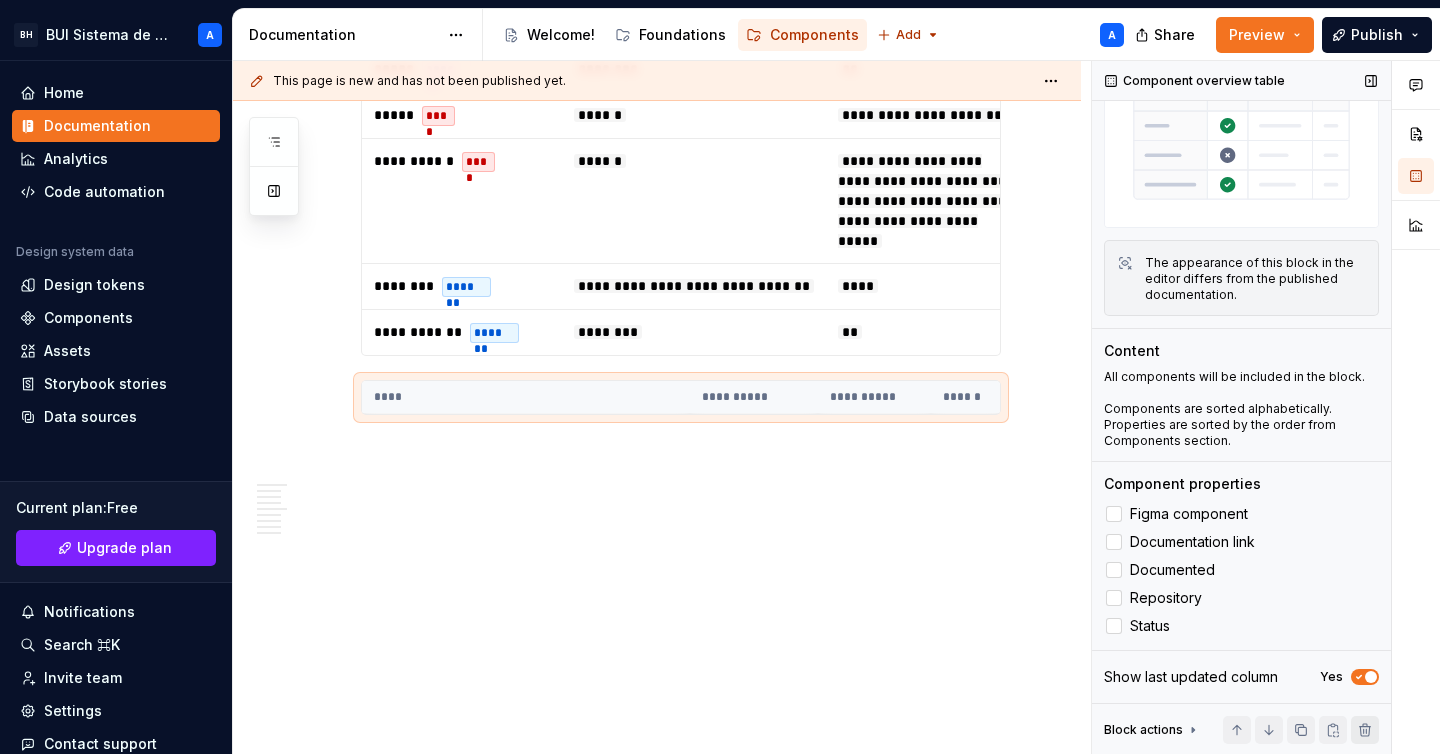 click at bounding box center (1365, 730) 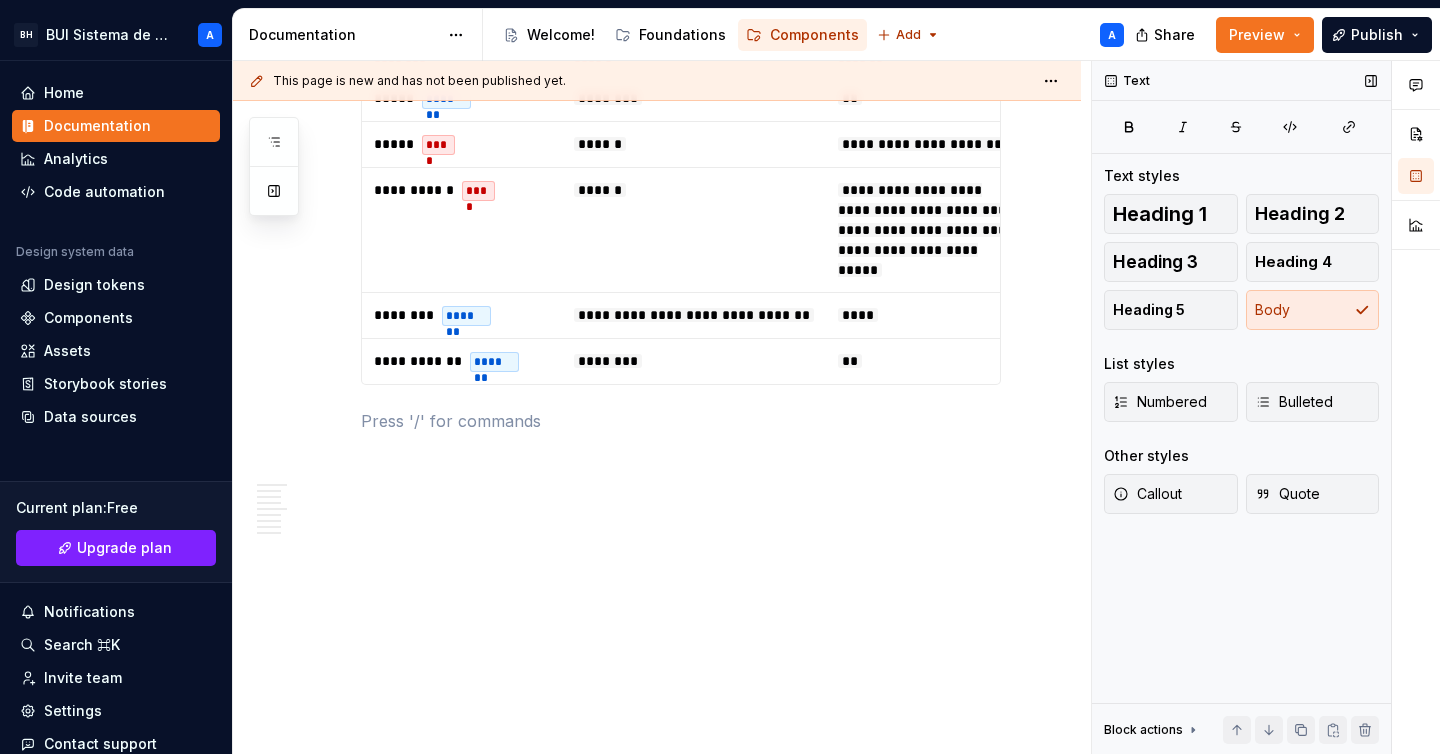 scroll, scrollTop: 0, scrollLeft: 0, axis: both 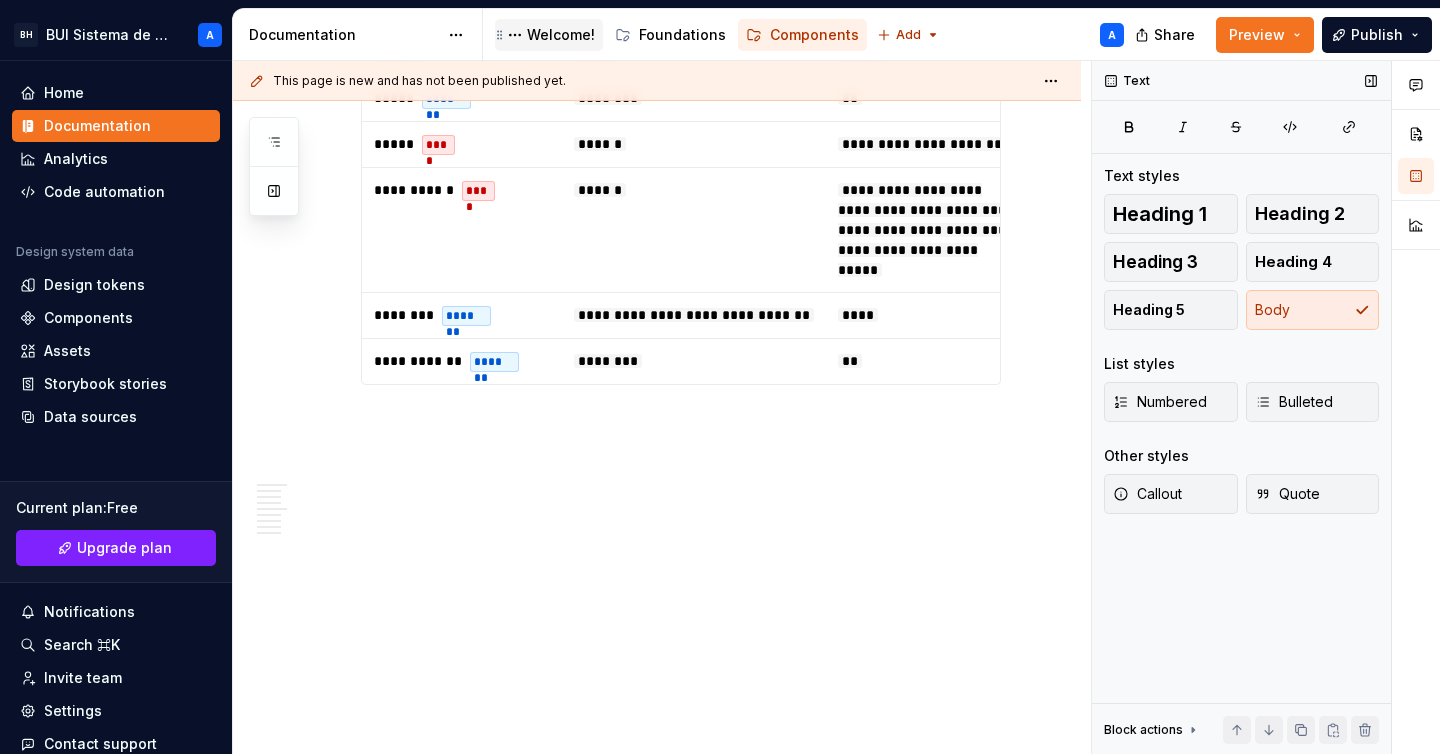 type on "*" 